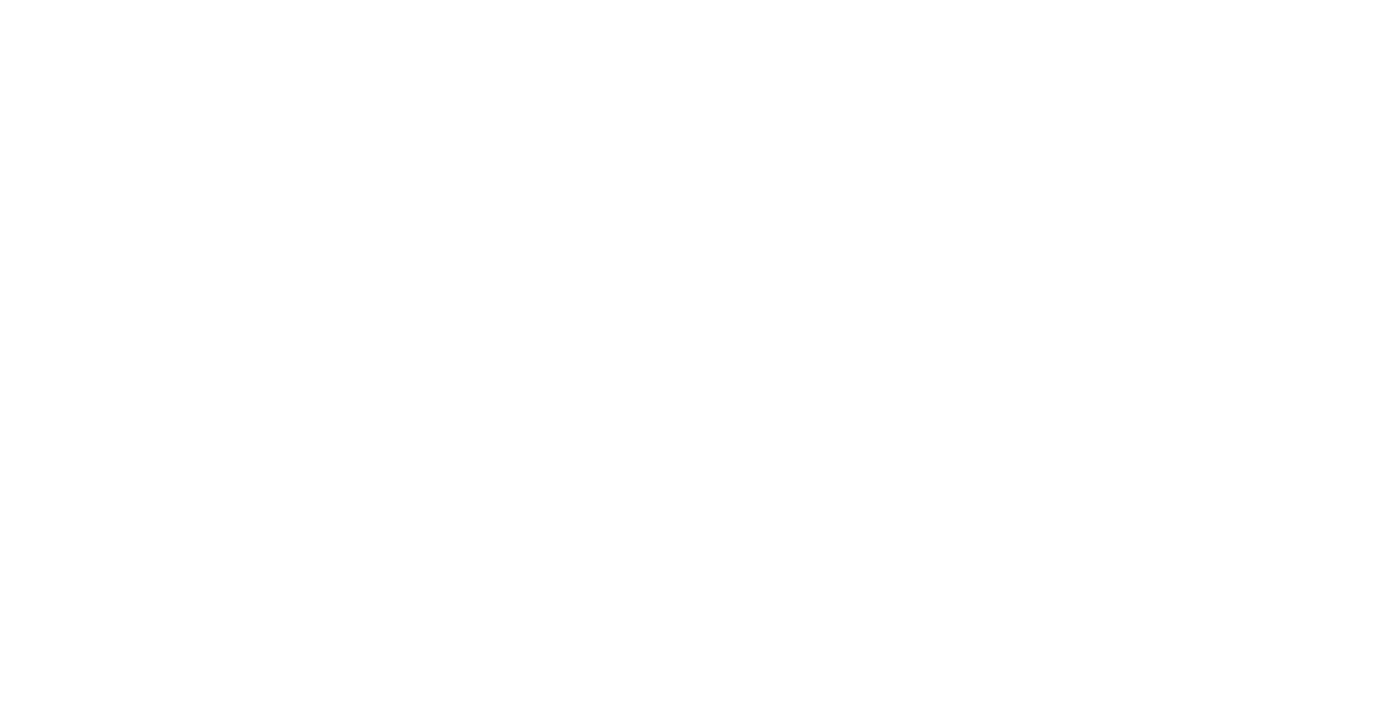 scroll, scrollTop: 0, scrollLeft: 0, axis: both 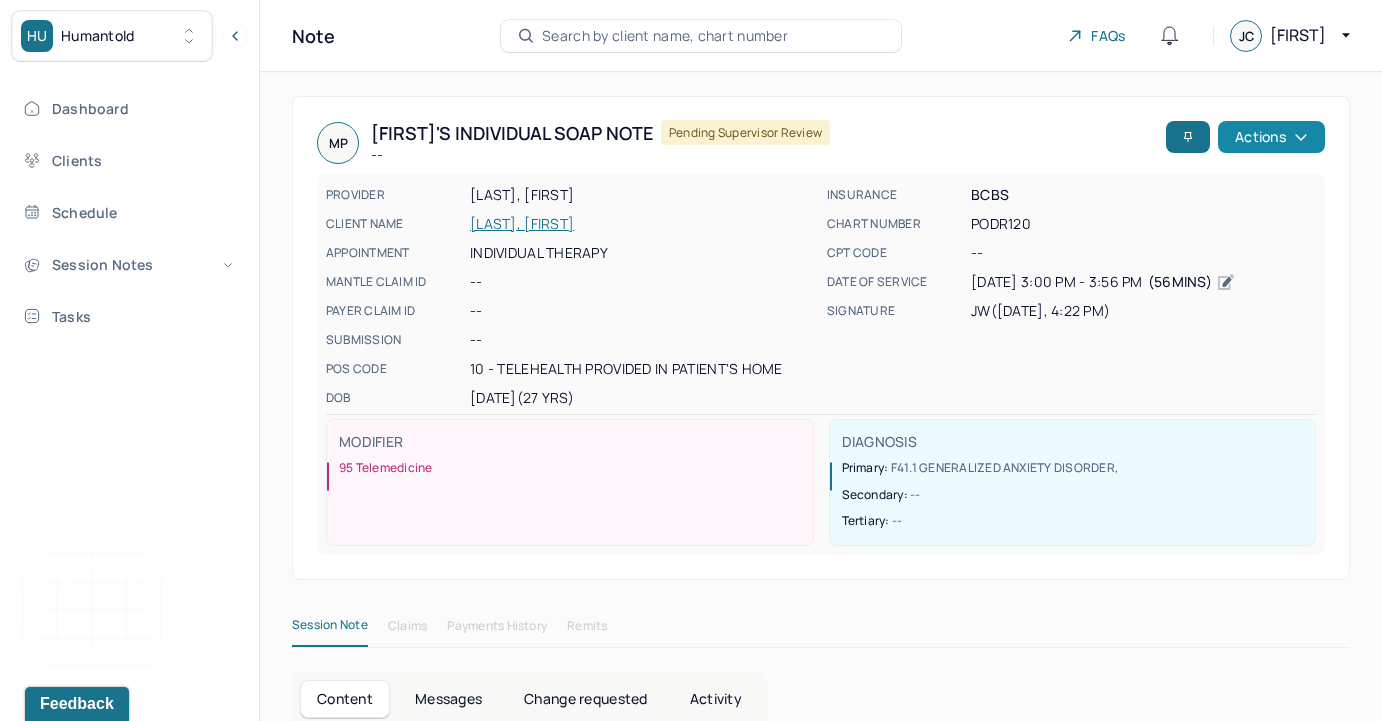 click on "Actions" at bounding box center [1271, 137] 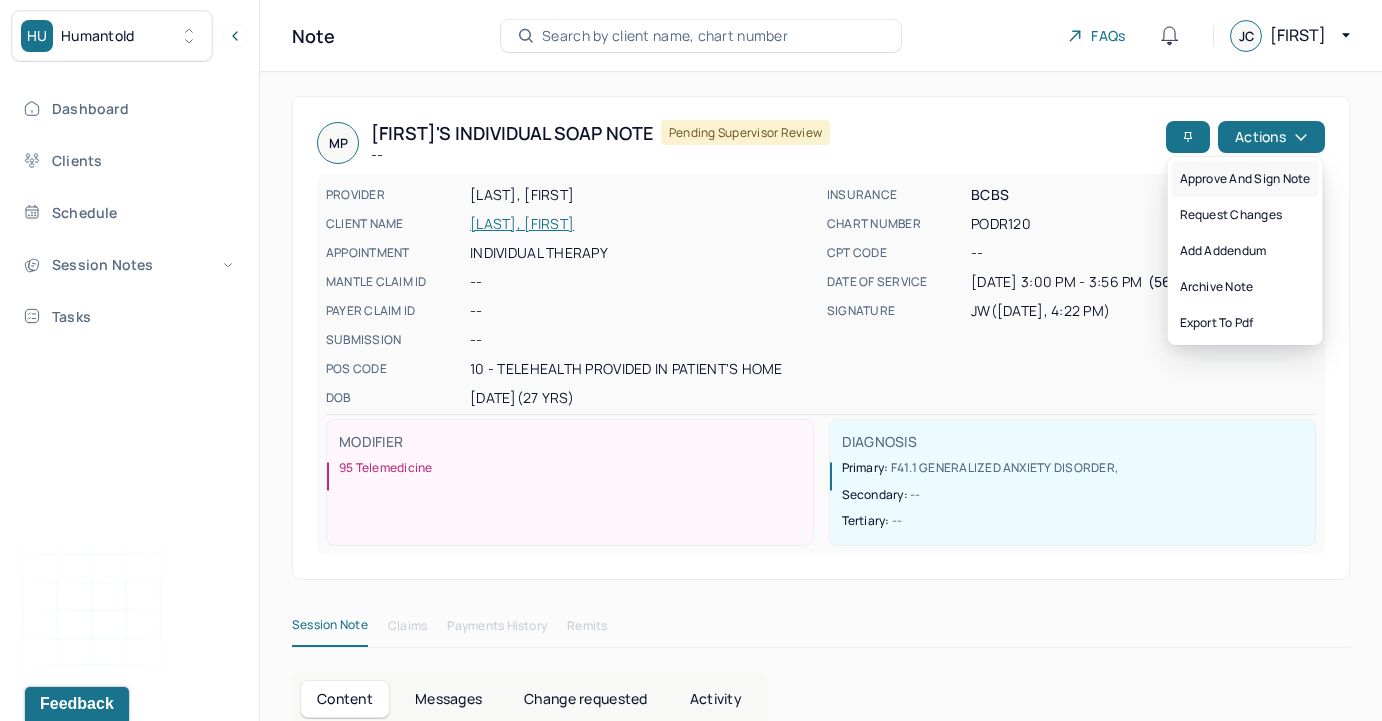 click on "Approve and sign note" at bounding box center (1245, 179) 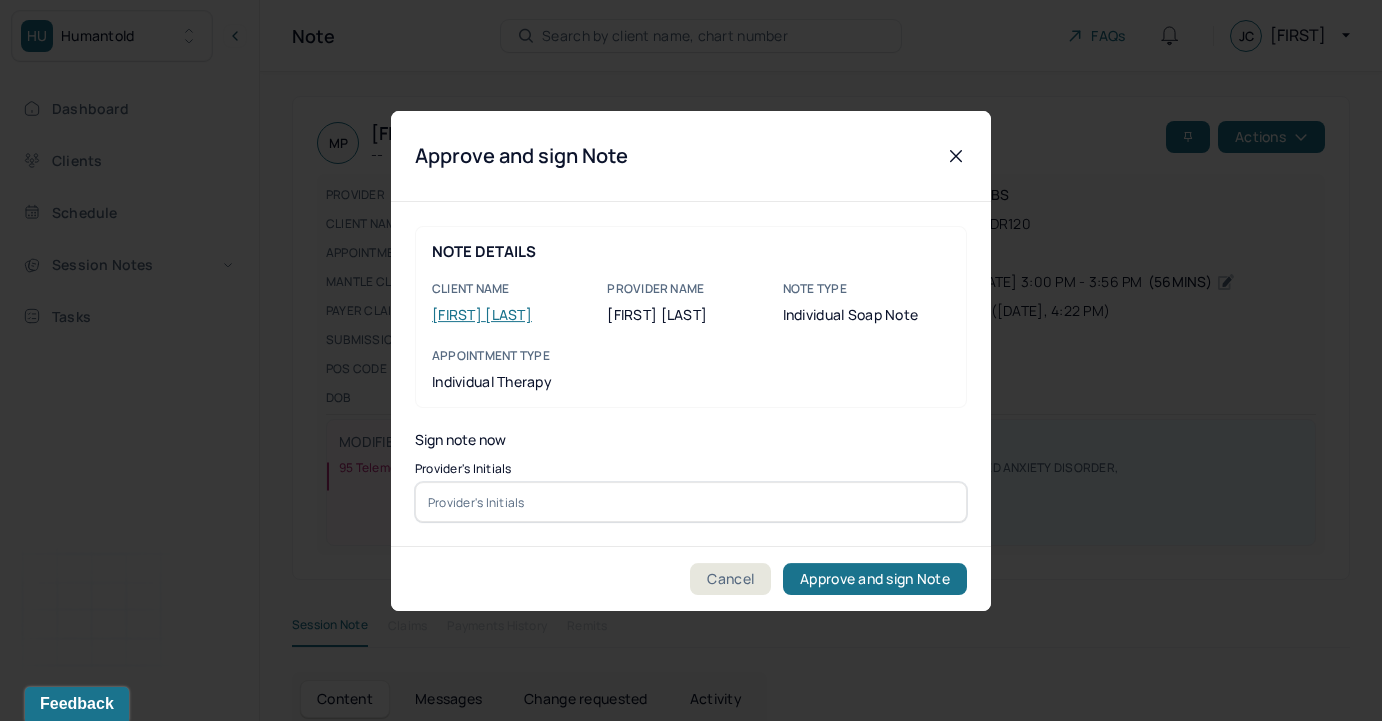 click at bounding box center (691, 502) 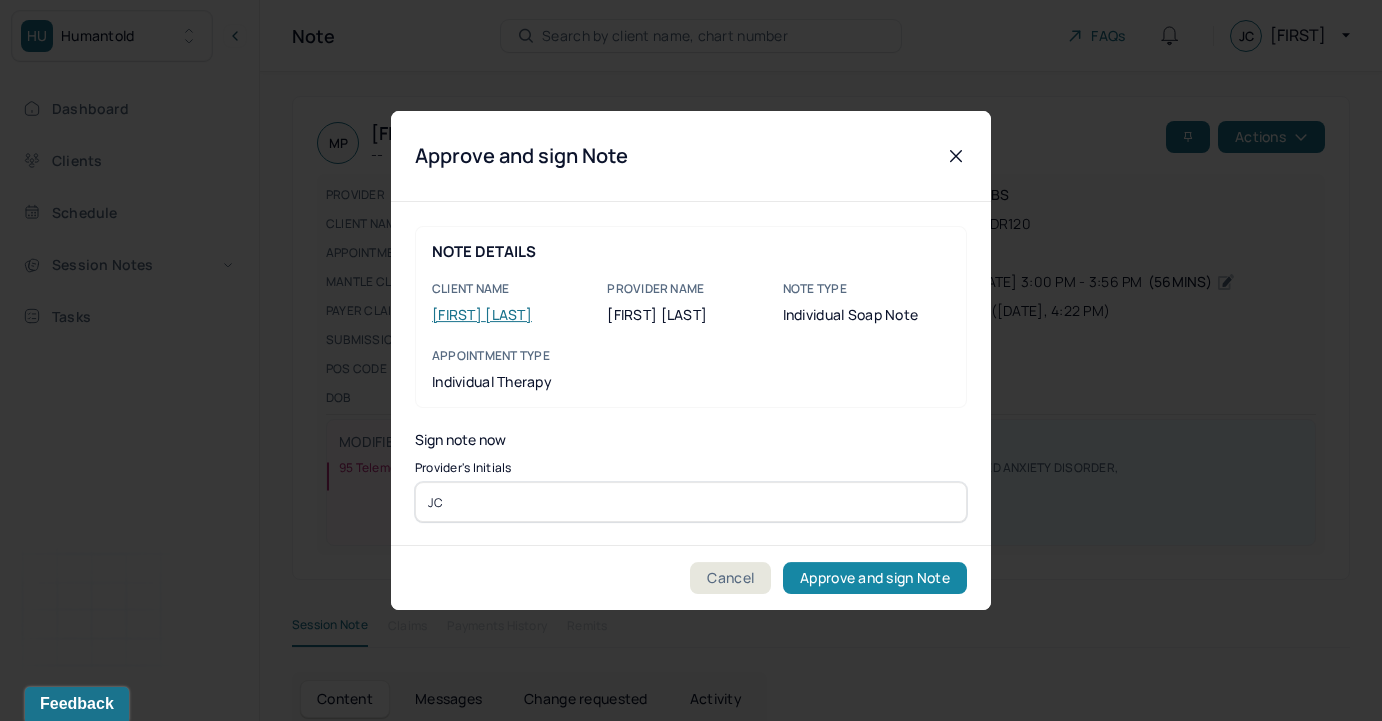 type on "JC" 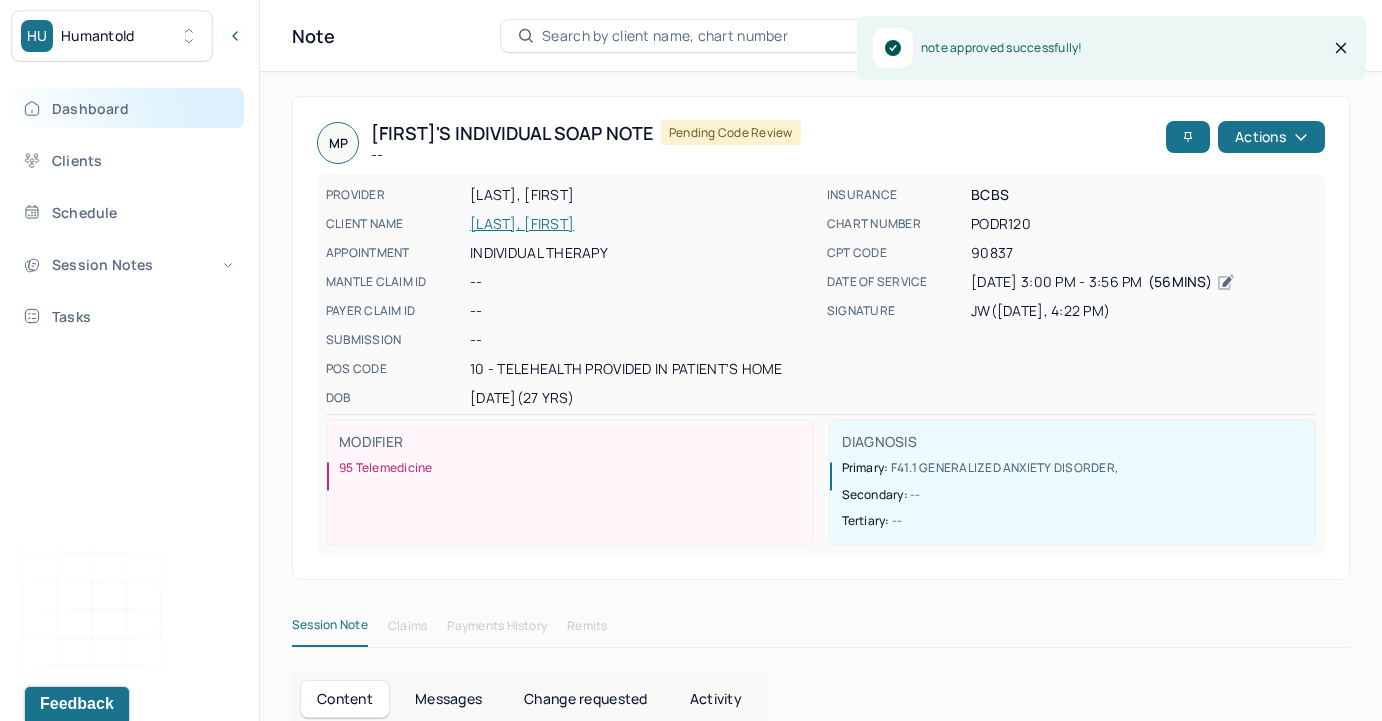 click on "Dashboard" at bounding box center [128, 108] 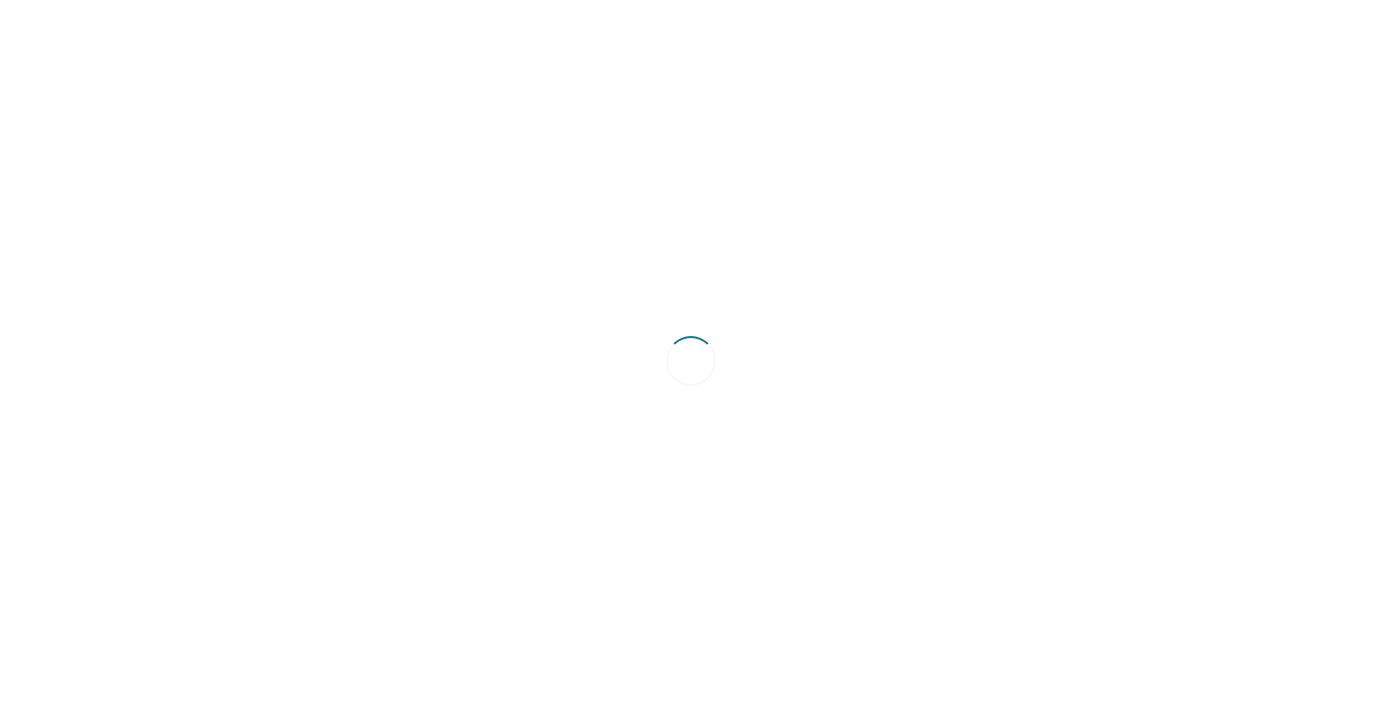 scroll, scrollTop: 0, scrollLeft: 0, axis: both 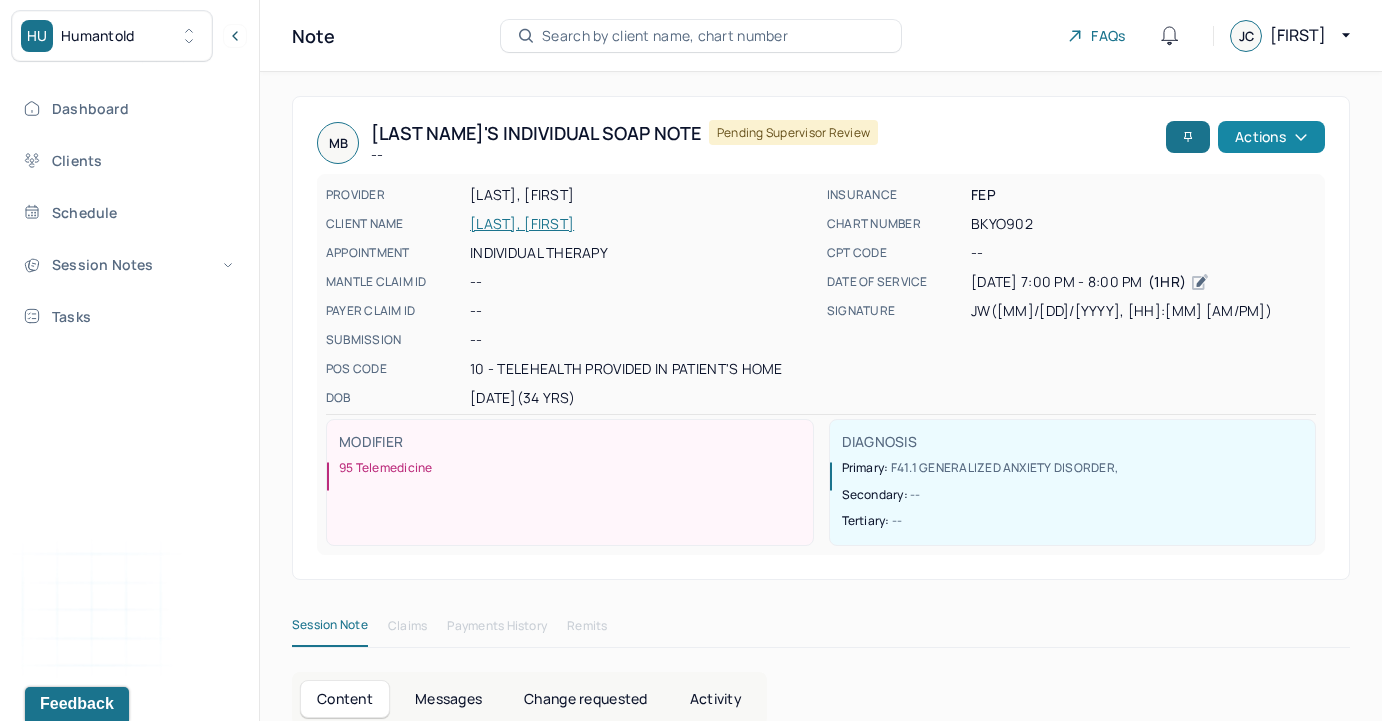 click on "Actions" at bounding box center [1271, 137] 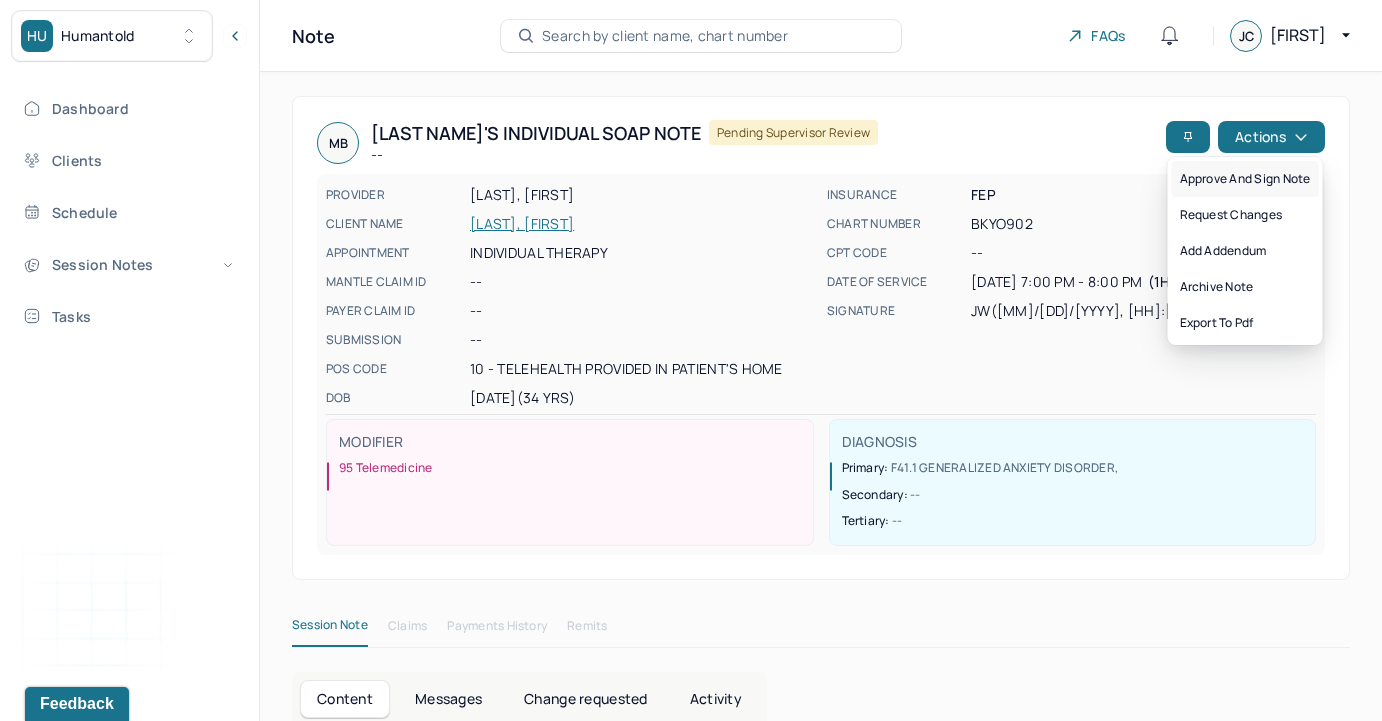 click on "Approve and sign note" at bounding box center (1245, 179) 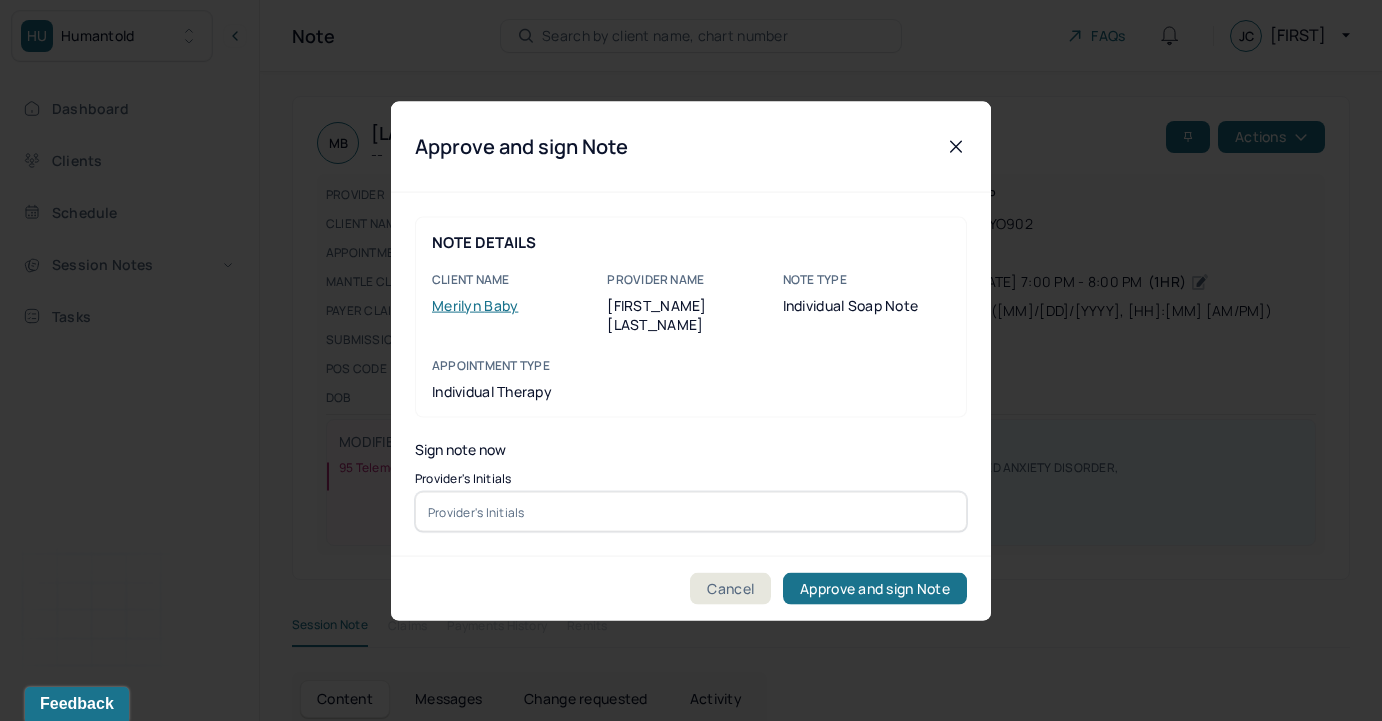 click at bounding box center [691, 512] 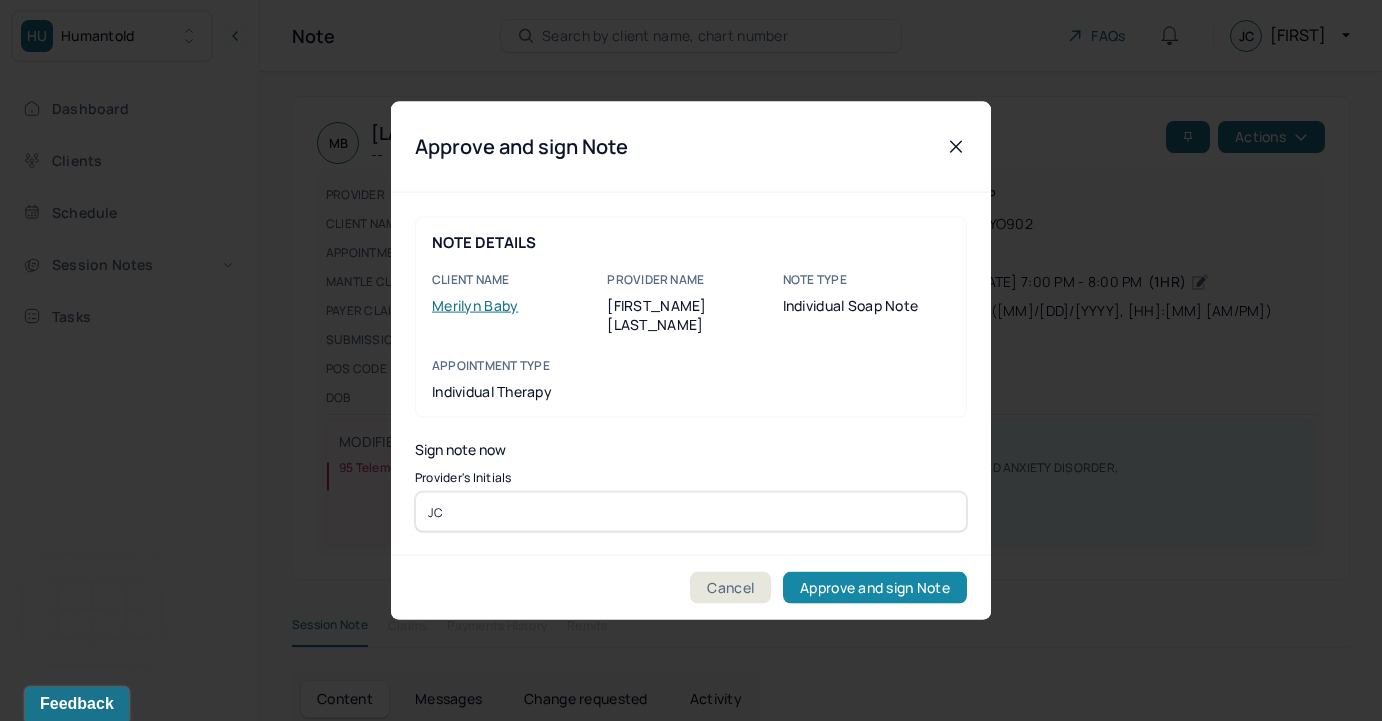 type on "JC" 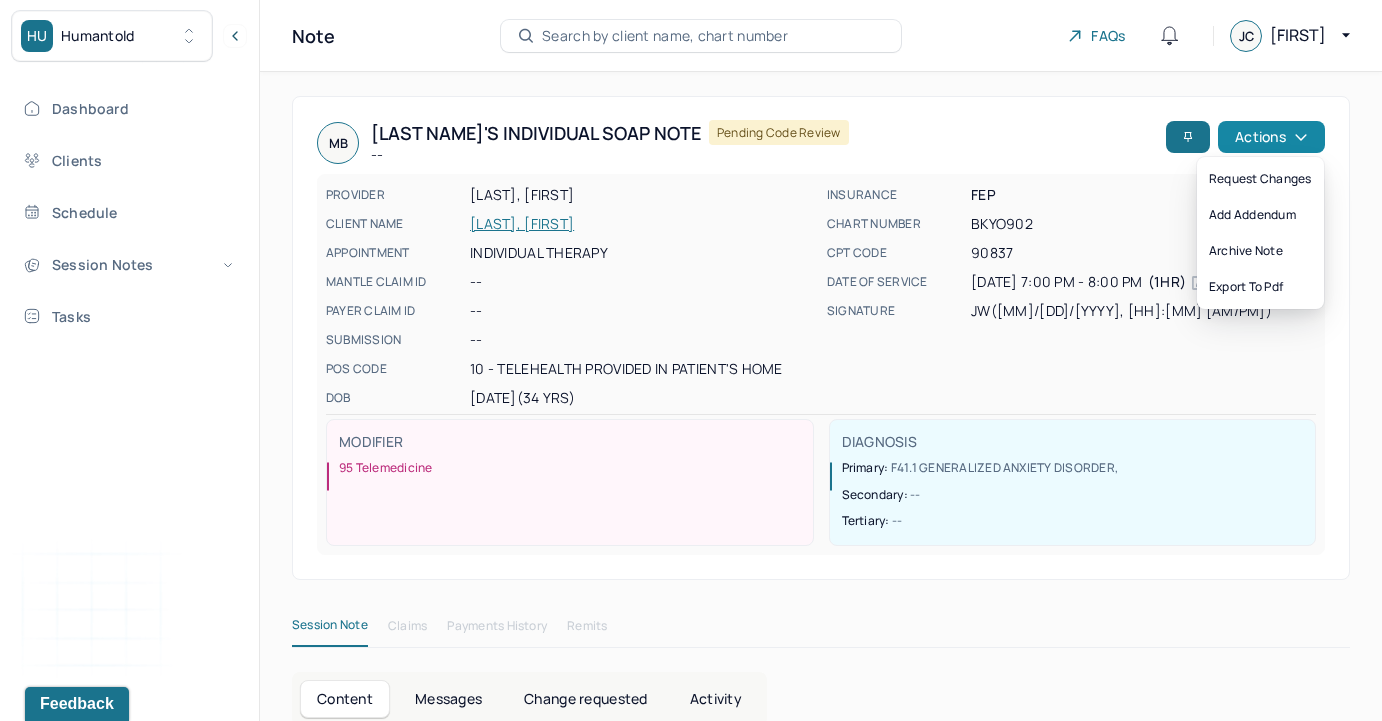 click on "Actions" at bounding box center (1271, 137) 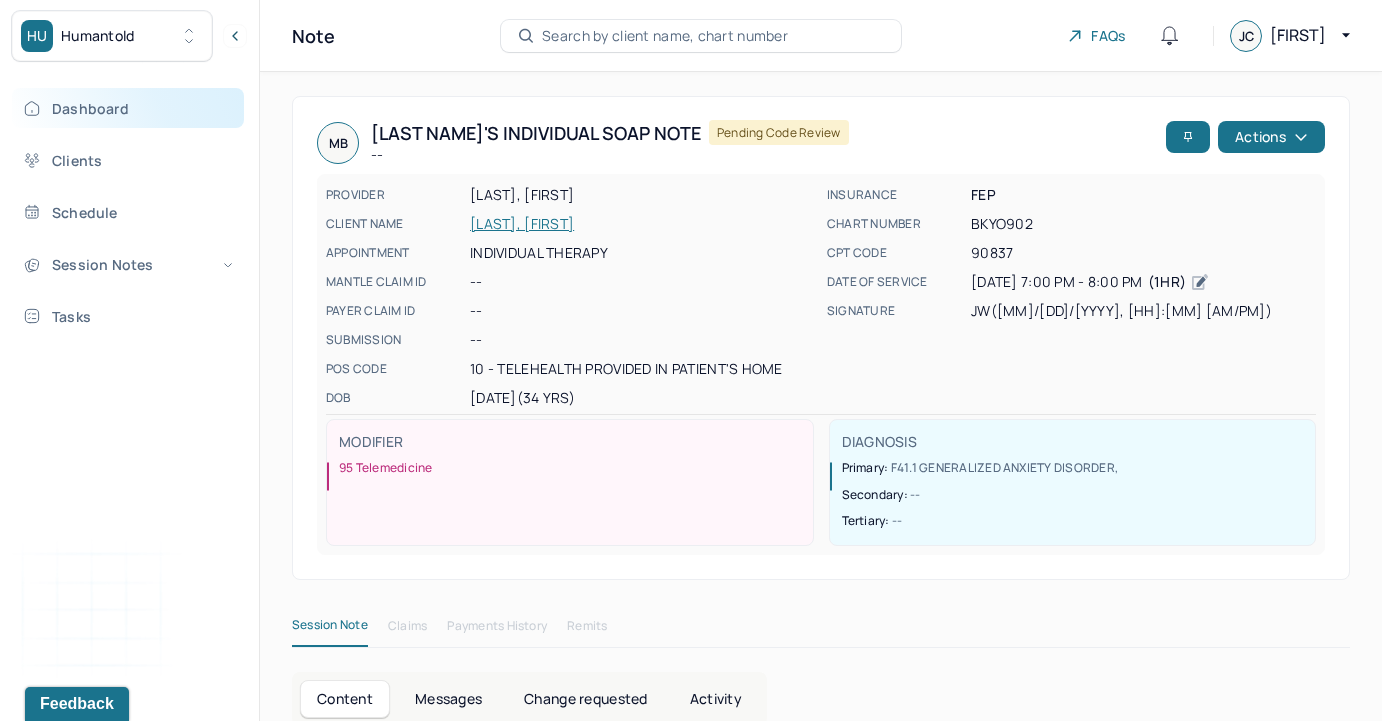 click on "Dashboard" at bounding box center (128, 108) 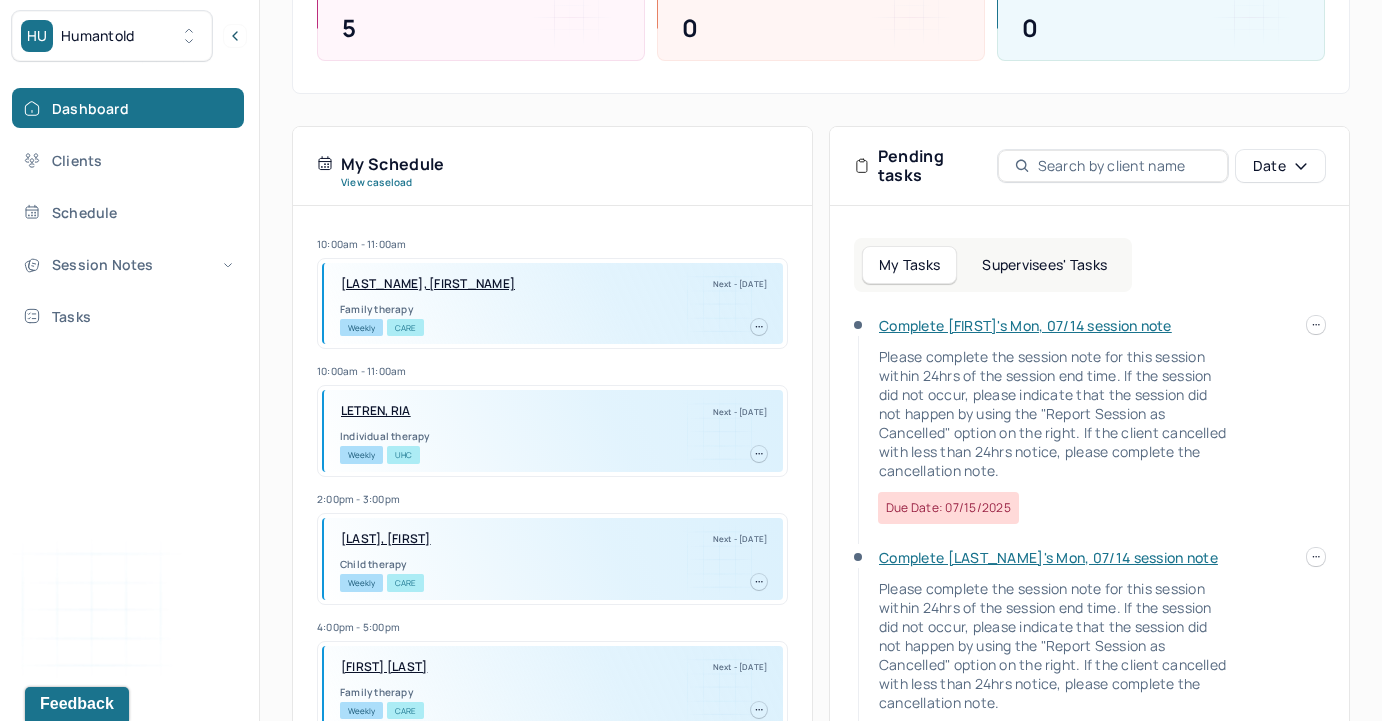 scroll, scrollTop: 320, scrollLeft: 0, axis: vertical 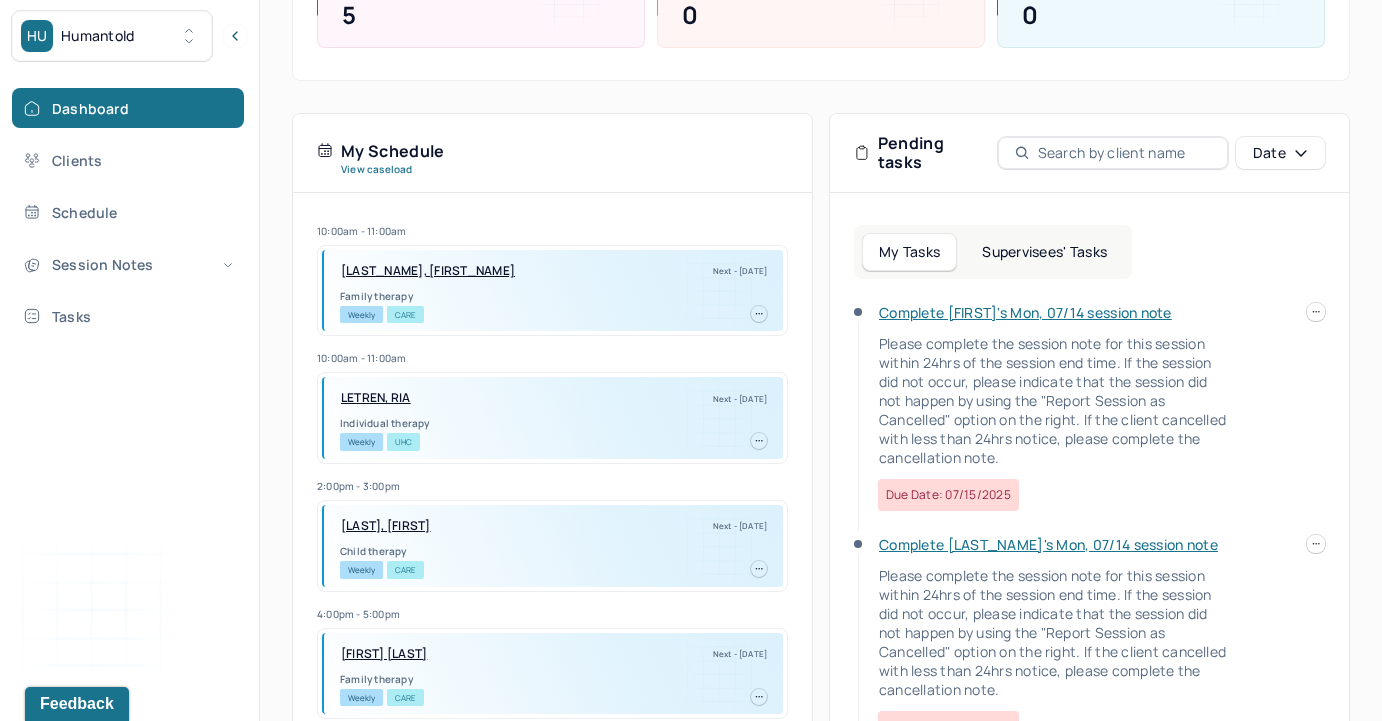 click on "HU Humantold Dashboard Clients Schedule Session Notes Tasks JC James Clementi provider Logout Search by client name, chart number FAQs JC James Let’s get you started 🚀 You can manage your caseload and availability here this week SESSIONS SCHEDULED 5 COMPLETED NOTES 0 LATE NOTES 0 My Schedule View caseload 10:00am - 11:00am CAPUANO, VIVIEN Next - [MM]/[DD]/[YYYY] Family therapy Weekly CARE 10:00am - 11:00am LETREN, RIA Next - [MM]/[DD]/[YYYY] Individual therapy Weekly UHC 2:00pm - 3:00pm ROTHENBERG, JESSIE Next - [MM]/[DD]/[YYYY] Child therapy Weekly CARE 4:00pm - 5:00pm AHL, DOROTHY Next - [MM]/[DD]/[YYYY] Family therapy Weekly CARE 3:00pm - 4:00pm SIMMONS, TYLER Next - [MM]/[DD]/[YYYY] Individual therapy Weekly BCBS 5:00pm - 6:00pm WANG, JONAH Next - [MM]/[DD]/[YYYY] Individual therapy Weekly CARE 2:00pm - 3:00pm GUPTA, ZOE Next - [MM]/[DD]/[YYYY] Individual therapy Weekly BCBS 4:00pm - 5:00pm BACCHIOCCHI, GINA Next - [MM]/[DD]/[YYYY] Weekly AET" at bounding box center (691, 263) 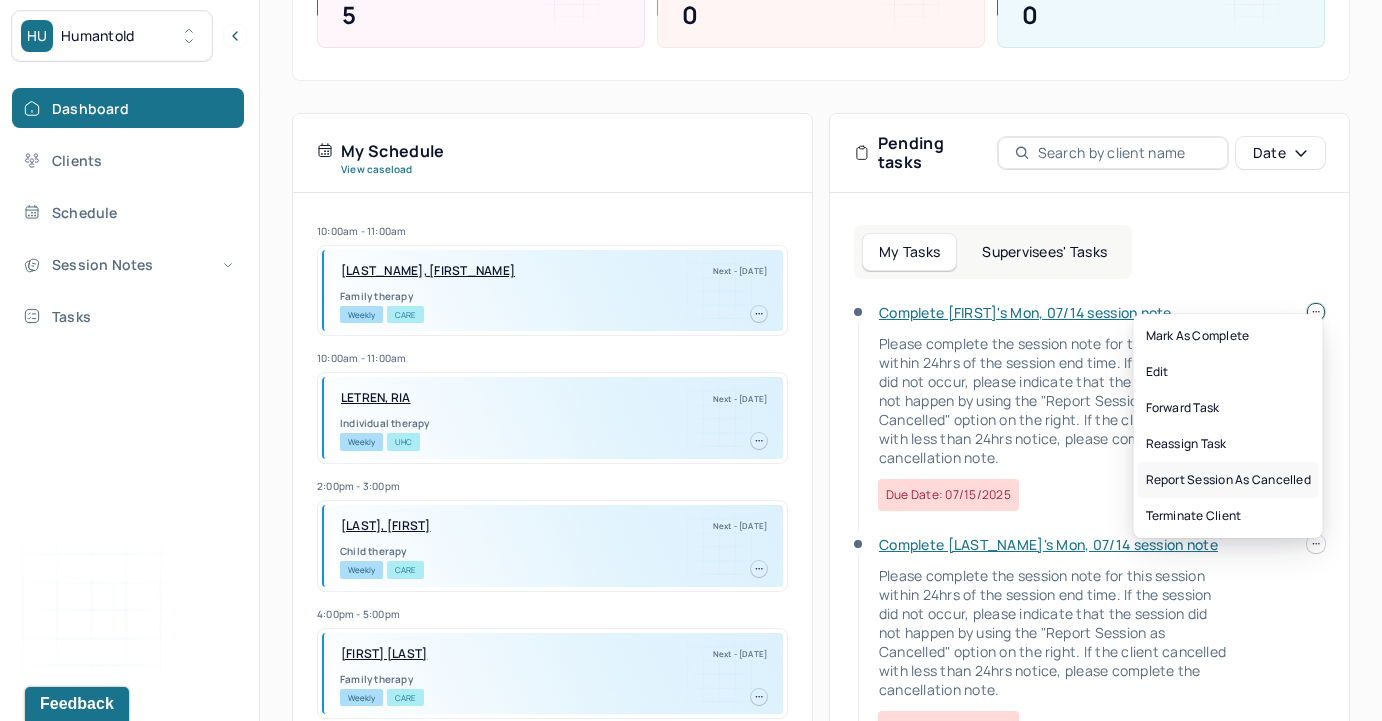 click on "Report session as cancelled" at bounding box center (1228, 480) 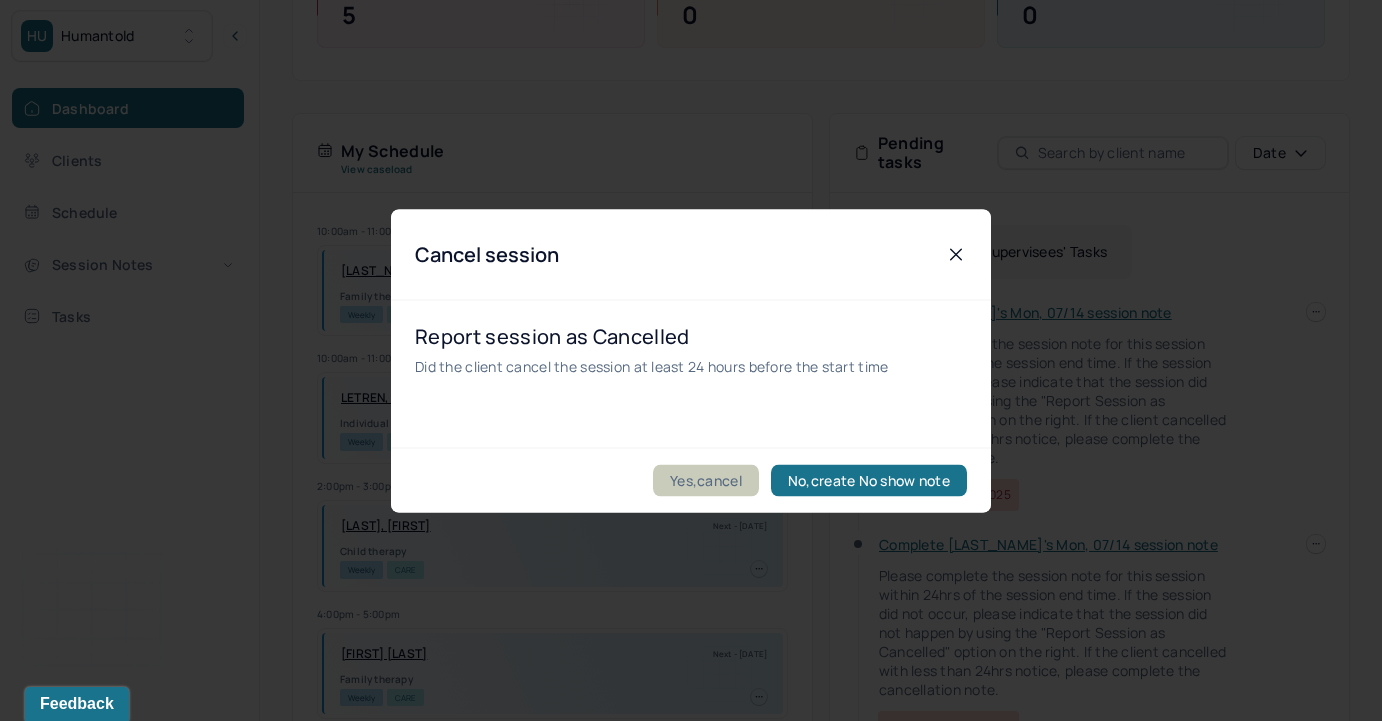 click on "Yes,cancel" at bounding box center [706, 480] 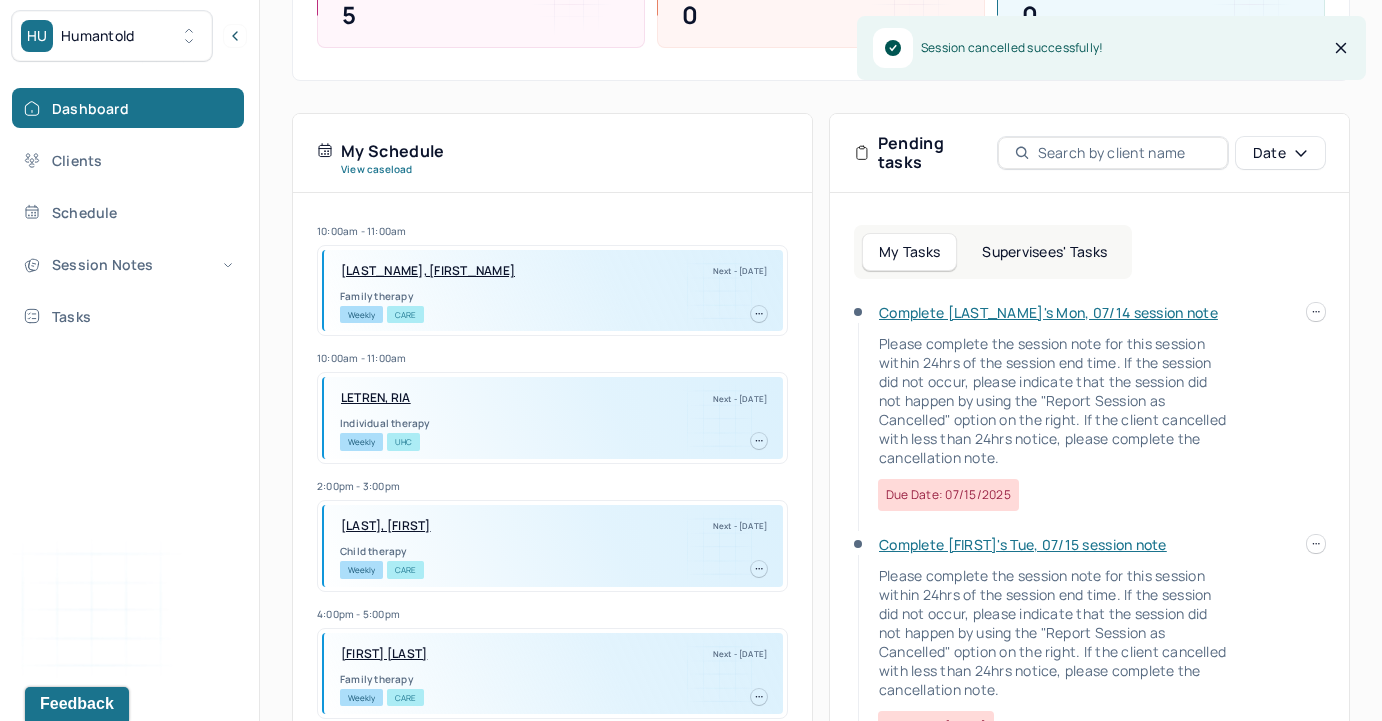 click on "HU Humantold Dashboard Clients Schedule Session Notes Tasks JC James Clementi provider Logout Search by client name, chart number FAQs JC James Let’s get you started 🚀 You can manage your caseload and availability here this week SESSIONS SCHEDULED 5 COMPLETED NOTES 0 LATE NOTES 0 My Schedule View caseload 10:00am - 11:00am CAPUANO, VIVIEN Next - [MM]/[DD]/[YYYY] Family therapy Weekly CARE 10:00am - 11:00am LETREN, RIA Next - [MM]/[DD]/[YYYY] Individual therapy Weekly UHC 2:00pm - 3:00pm ROTHENBERG, JESSIE Next - [MM]/[DD]/[YYYY] Child therapy Weekly CARE 4:00pm - 5:00pm AHL, DOROTHY Next - [MM]/[DD]/[YYYY] Family therapy Weekly CARE 3:00pm - 4:00pm SIMMONS, TYLER Next - [MM]/[DD]/[YYYY] Individual therapy Weekly BCBS 5:00pm - 6:00pm WANG, JONAH Next - [MM]/[DD]/[YYYY] Individual therapy Weekly CARE 2:00pm - 3:00pm GUPTA, ZOE Next - [MM]/[DD]/[YYYY] Individual therapy Weekly BCBS 4:00pm - 5:00pm BACCHIOCCHI, GINA Next - [MM]/[DD]/[YYYY] Weekly AET" at bounding box center [691, 263] 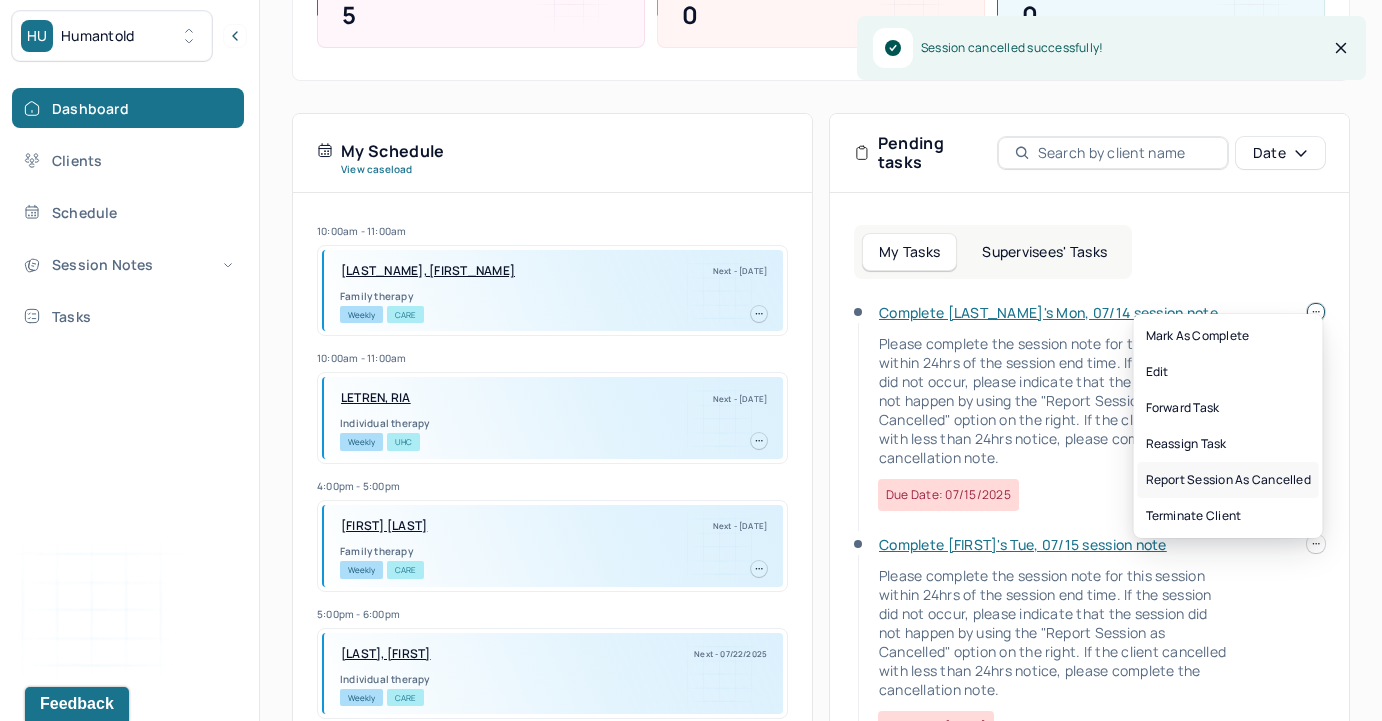 click on "Report session as cancelled" at bounding box center [1228, 480] 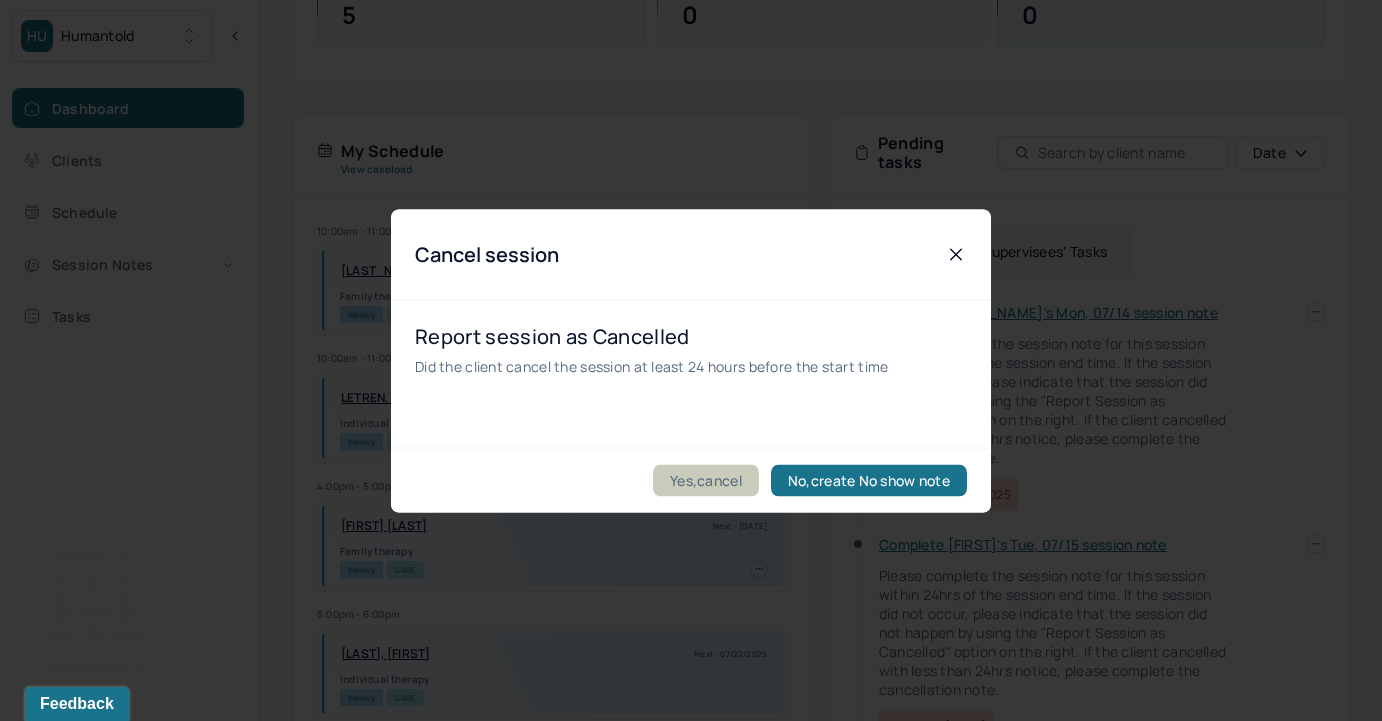 click on "Yes,cancel" at bounding box center [706, 480] 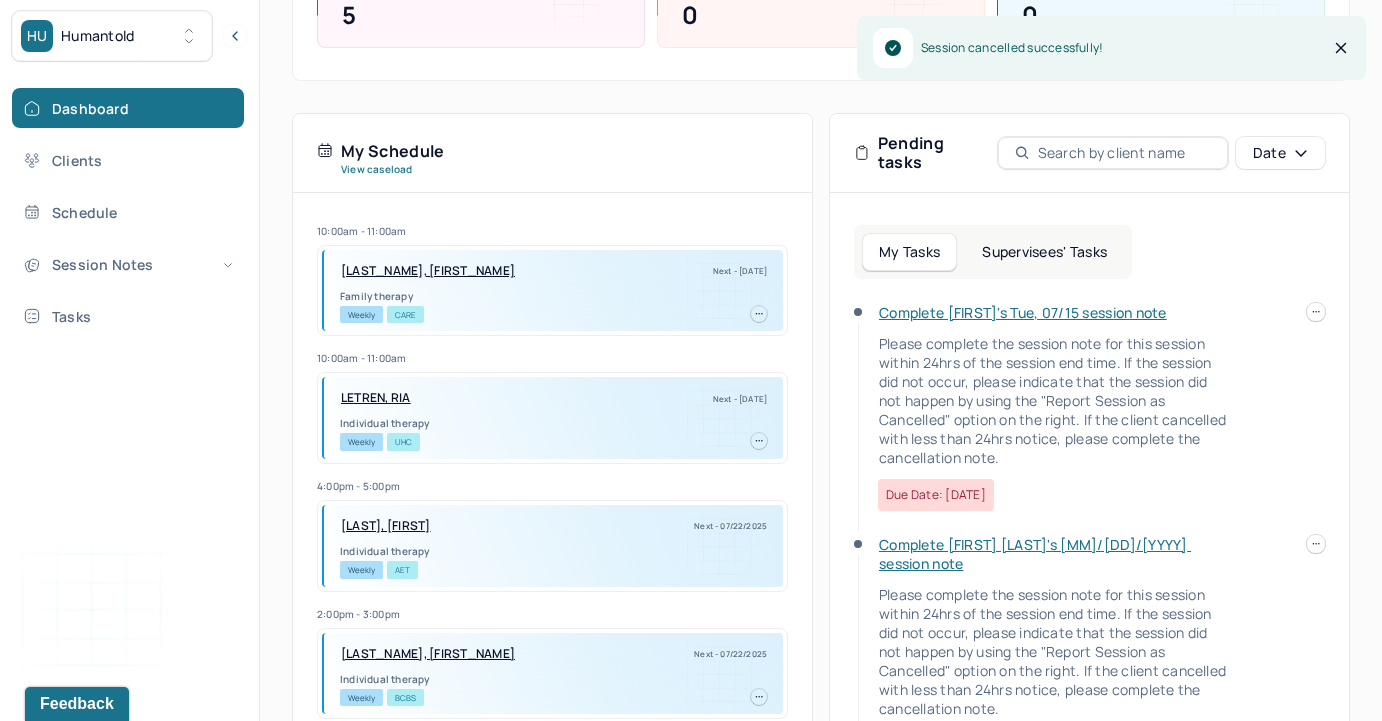 click on "Complete [FIRST]'s Tue, 07/15 session note" at bounding box center (1023, 312) 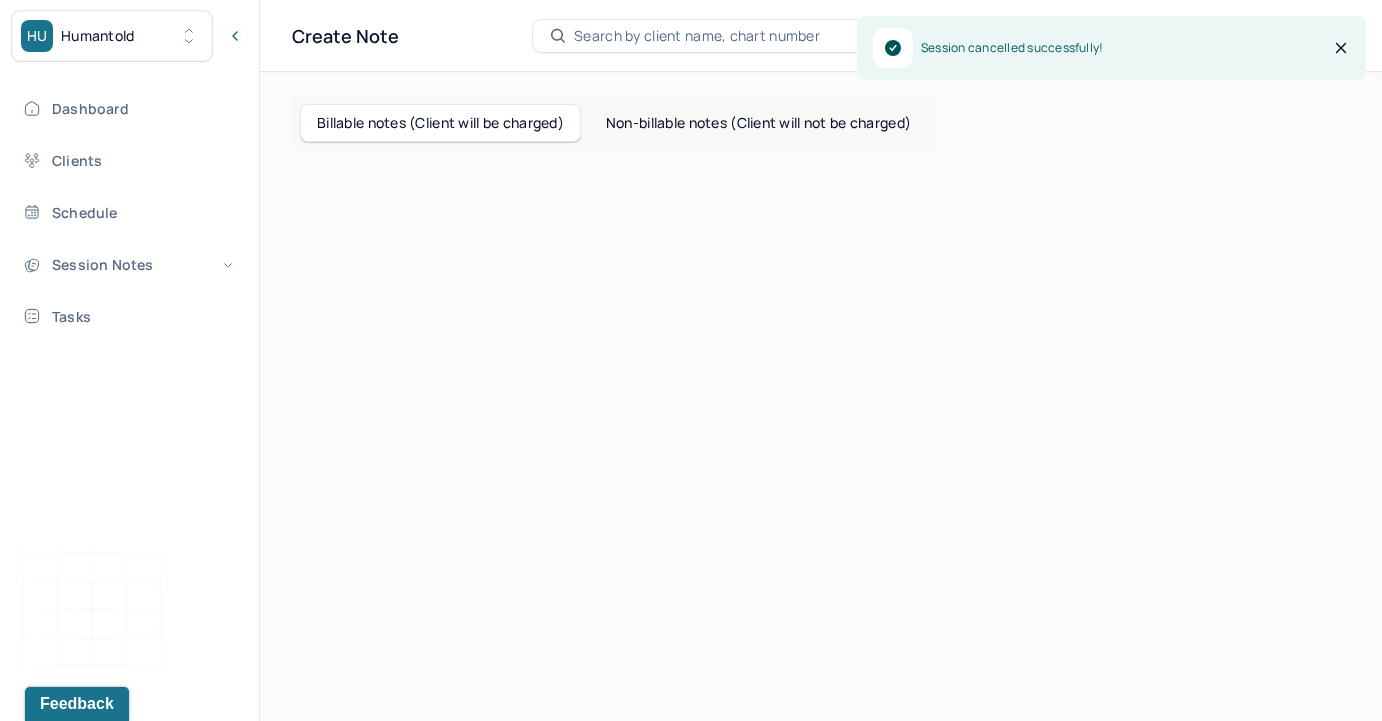 scroll, scrollTop: 0, scrollLeft: 0, axis: both 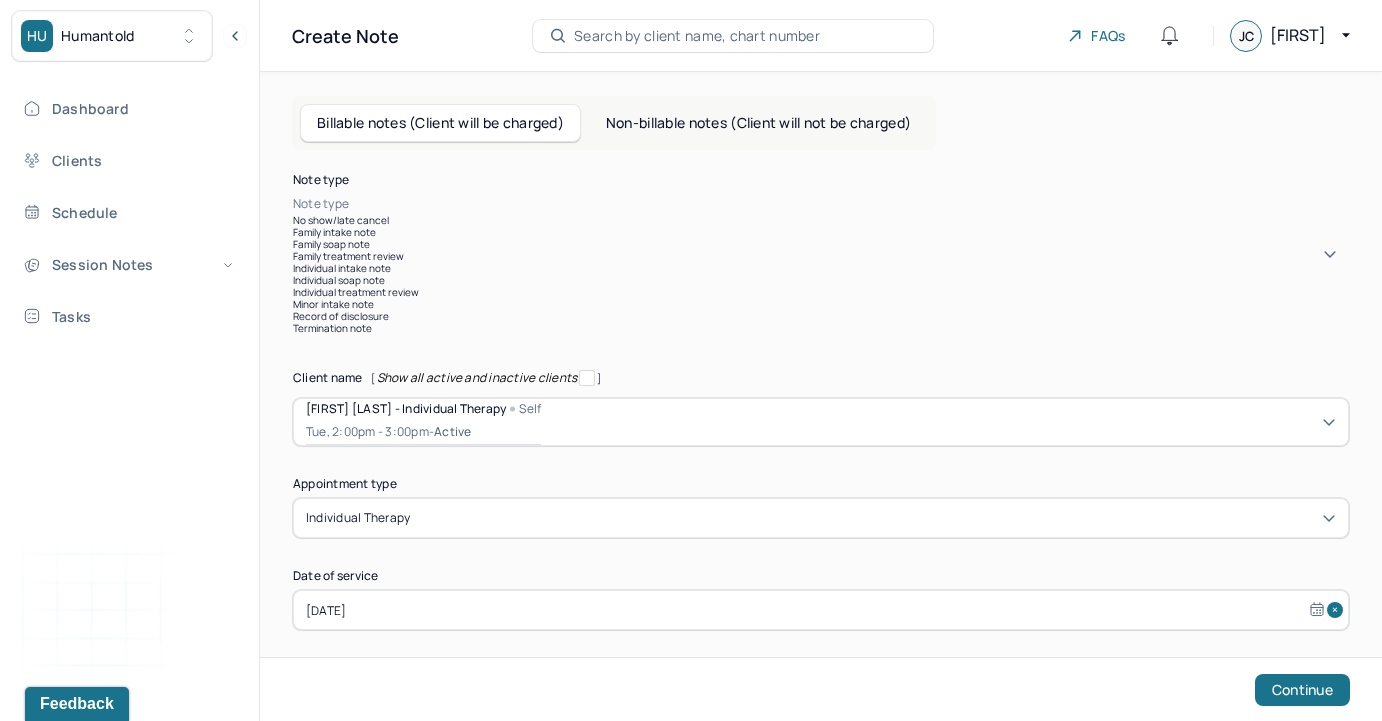 click at bounding box center [851, 204] 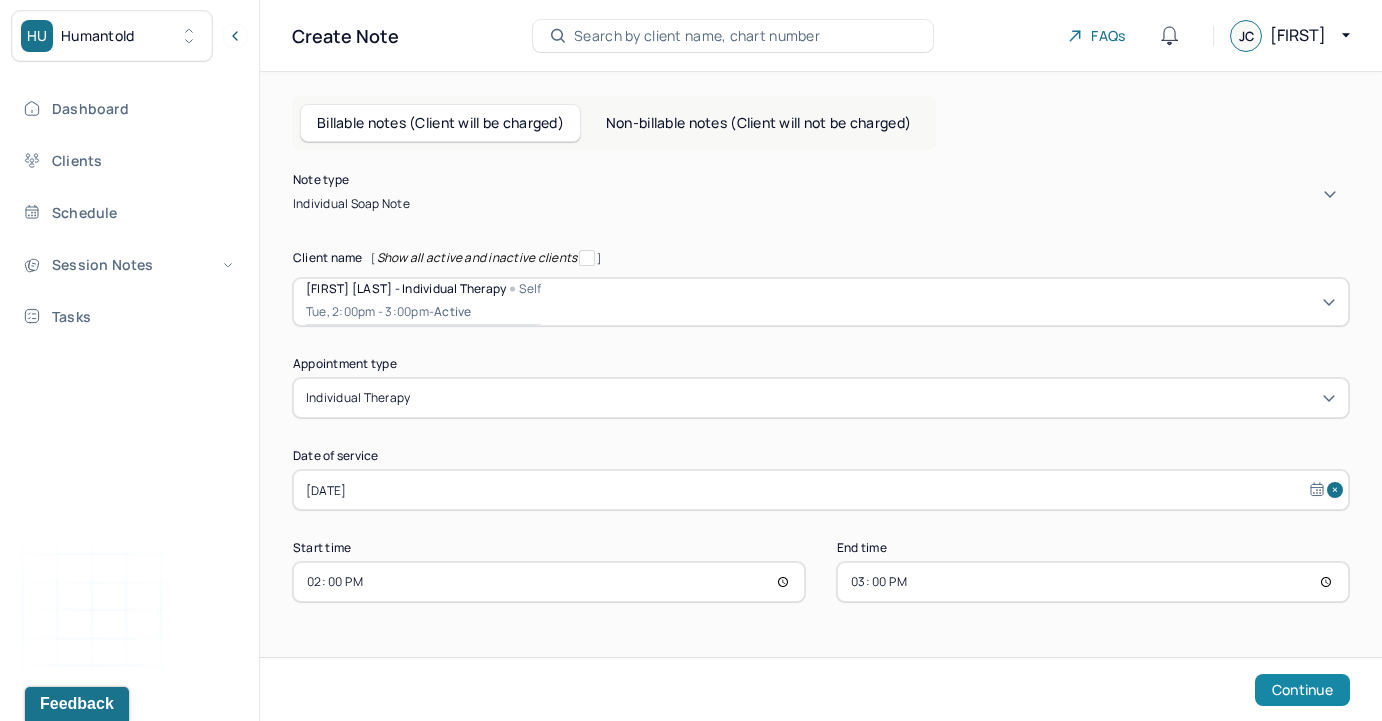 click on "Continue" at bounding box center [1302, 690] 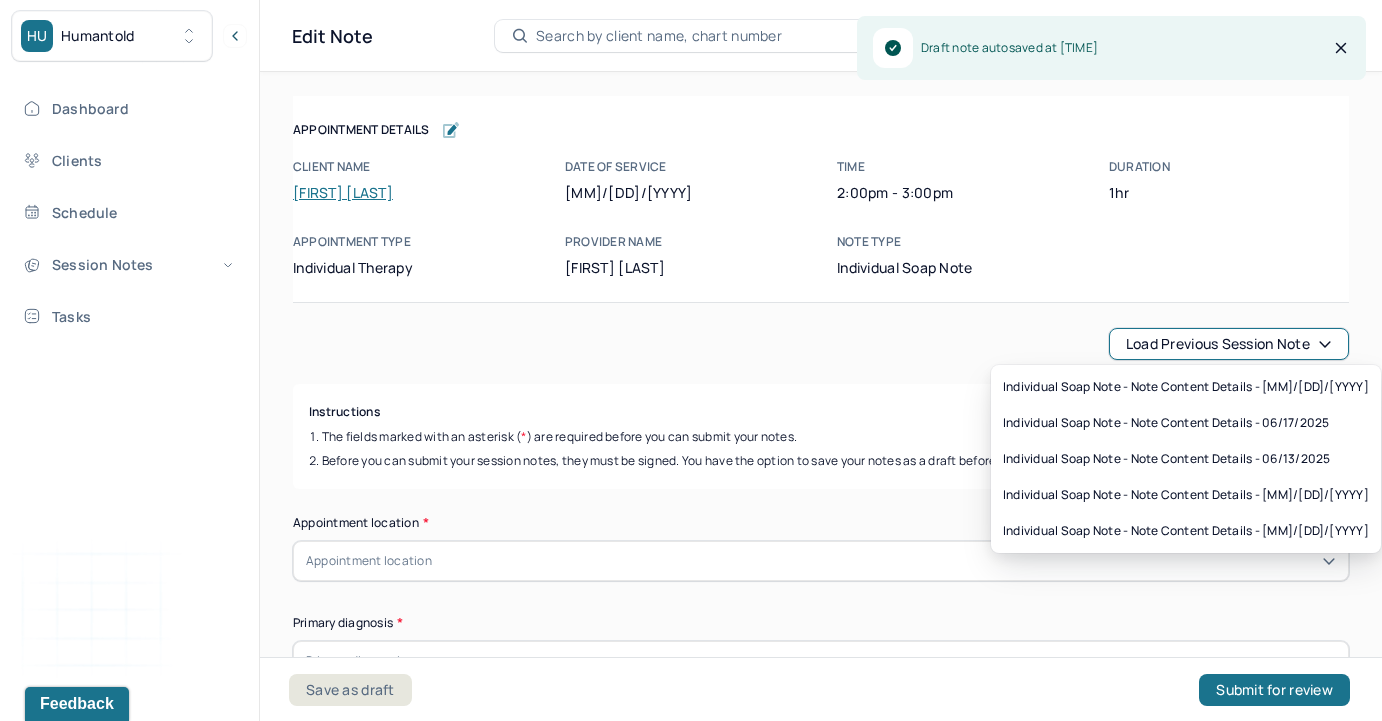 click on "Load previous session note" at bounding box center [1229, 344] 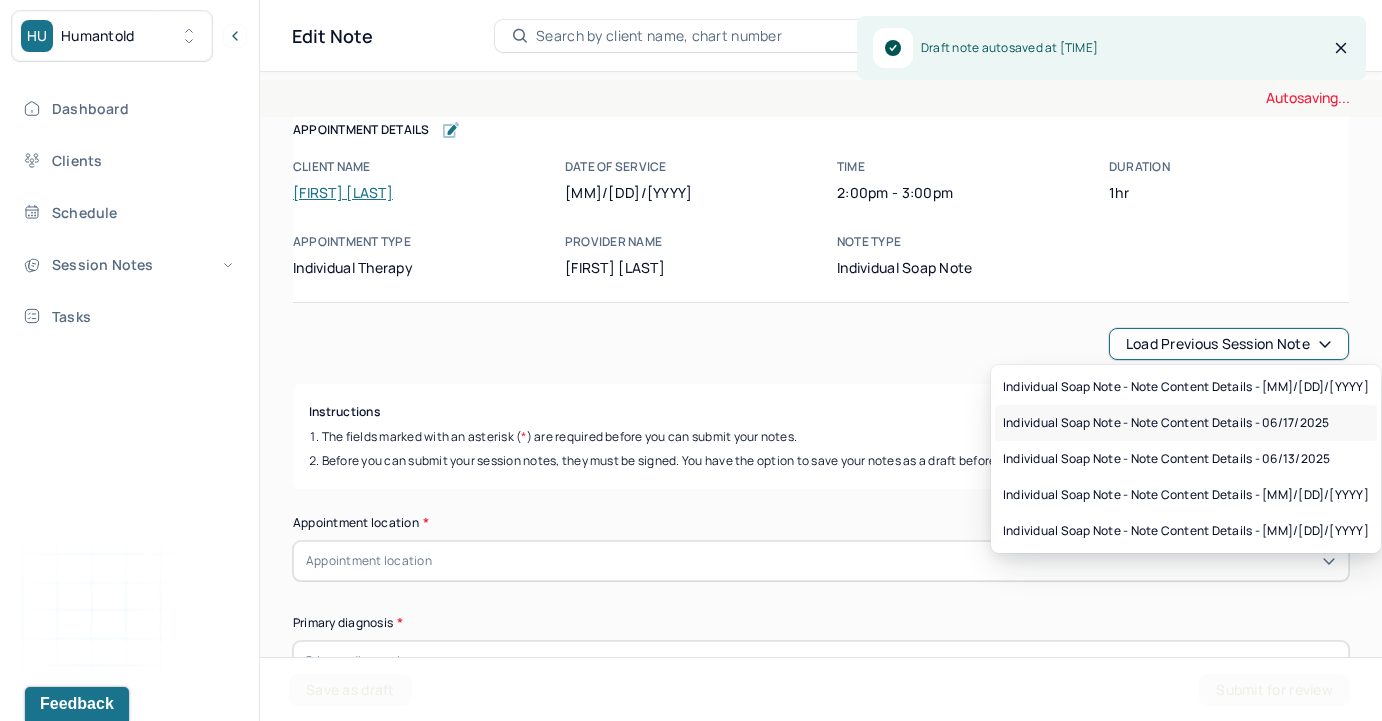 click on "Individual soap note   - Note content Details -   [DATE]" at bounding box center (1166, 423) 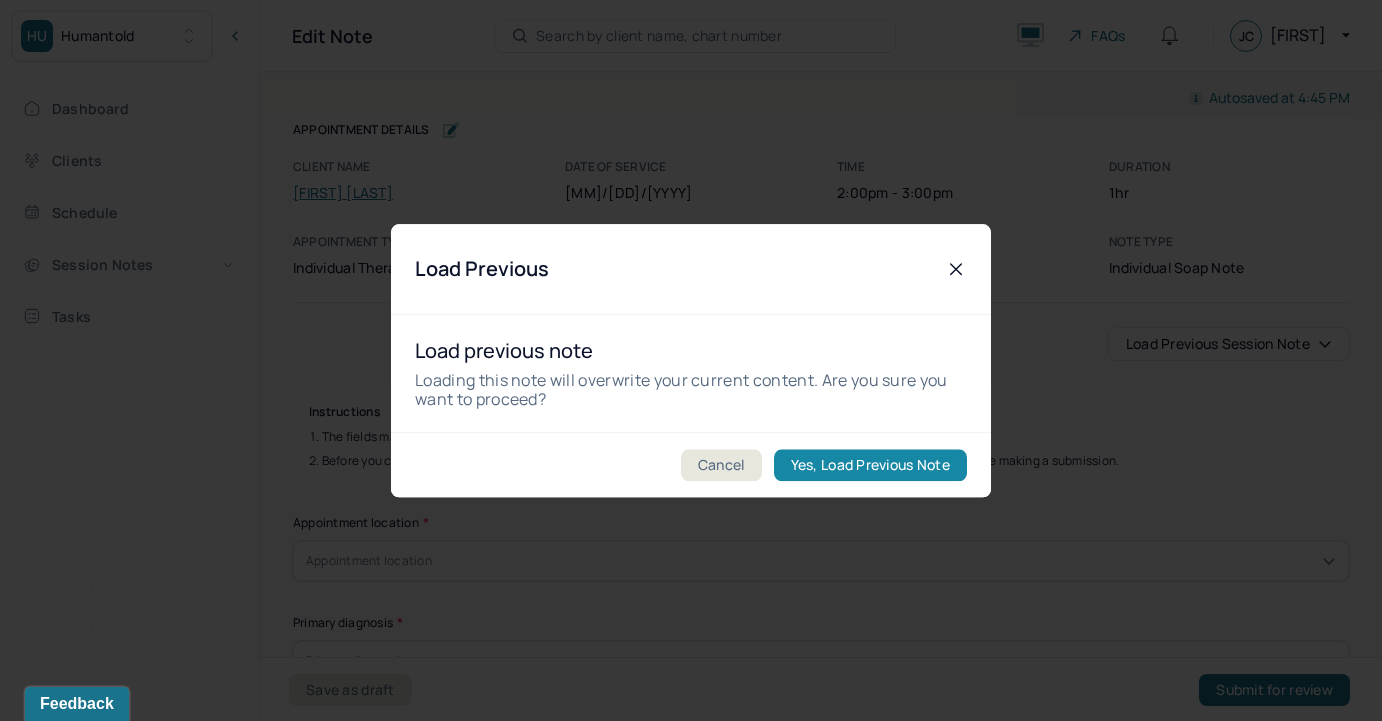 click on "Yes, Load Previous Note" at bounding box center [870, 465] 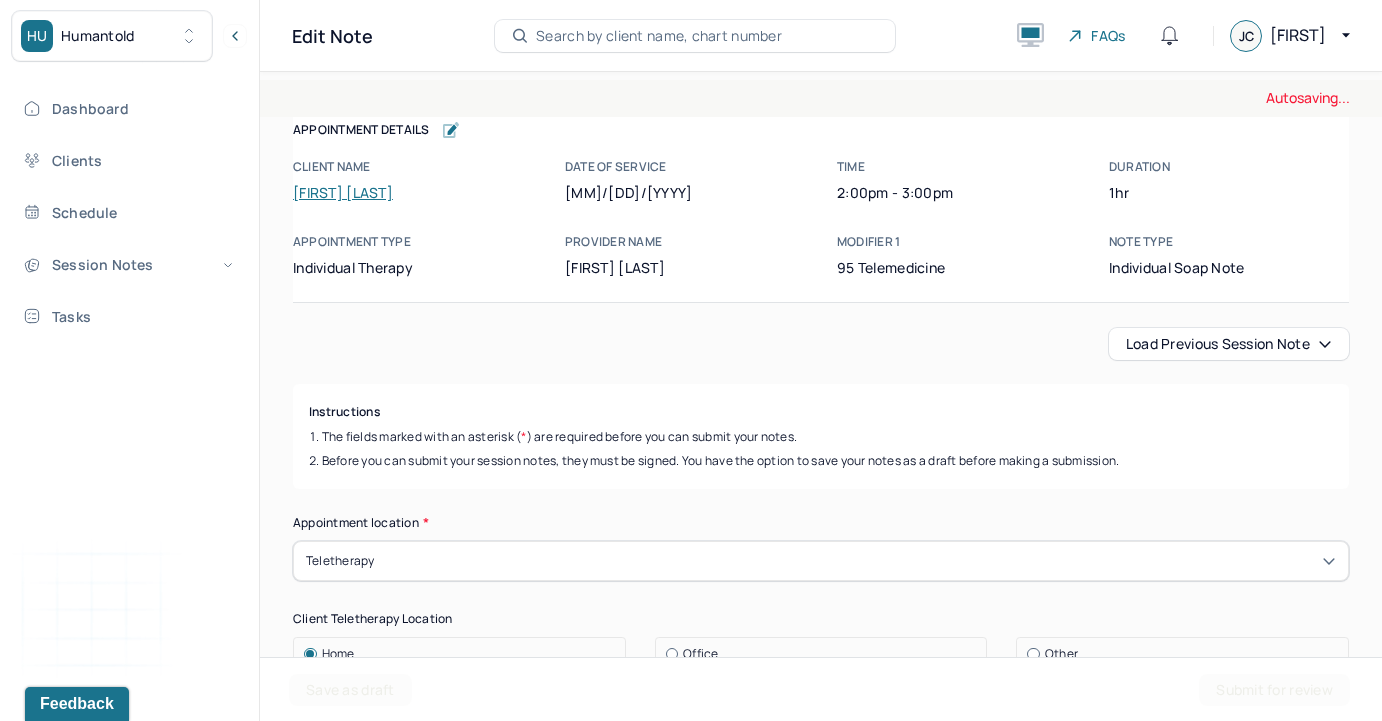click on "Autosaving... Appointment Details Client name [CLIENT_NAME] Date of service 07/15/2025 Time 2:00pm - 3:00pm Duration 1hr Appointment type individual therapy Provider name [PROVIDER_NAME] Modifier 1 95 Telemedicine Note type Individual soap note Appointment Details Client name [CLIENT_NAME] Date of service 07/15/2025 Time 2:00pm - 3:00pm Duration 1hr Appointment type individual therapy Provider name [PROVIDER_NAME] Modifier 1 95 Telemedicine Note type Individual soap note Load previous session note Instructions The fields marked with an asterisk ( * ) are required before you can submit your notes. Before you can submit your session notes, they must be signed. You have the option to save your notes as a draft before making a submission. Appointment location * Teletherapy Client Teletherapy Location Home Office Other Provider Teletherapy Location Home Office Other Consent was received for the teletherapy session The teletherapy session was conducted via video Primary diagnosis * Secondary diagnosis (optional)" at bounding box center (821, 392) 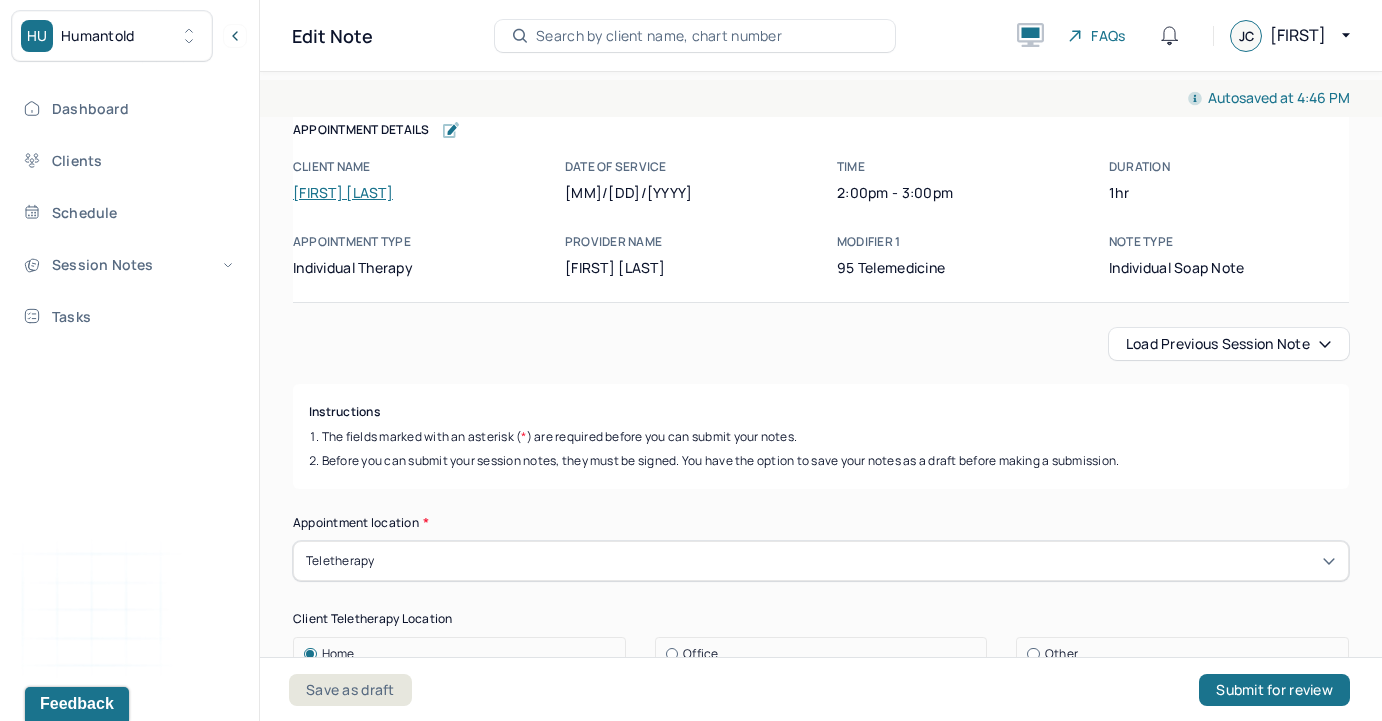 click on "Instructions The fields marked with an asterisk ( * ) are required before you can submit your notes. Before you can submit your session notes, they must be signed. You have the option to save your notes as a draft before making a submission. Appointment location * Teletherapy Client Teletherapy Location Home Office Other Provider Teletherapy Location Home Office Other Consent was received for the teletherapy session The teletherapy session was conducted via video Primary diagnosis * F41.1 GENERALIZED ANXIETY DISORDER Secondary diagnosis (optional) Secondary diagnosis Tertiary diagnosis (optional) Tertiary diagnosis Emotional / Behavioural symptoms demonstrated * The client is experiencing disconnection, anger and confusion. Causing * Maladaptive Functioning Intention for Session * Facilitate coping mechanisms Session Note Subjective Objective How did they present themselves? Was there nervous talking or lack of eye contact? Assessment Therapy Intervention Techniques Please select at least 1 intervention used" at bounding box center (821, 2516) 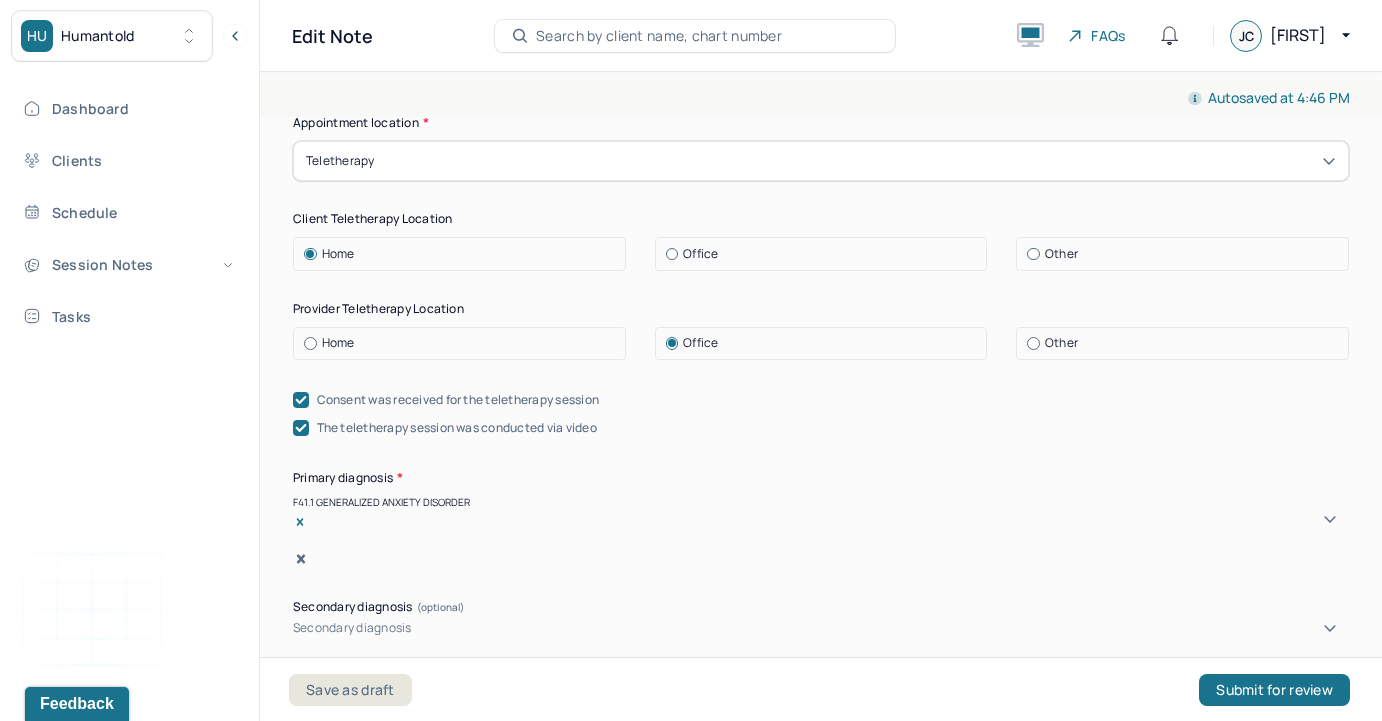 scroll, scrollTop: 360, scrollLeft: 0, axis: vertical 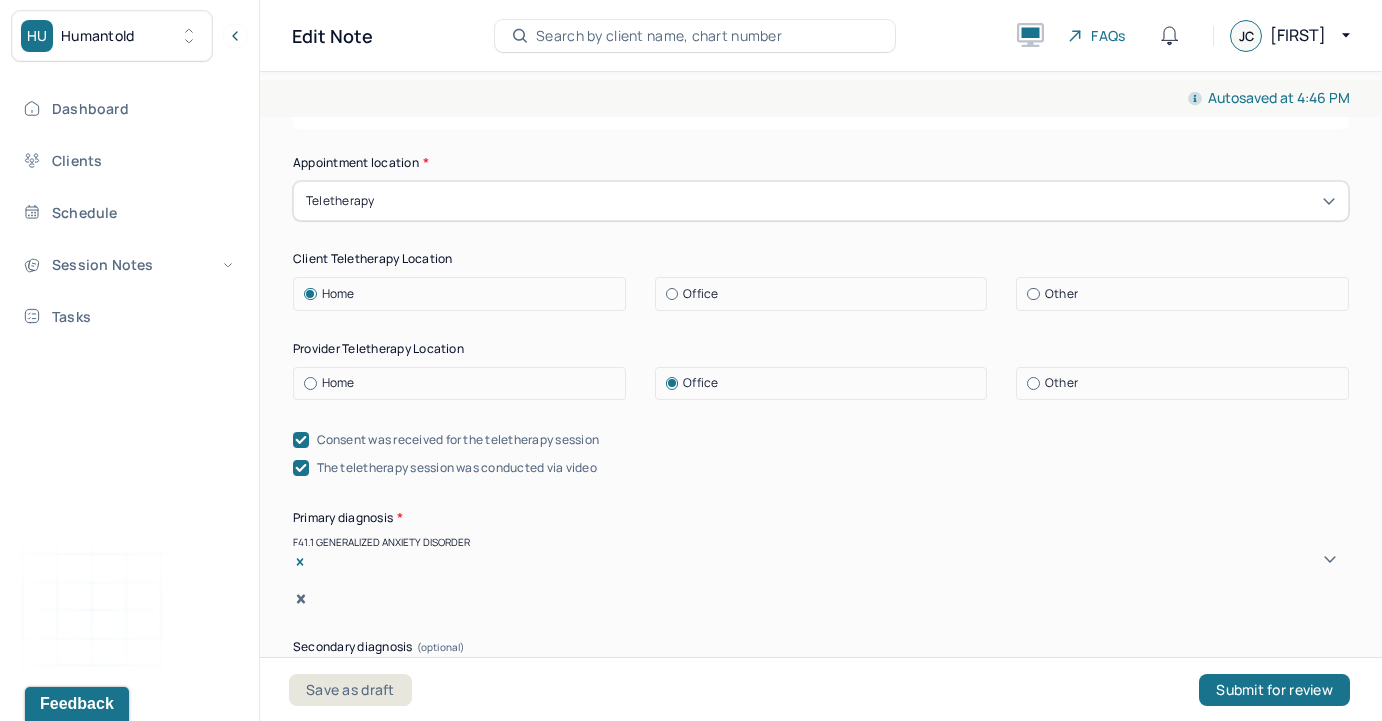 click at bounding box center (310, 383) 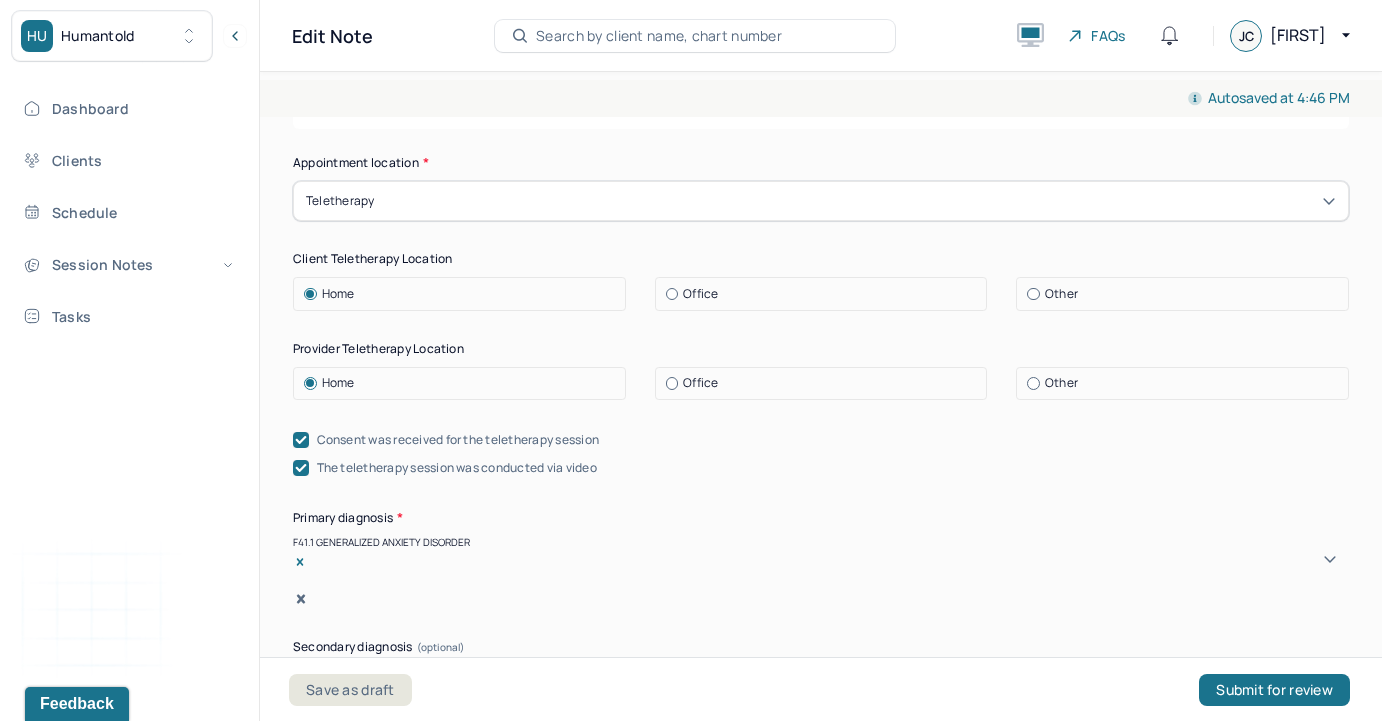 click at bounding box center (672, 383) 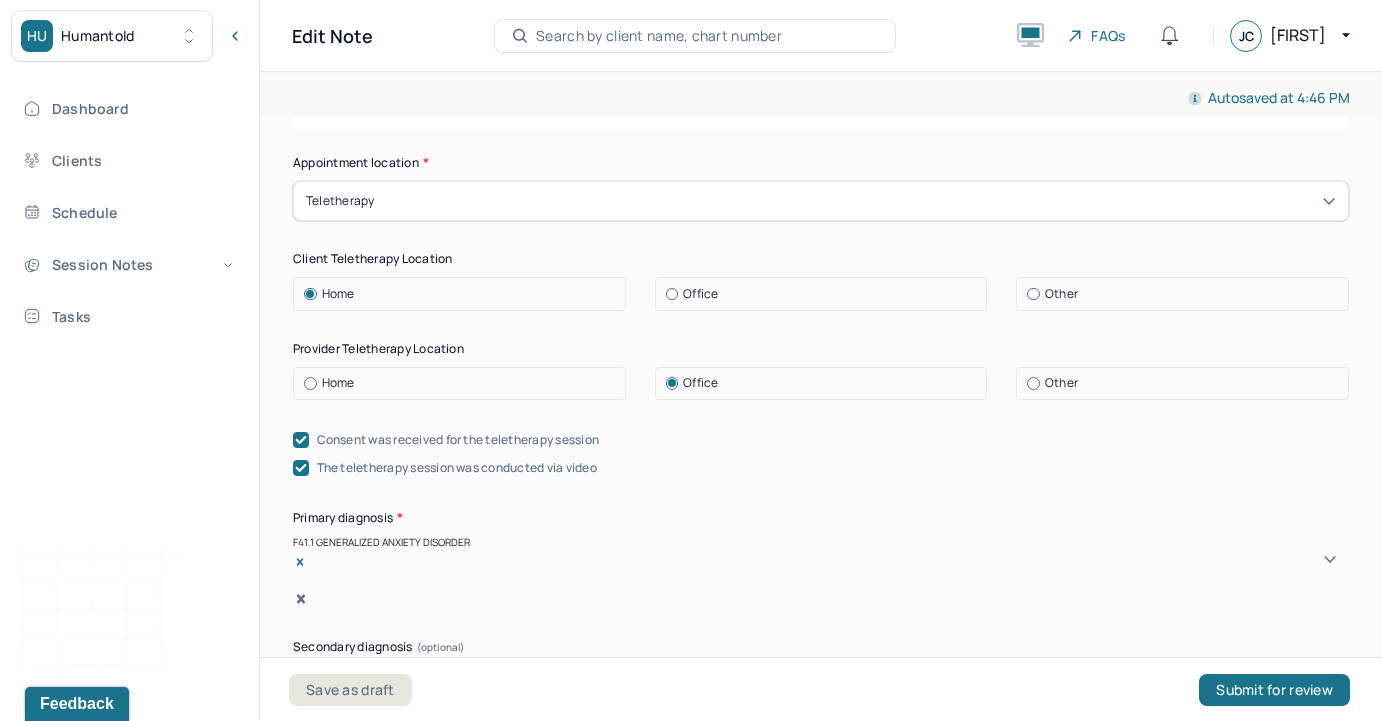 click on "Autosaved at 4:46 PM Appointment Details     Client name [NAME] [LAST] Date of service 07/15/2025 Time 2:00pm - 3:00pm Duration 1hr Appointment type individual therapy Provider name [NAME] [LAST] Modifier 1 95 Telemedicine Note type Individual soap note Appointment Details     Client name [NAME] [LAST] Date of service 07/15/2025 Time 2:00pm - 3:00pm Duration 1hr Appointment type individual therapy Provider name [NAME] [LAST] Modifier 1 95 Telemedicine Note type Individual soap note   Load previous session note   Instructions The fields marked with an asterisk ( * ) are required before you can submit your notes. Before you can submit your session notes, they must be signed. You have the option to save your notes as a draft before making a submission. Appointment location * Teletherapy Client Teletherapy Location Home Office Other Provider Teletherapy Location Home Office Other Consent was received for the teletherapy session The teletherapy session was conducted via video Primary diagnosis * Secondary diagnosis * *" at bounding box center [821, 392] 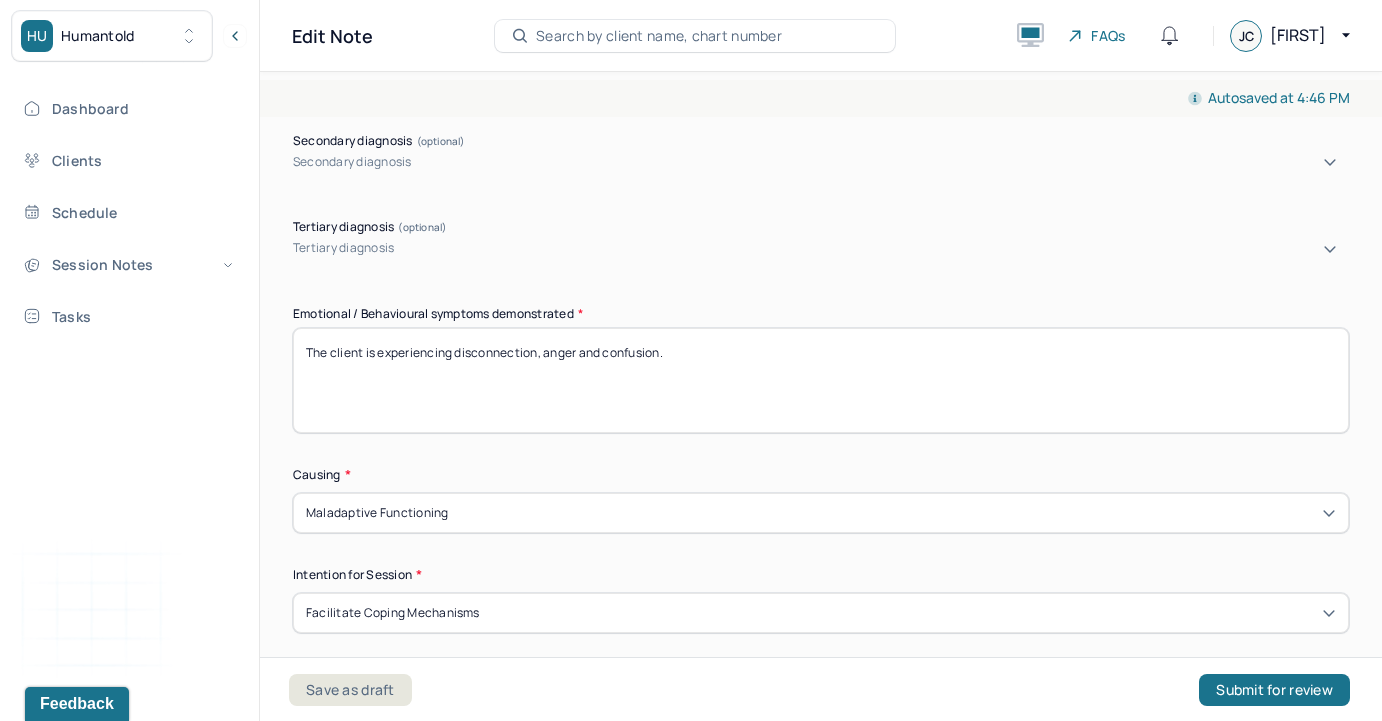 scroll, scrollTop: 880, scrollLeft: 0, axis: vertical 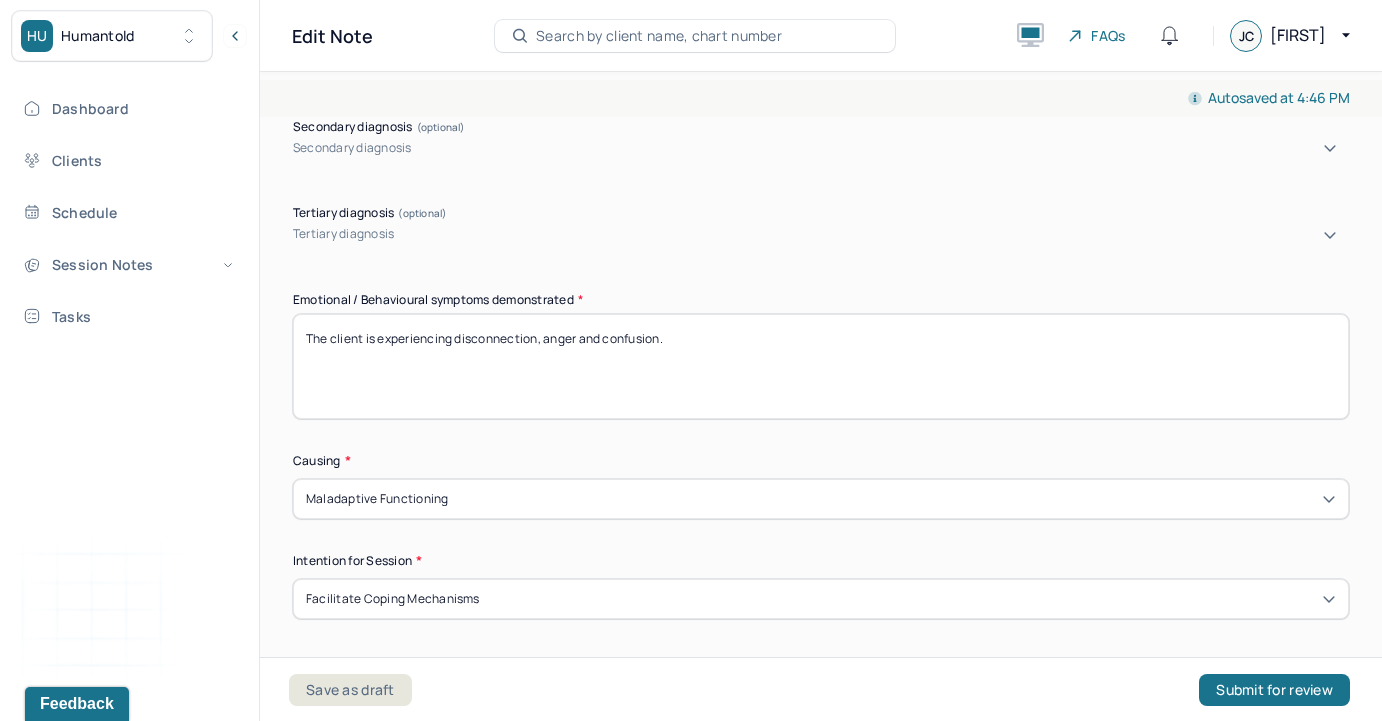 drag, startPoint x: 659, startPoint y: 319, endPoint x: 460, endPoint y: 322, distance: 199.02261 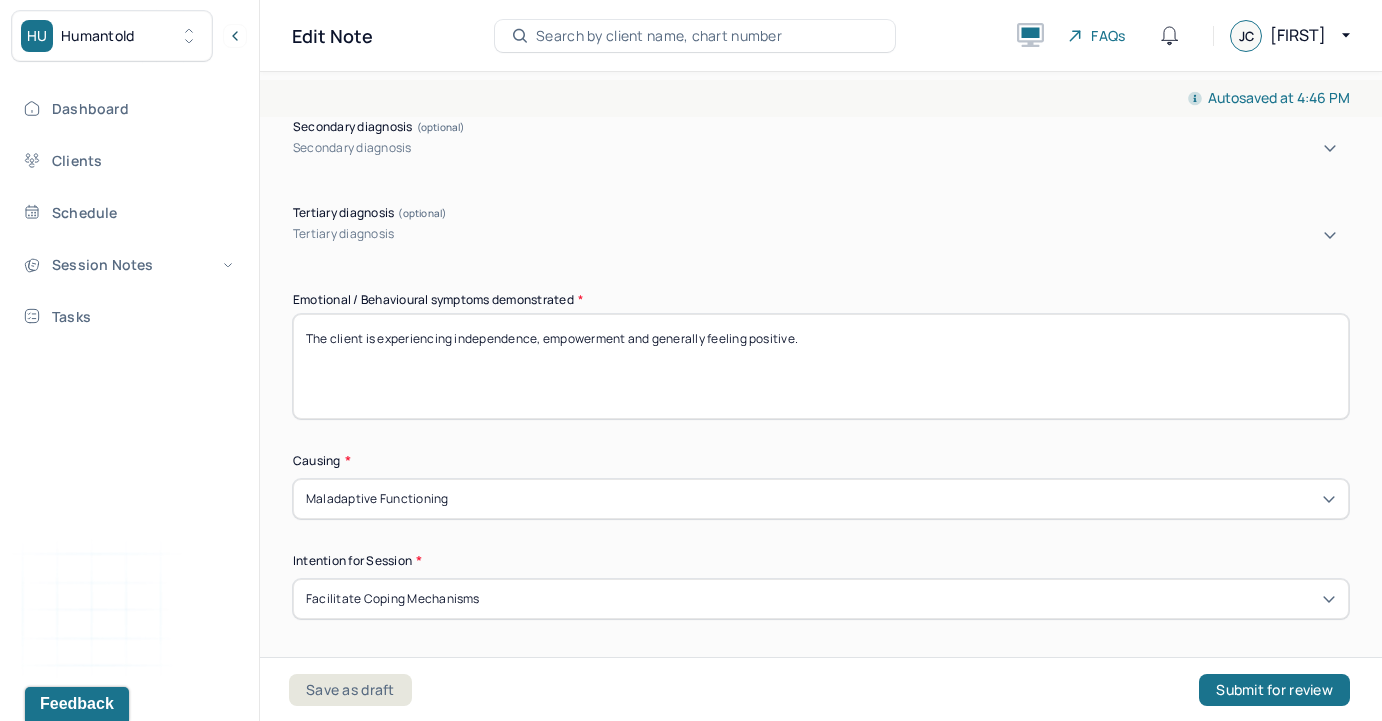 type on "The client is experiencing independence, empowerment and generally feeling positive." 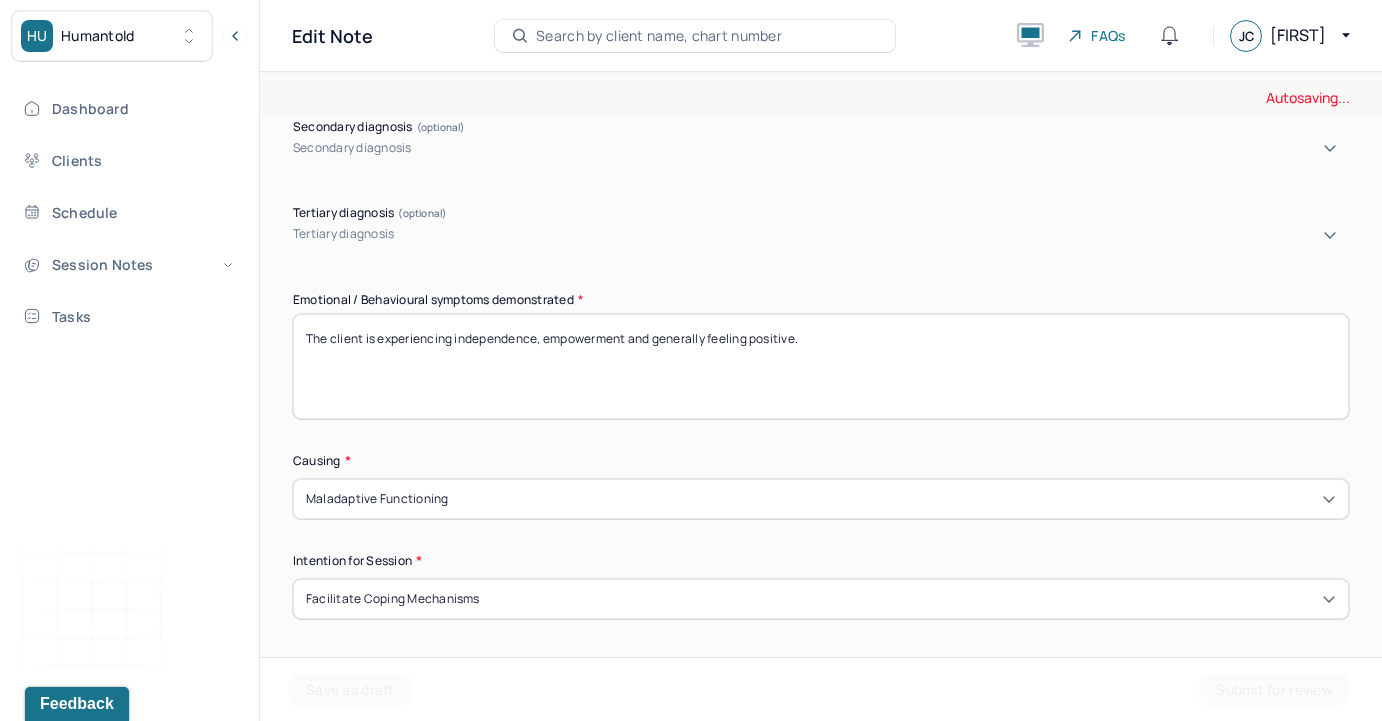 click on "Appointment location * Teletherapy Client Teletherapy Location Home Office Other Provider Teletherapy Location Home Office Other Consent was received for the teletherapy session The teletherapy session was conducted via video Primary diagnosis * F41.1 GENERALIZED ANXIETY DISORDER Secondary diagnosis (optional) Secondary diagnosis Tertiary diagnosis (optional) Tertiary diagnosis Emotional / Behavioural symptoms demonstrated * The client is experiencing disconnection, anger and confusion. Causing * Maladaptive Functioning Intention for Session * Facilitate coping mechanisms" at bounding box center (821, 126) 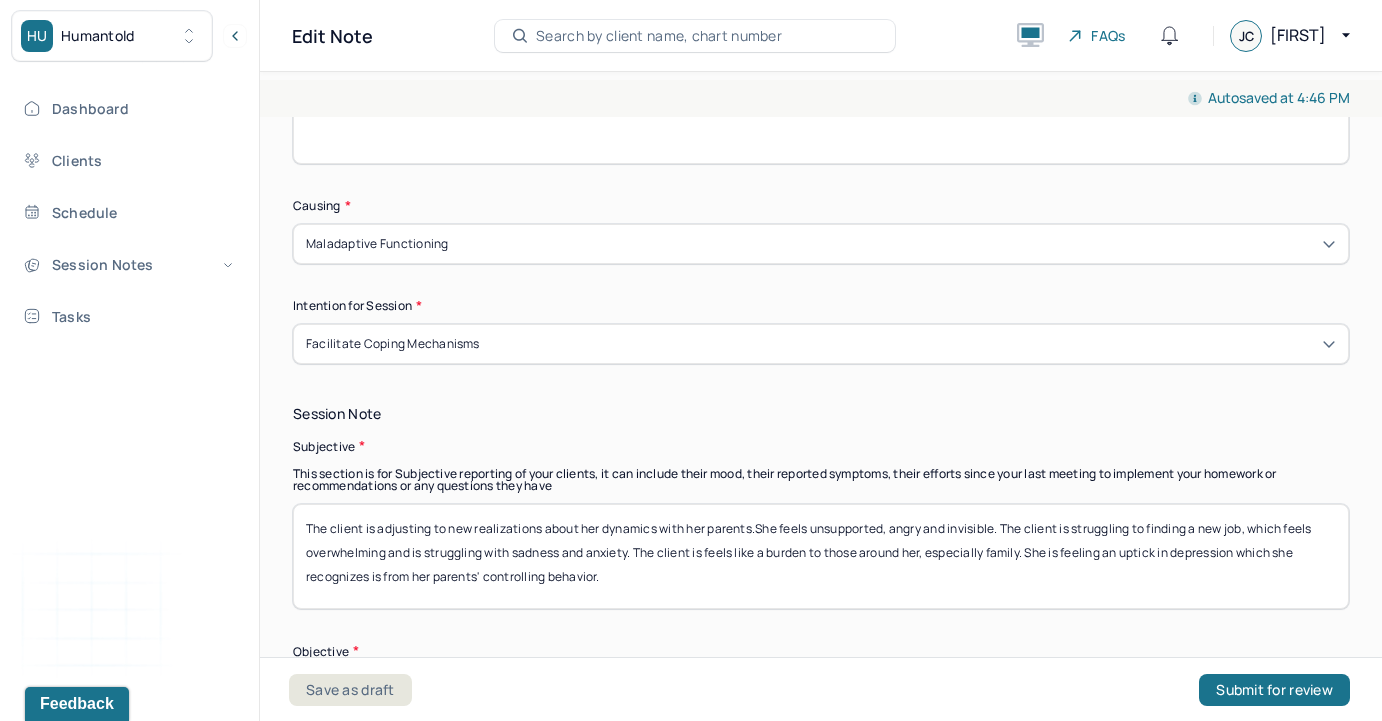 scroll, scrollTop: 1160, scrollLeft: 0, axis: vertical 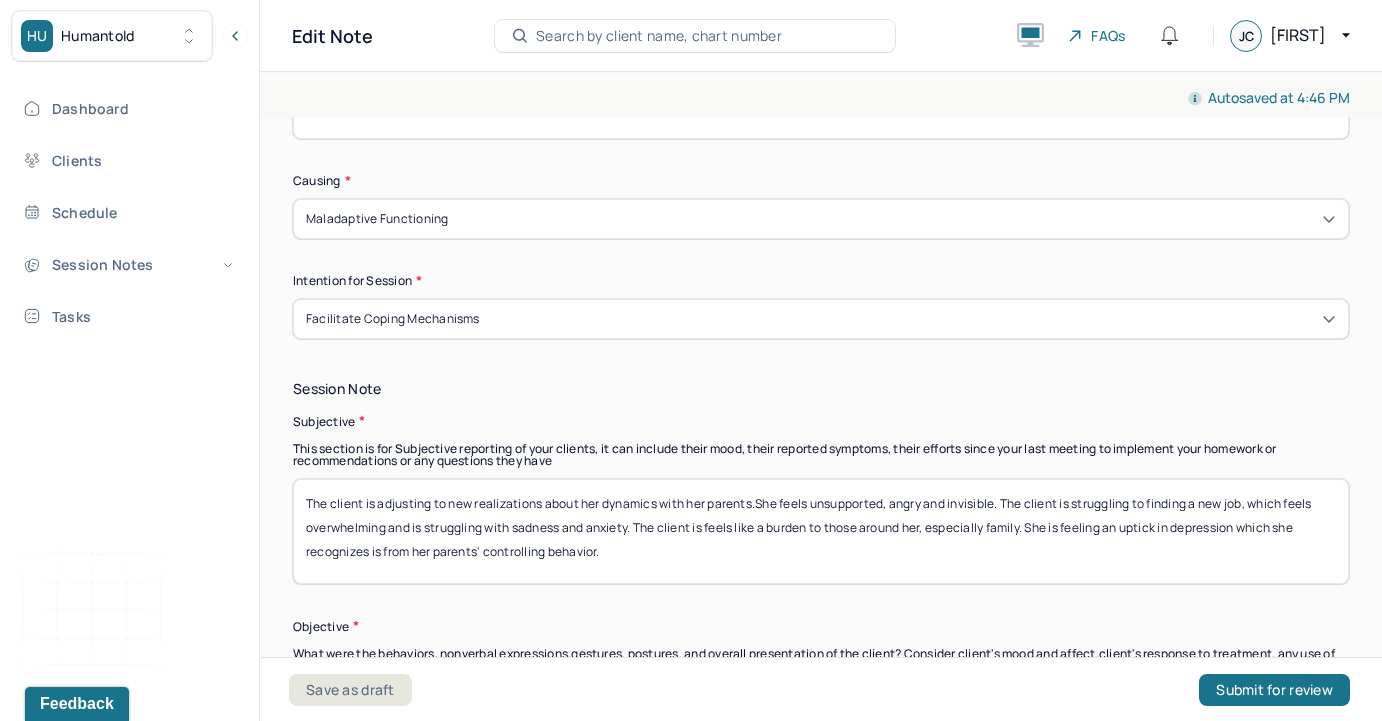 drag, startPoint x: 633, startPoint y: 538, endPoint x: 385, endPoint y: 477, distance: 255.39186 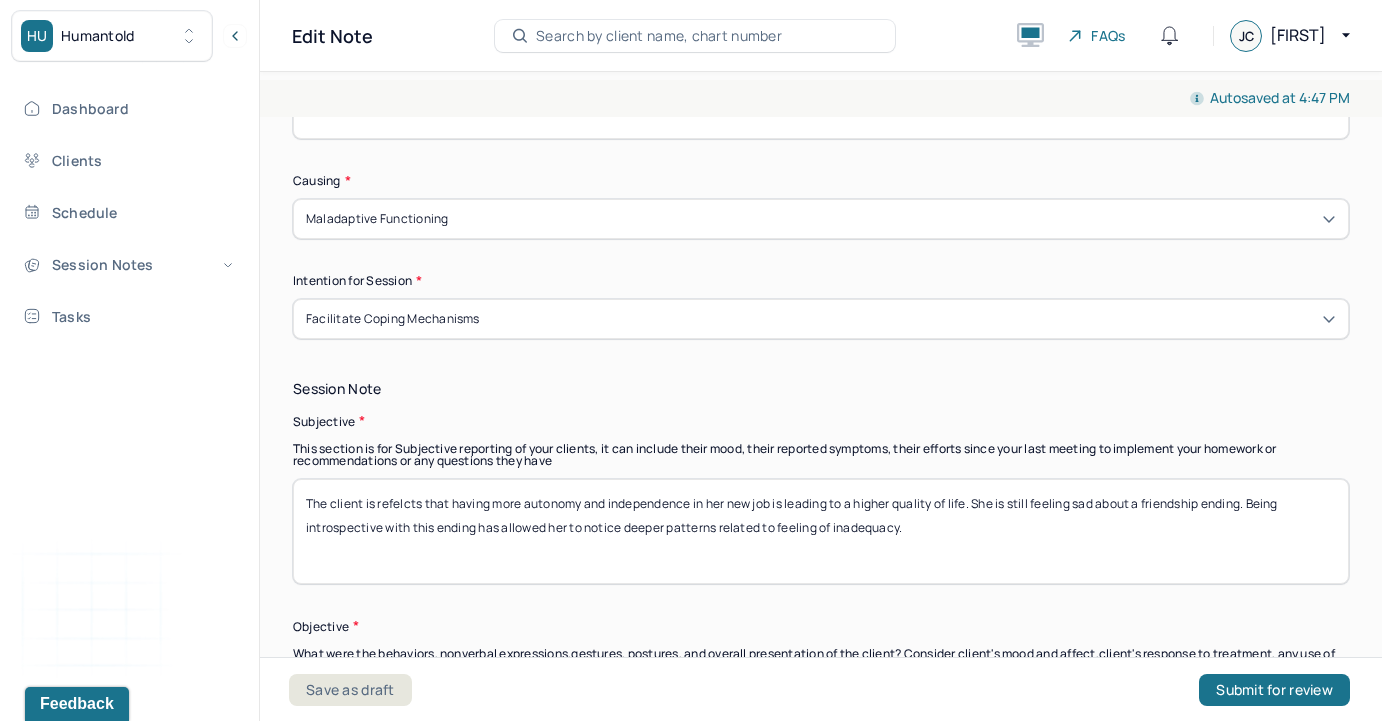 click on "The client is refelcts that having more autonomy and independence in her new job is leading to a higher quality of life. She is still feeling sad about a friendship ending. Being introspective with this ending has allowed her to notice deeper patterns related to feeling of inadequacy." at bounding box center [821, 531] 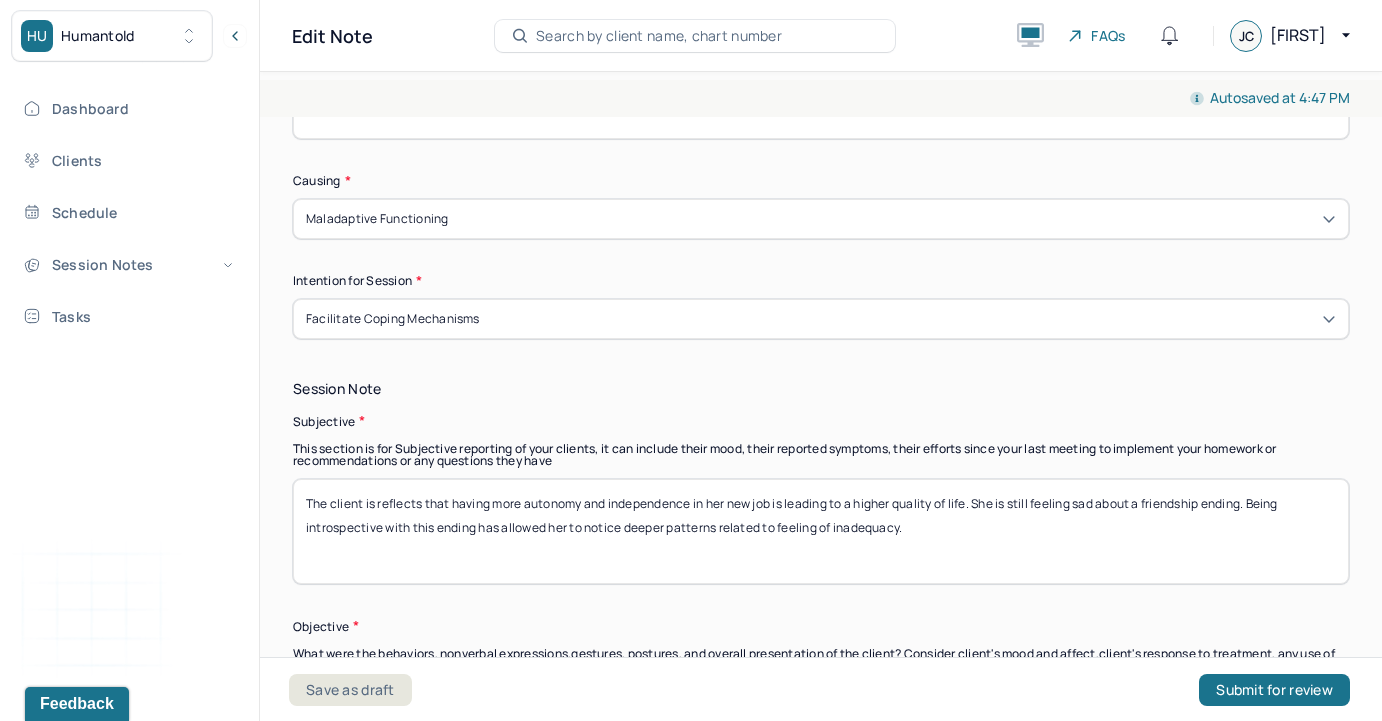 click on "The client is refelcts that having more autonomy and independence in her new job is leading to a higher quality of life. She is still feeling sad about a friendship ending. Being introspective with this ending has allowed her to notice deeper patterns related to feeling of inadequacy." at bounding box center (821, 531) 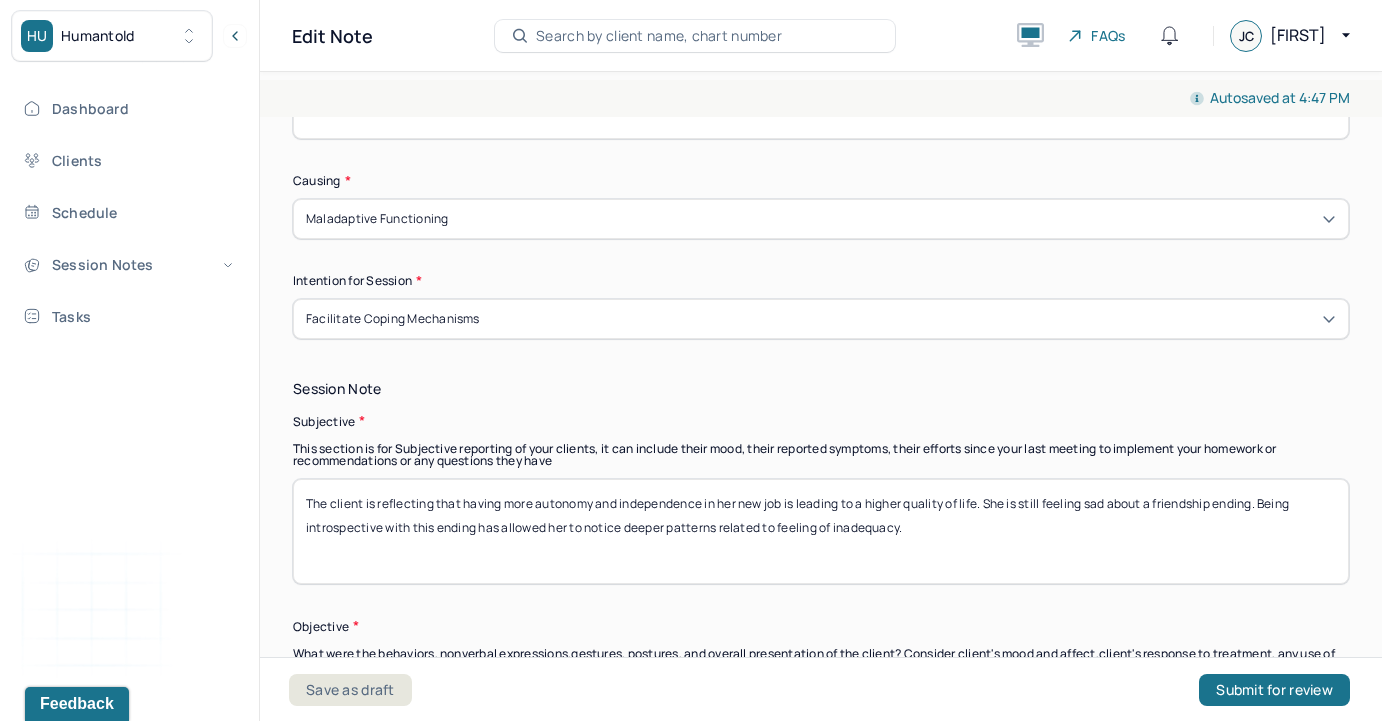 type on "The client is reflecting that having more autonomy and independence in her new job is leading to a higher quality of life. She is still feeling sad about a friendship ending. Being introspective with this ending has allowed her to notice deeper patterns related to feeling of inadequacy." 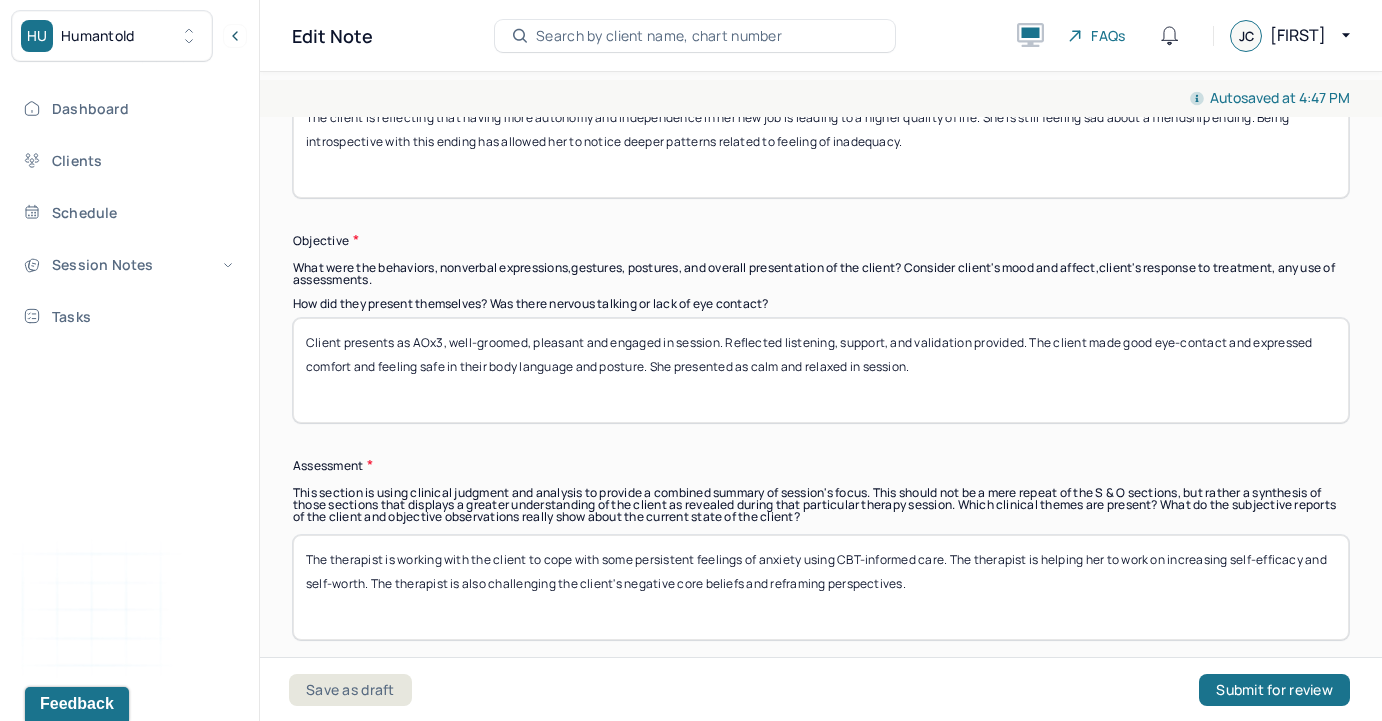 scroll, scrollTop: 1560, scrollLeft: 0, axis: vertical 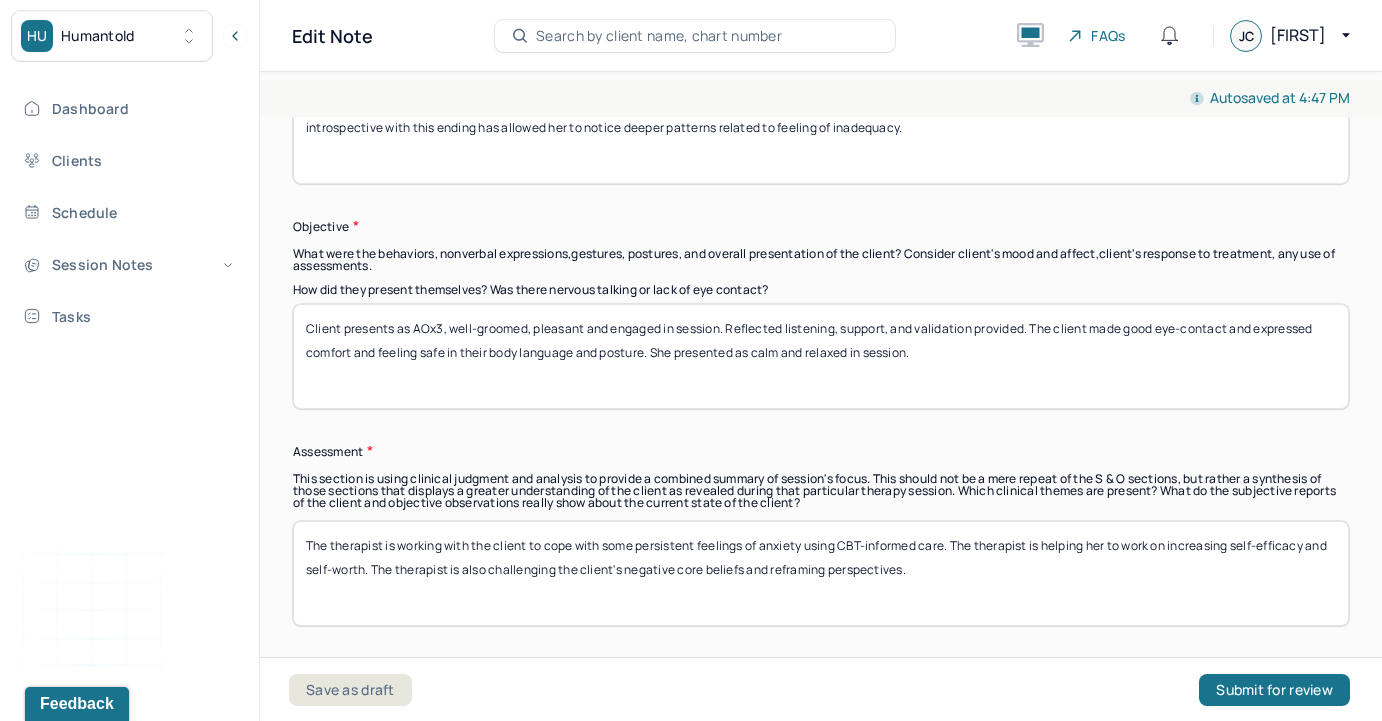 click on "Client presents as AOx3, well-groomed, pleasant and engaged in session. Reflected listening, support, and validation provided. The client made good eye-contact and expressed comfort and feeling safe in their body language and posture. She presented as calm and relaxed in session." at bounding box center (821, 356) 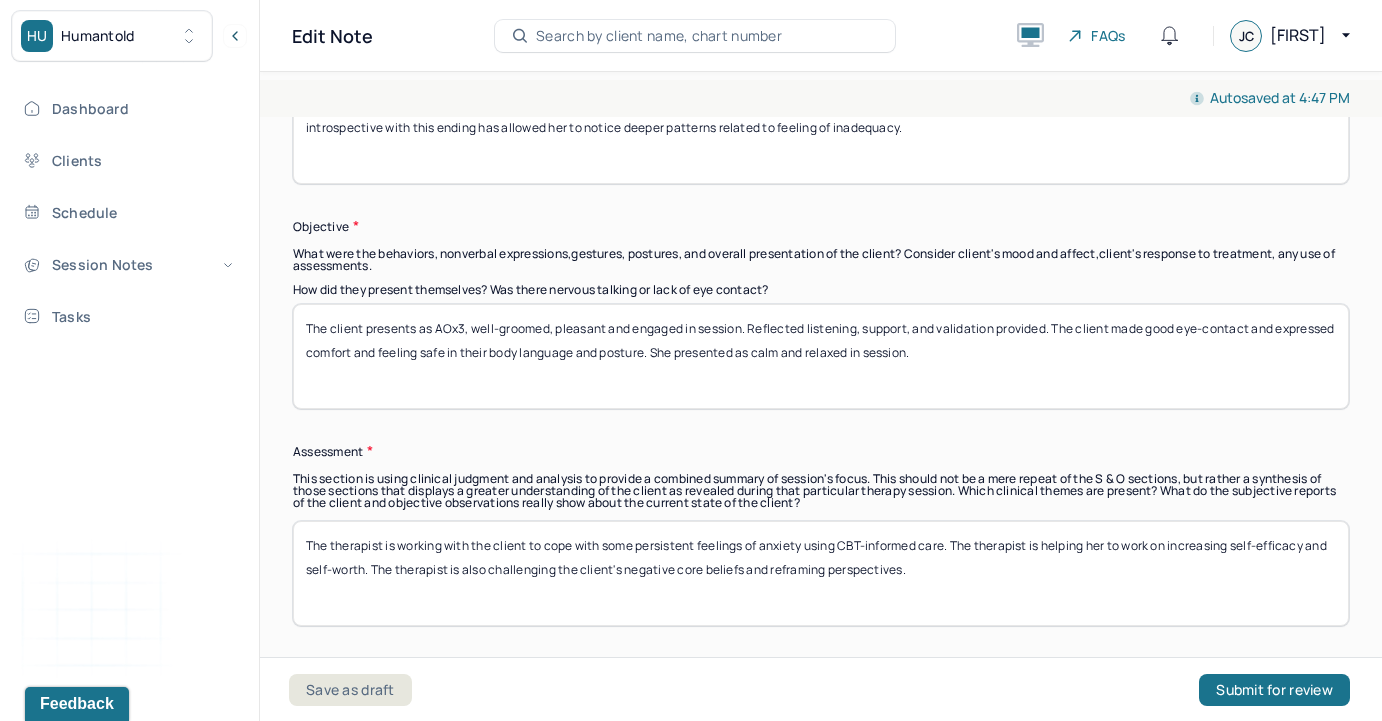drag, startPoint x: 754, startPoint y: 312, endPoint x: 711, endPoint y: 325, distance: 44.922153 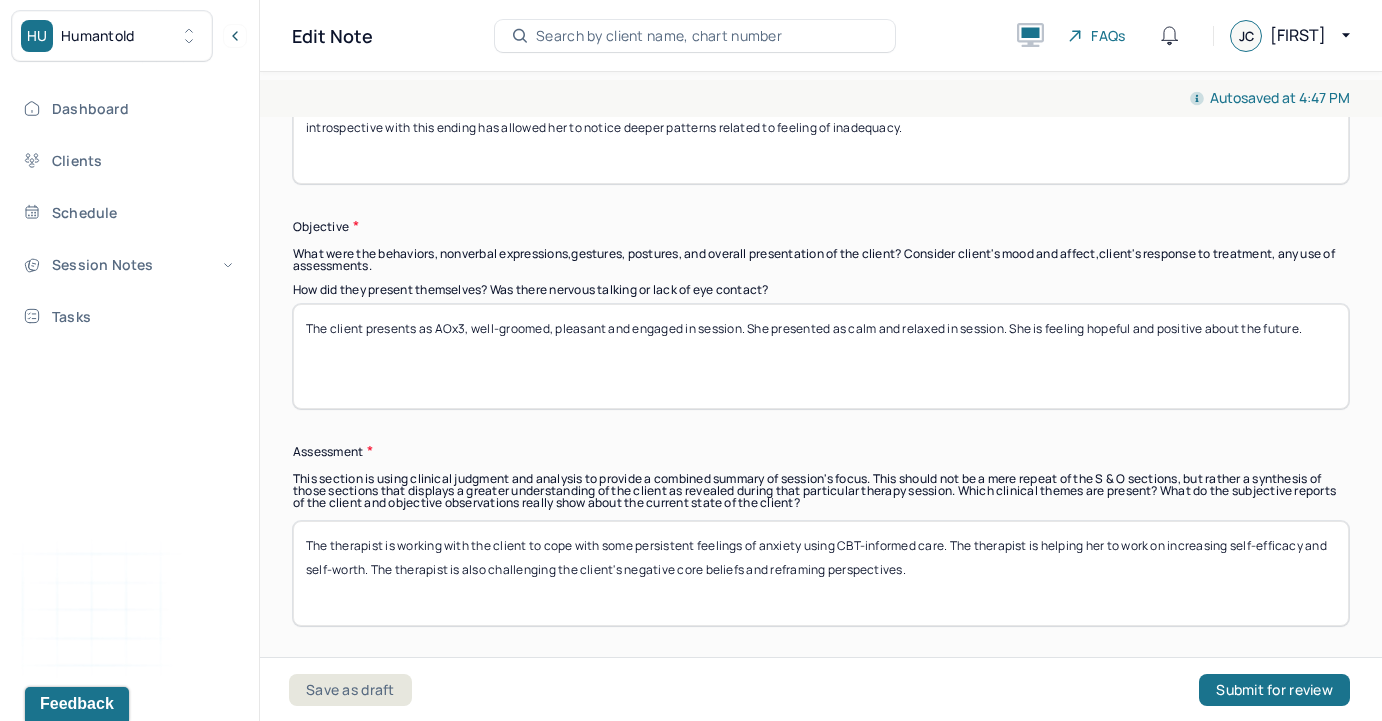 type on "The client presents as AOx3, well-groomed, pleasant and engaged in session. She presented as calm and relaxed in session. She is feeling hopeful and positive about the future." 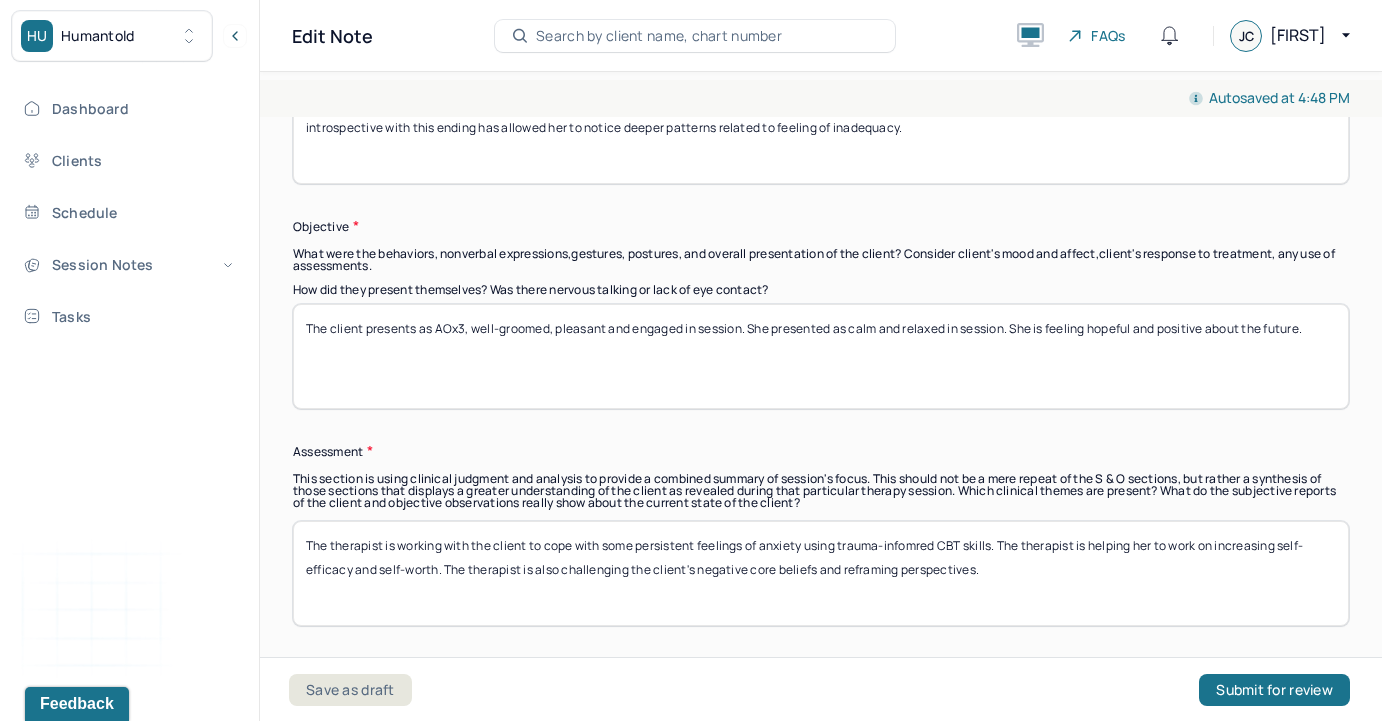 click on "The therapist is working with the client to cope with some persistent feelings of anxiety using trauma-infomred CBT skills. The therapist is helping her to work on increasing self-efficacy and self-worth. The therapist is also challenging the client's negative core beliefs and reframing perspectives." at bounding box center (821, 573) 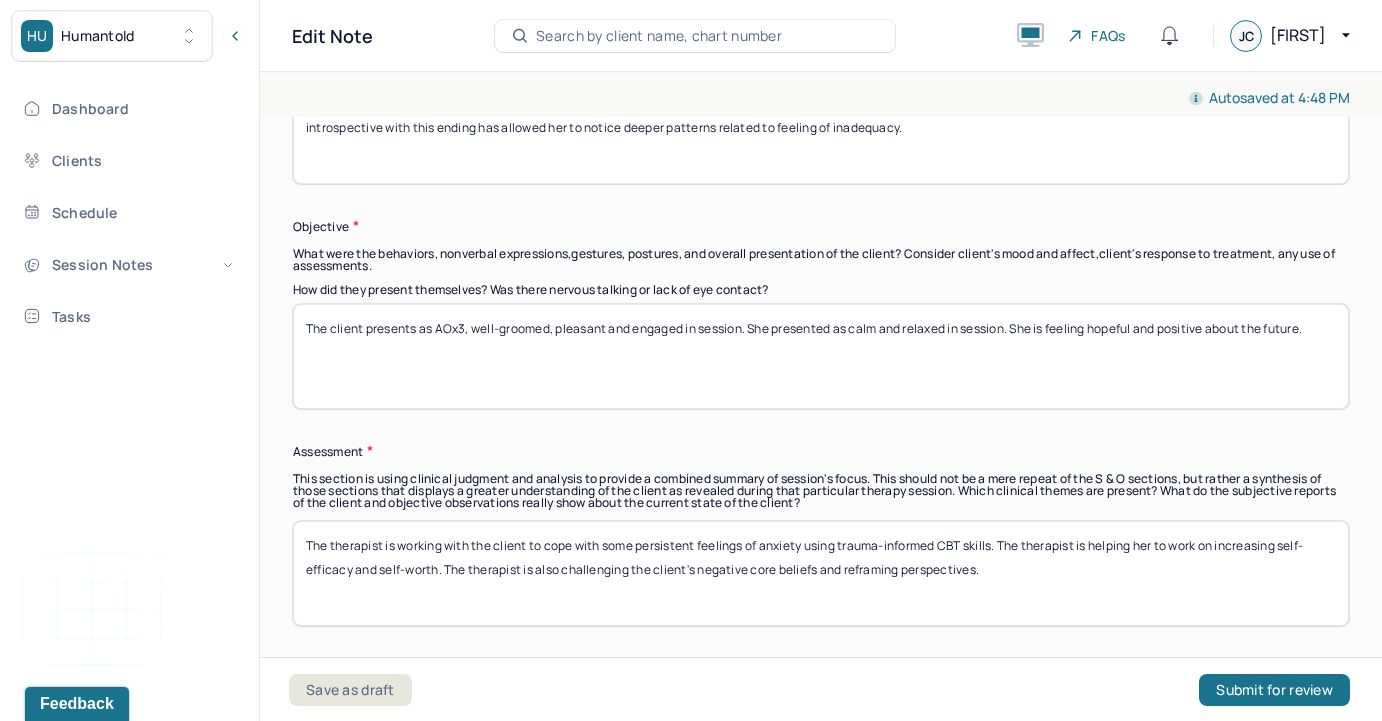 click on "This section is using clinical judgment and analysis to provide a combined summary of session's focus. This should not be a mere repeat of the S & O sections, but rather a synthesis of those sections that displays a greater understanding of the client as revealed during that particular therapy session. Which clinical themes are present? What do the subjective reports of the client and objective observations really show about the current state of the client?" at bounding box center [821, 491] 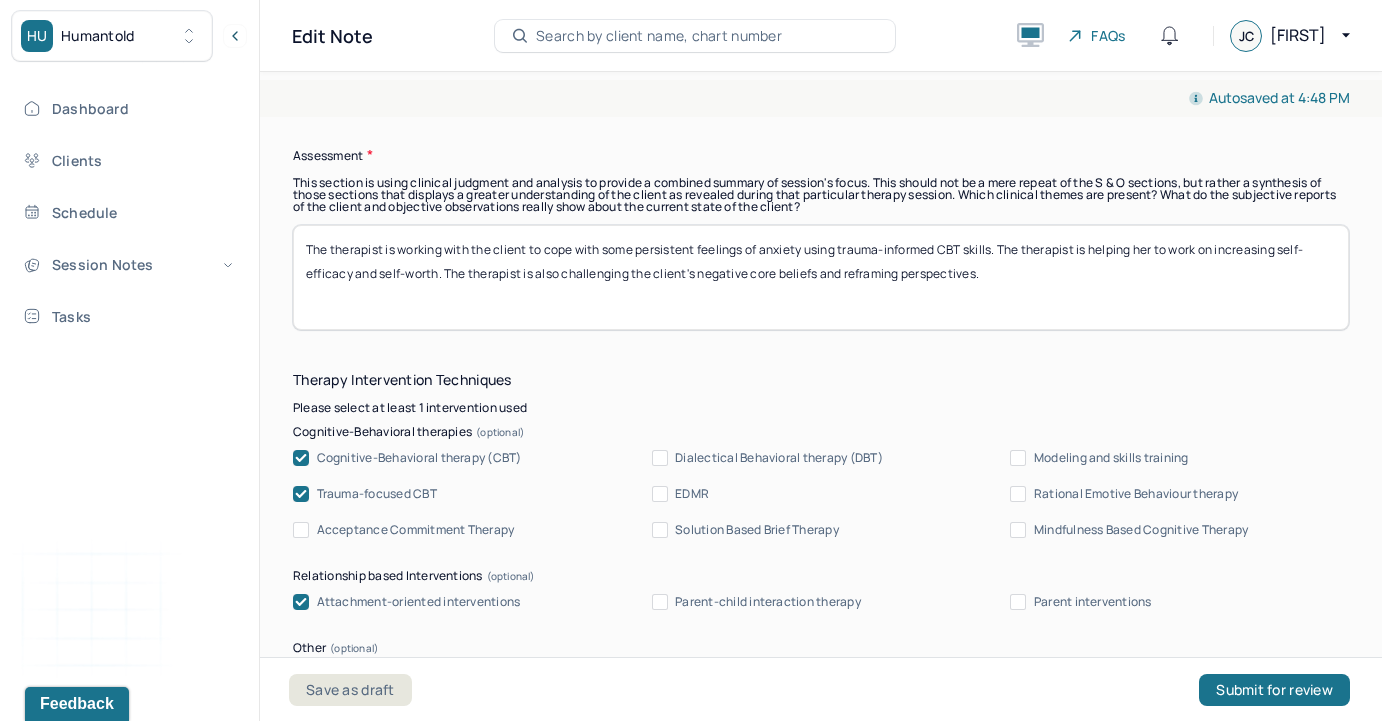 scroll, scrollTop: 1880, scrollLeft: 0, axis: vertical 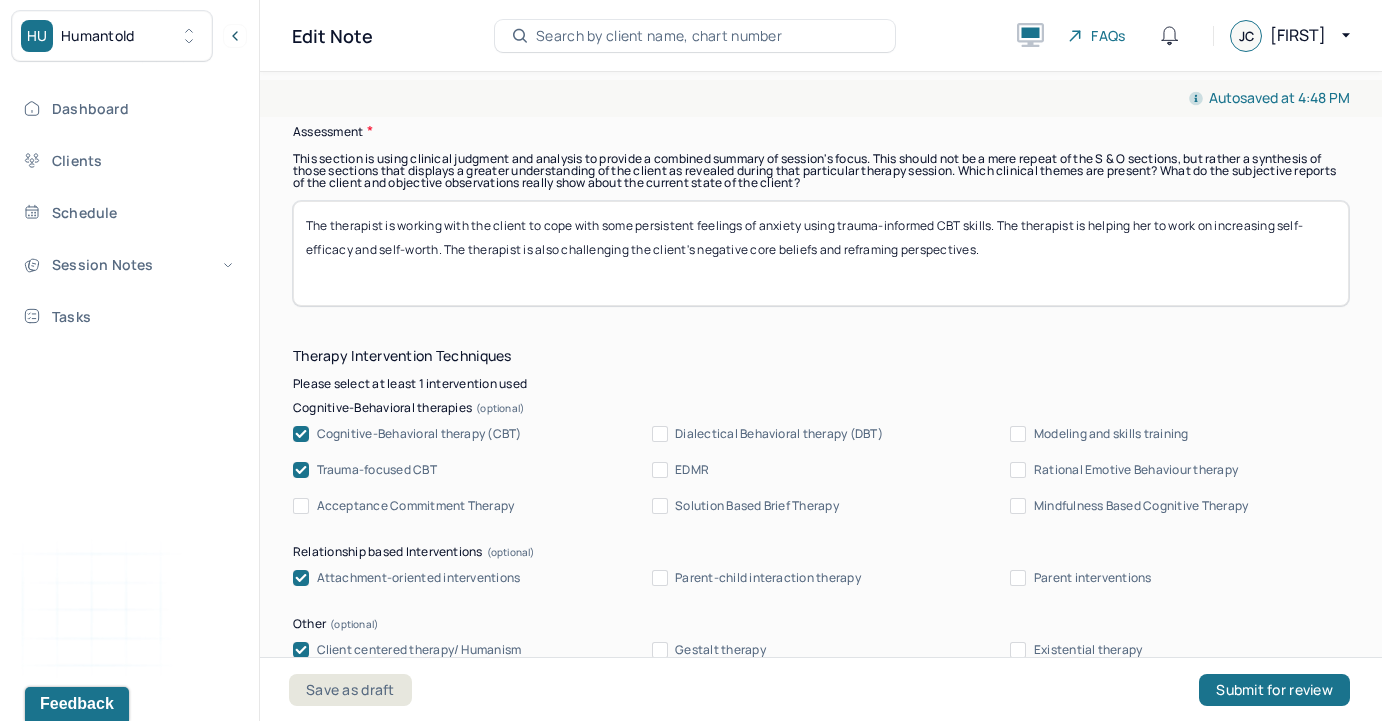 drag, startPoint x: 979, startPoint y: 235, endPoint x: 824, endPoint y: 239, distance: 155.0516 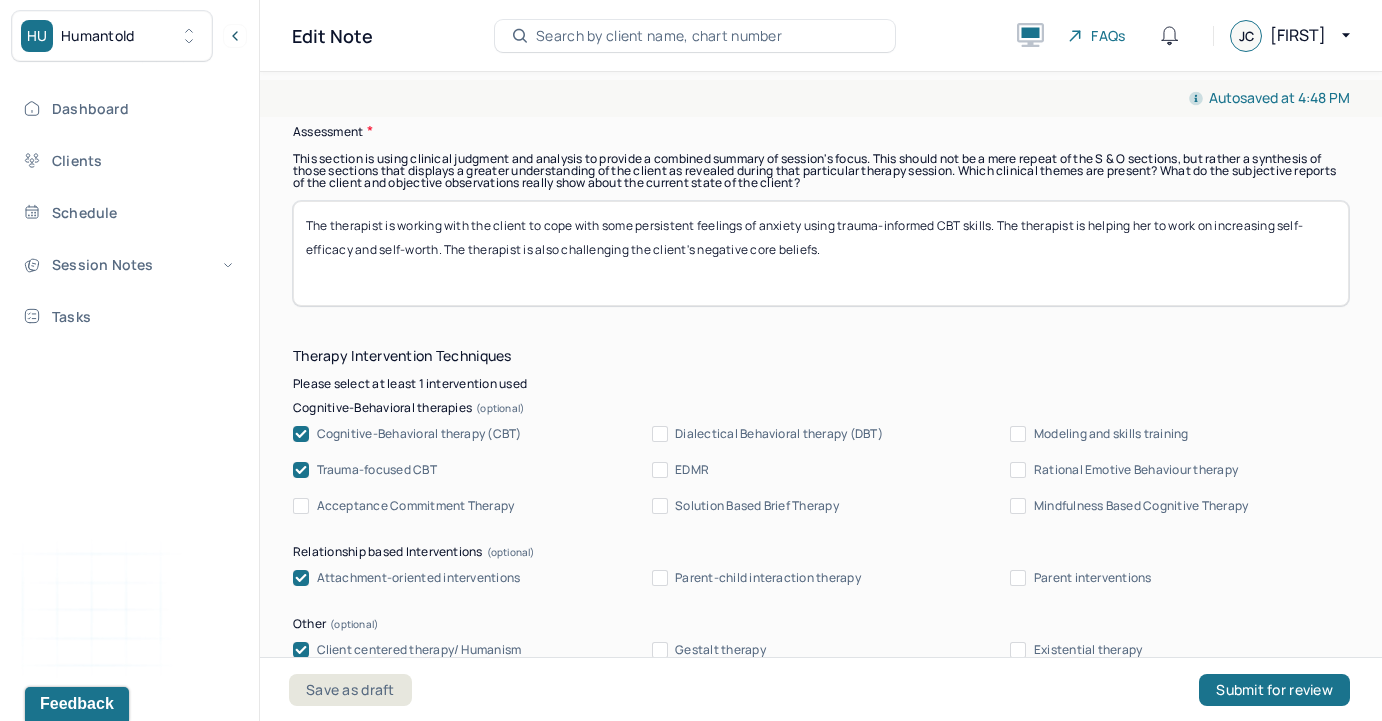 type on "The therapist is working with the client to cope with some persistent feelings of anxiety using trauma-informed CBT skills. The therapist is helping her to work on increasing self-efficacy and self-worth. The therapist is also challenging the client's negative core beliefs." 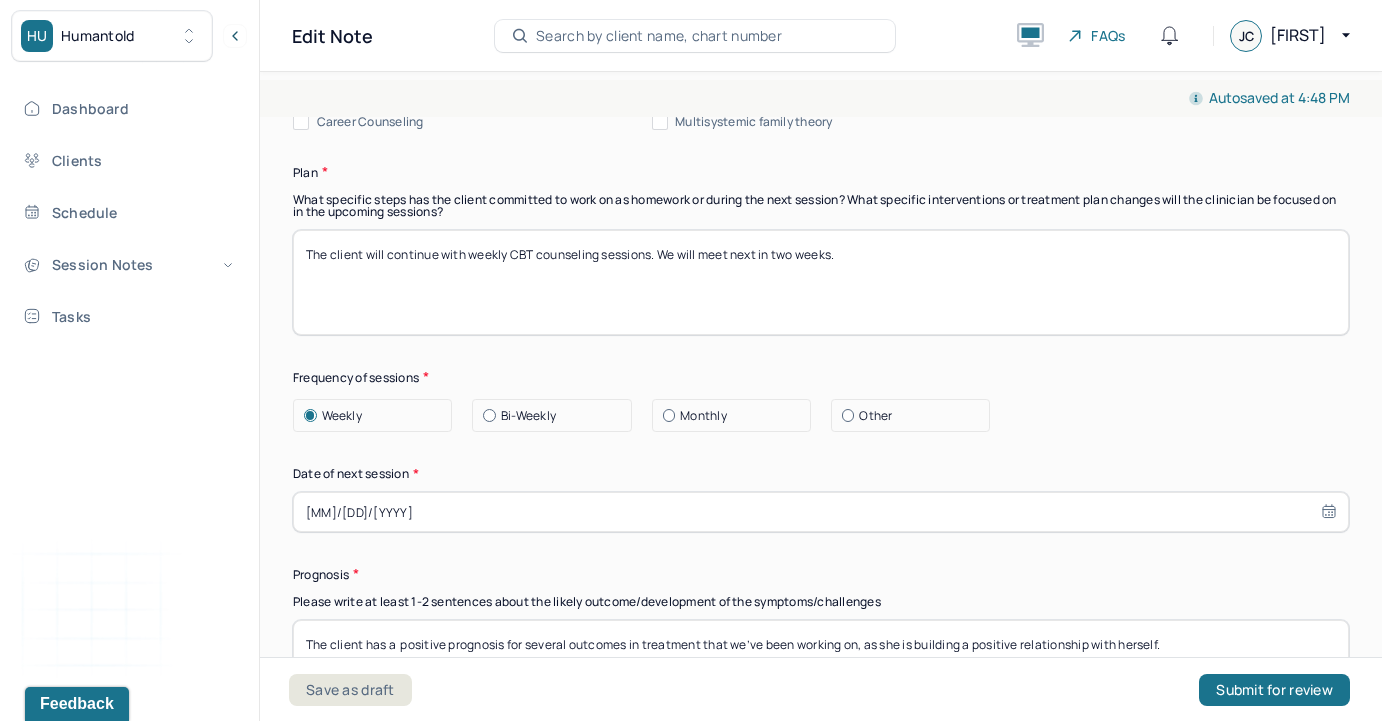 scroll, scrollTop: 2560, scrollLeft: 0, axis: vertical 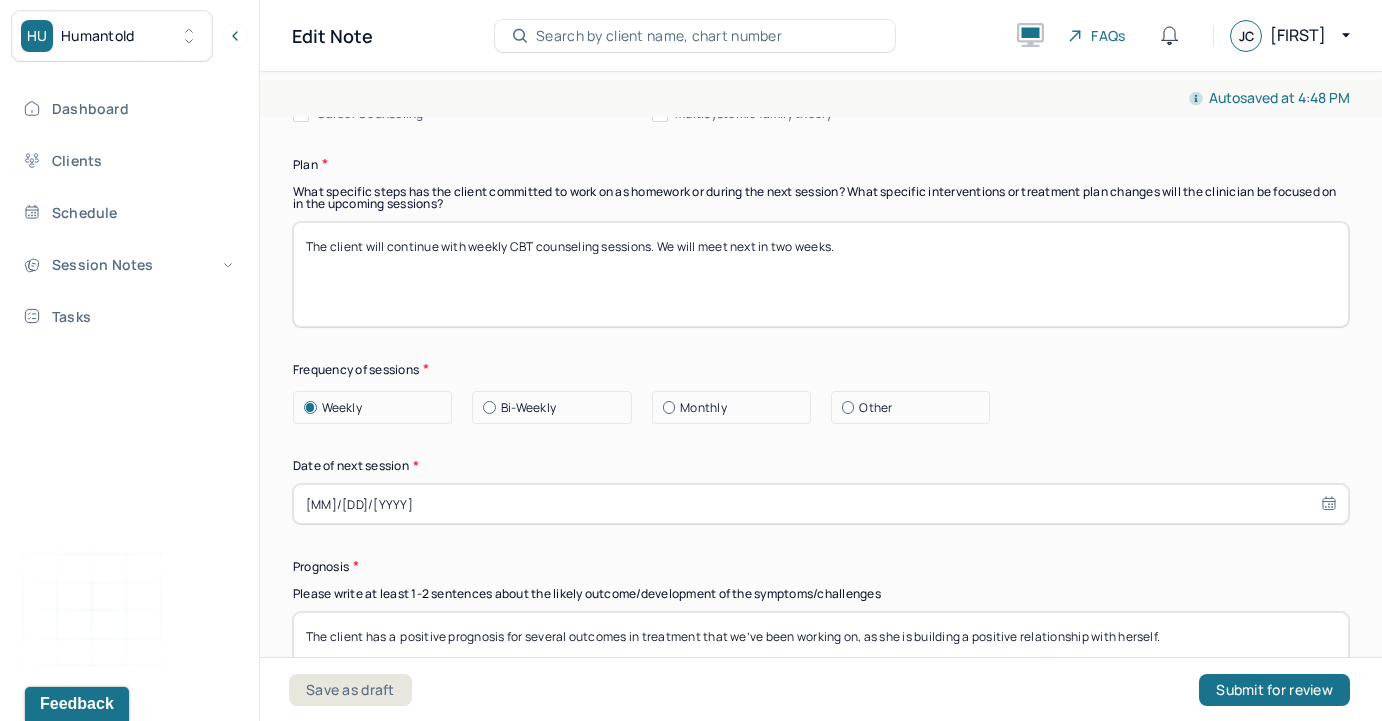 drag, startPoint x: 842, startPoint y: 230, endPoint x: 663, endPoint y: 235, distance: 179.06982 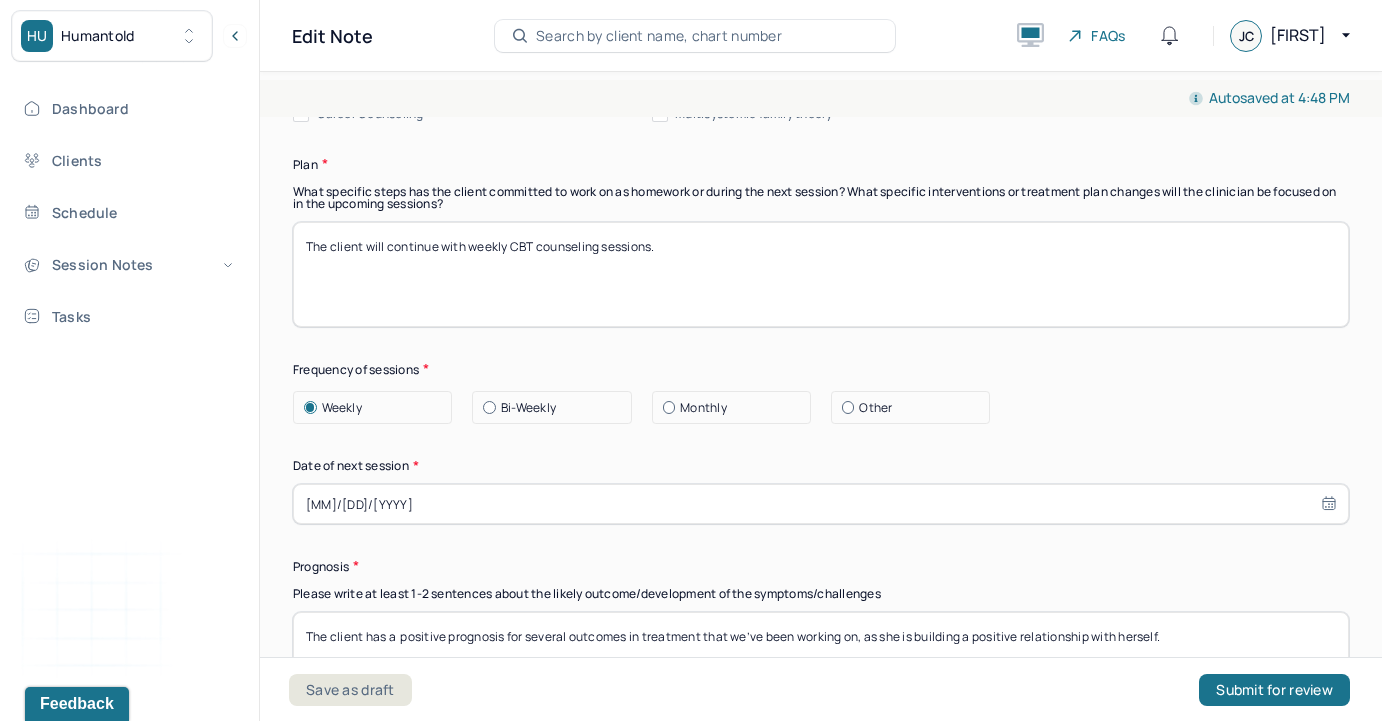 click on "The client will continue with weekly CBT counseling sessions." at bounding box center (821, 274) 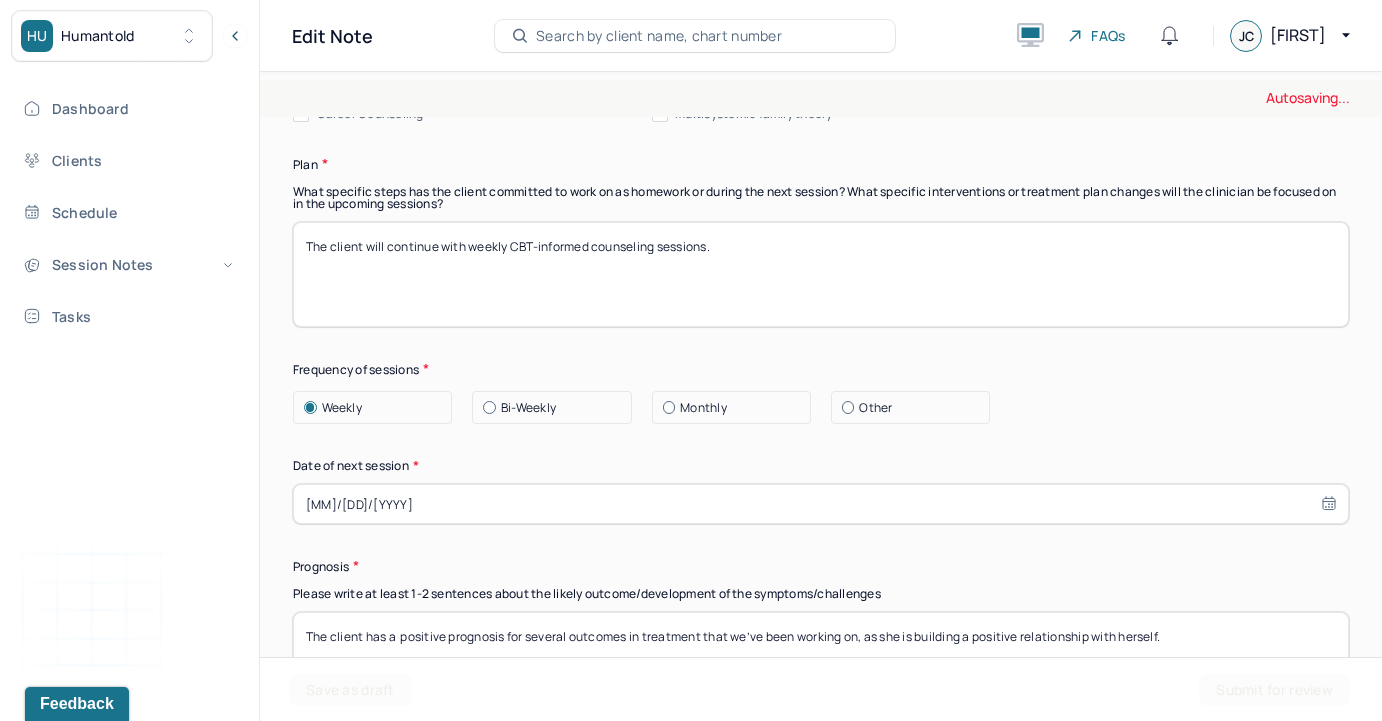 type on "The client will continue with weekly CBT-informed counseling sessions." 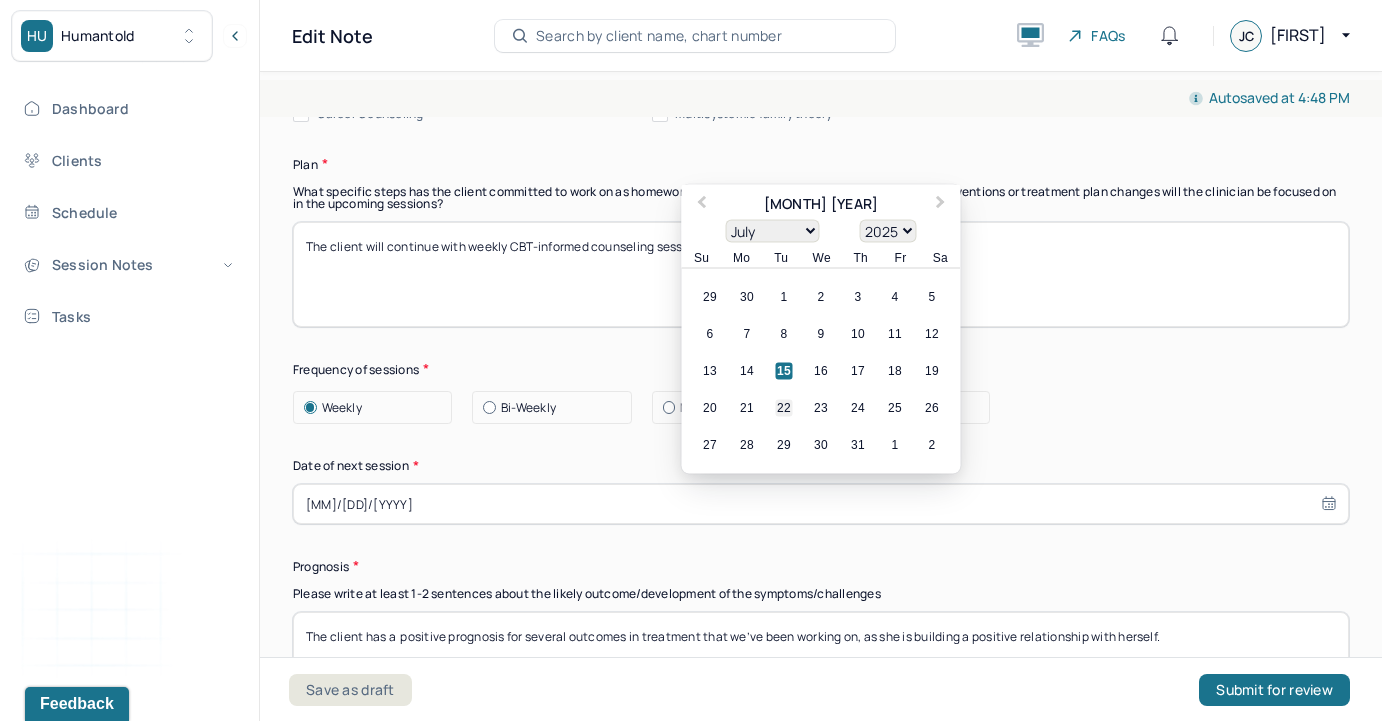 click on "22" at bounding box center (784, 408) 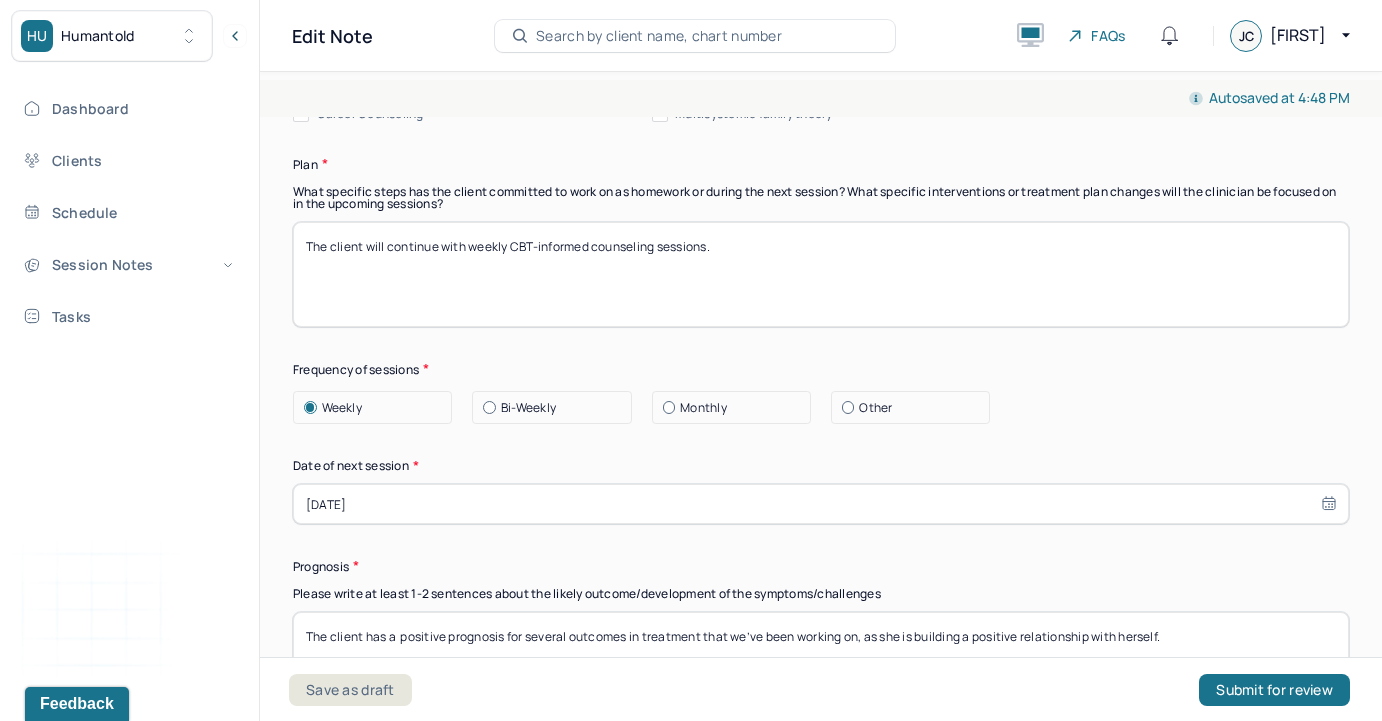 click on "Prognosis" at bounding box center (821, 566) 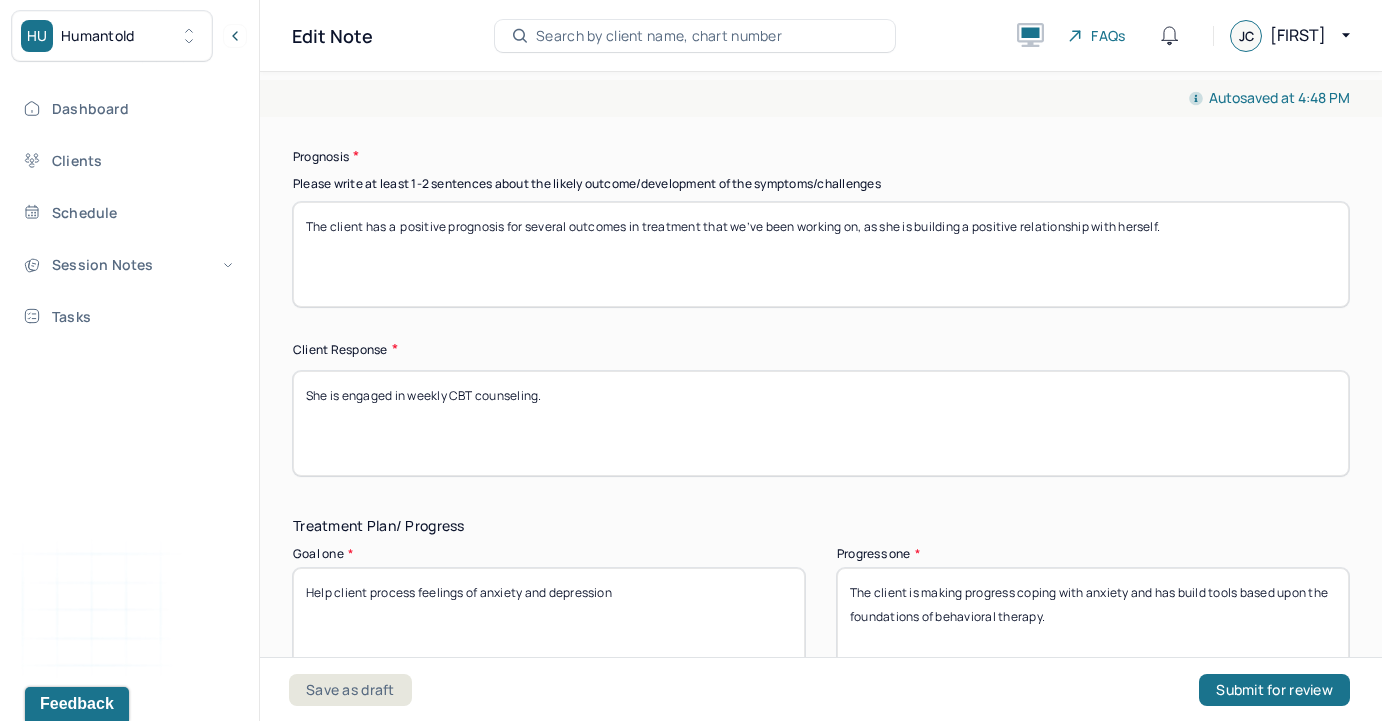 scroll, scrollTop: 3000, scrollLeft: 0, axis: vertical 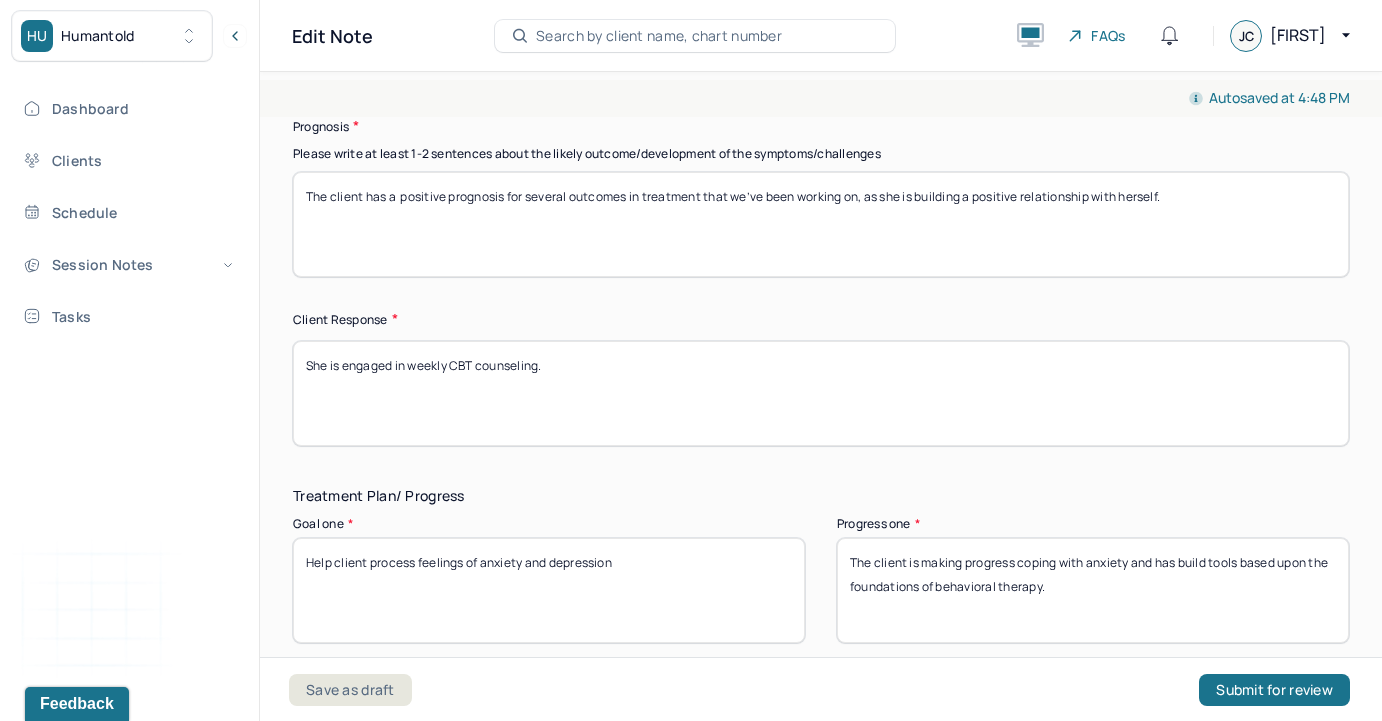 drag, startPoint x: 572, startPoint y: 176, endPoint x: 529, endPoint y: 176, distance: 43 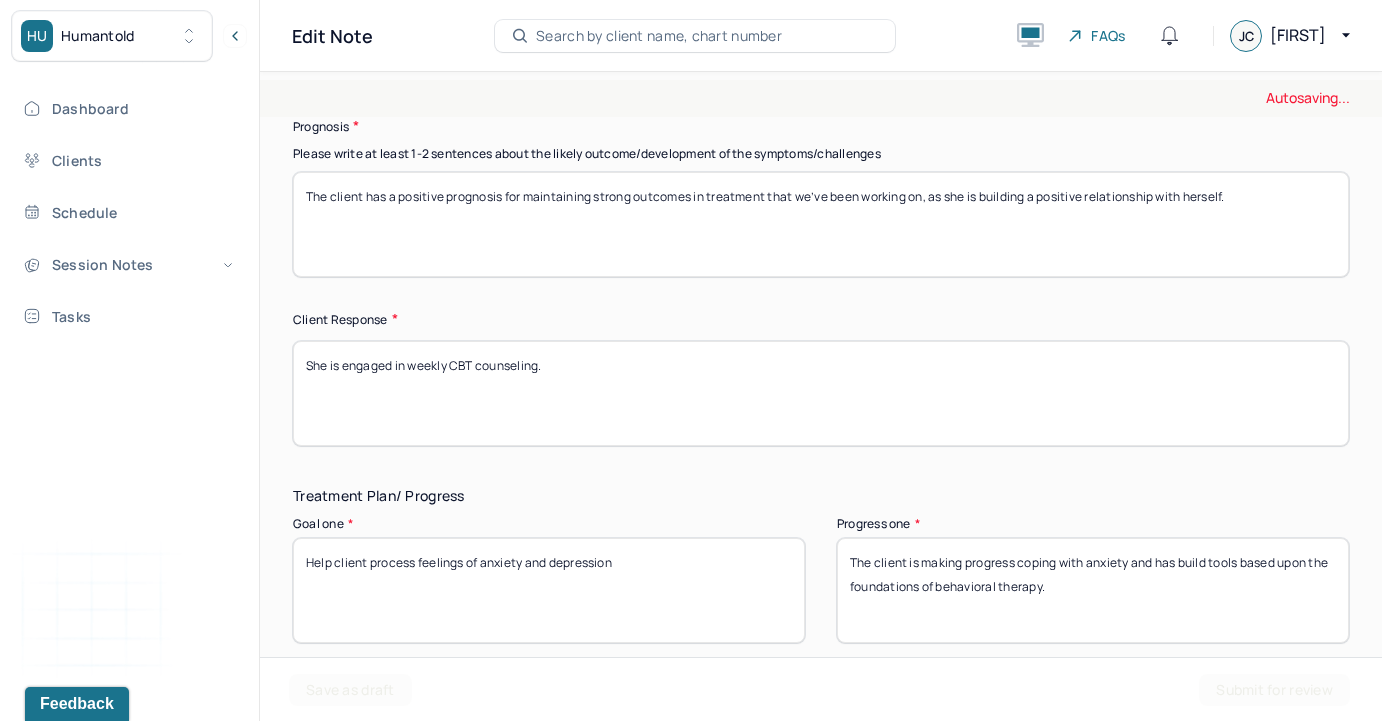 type on "The client has a positive prognosis for maintaining strong outcomes in treatment that we’ve been working on, as she is building a positive relationship with herself." 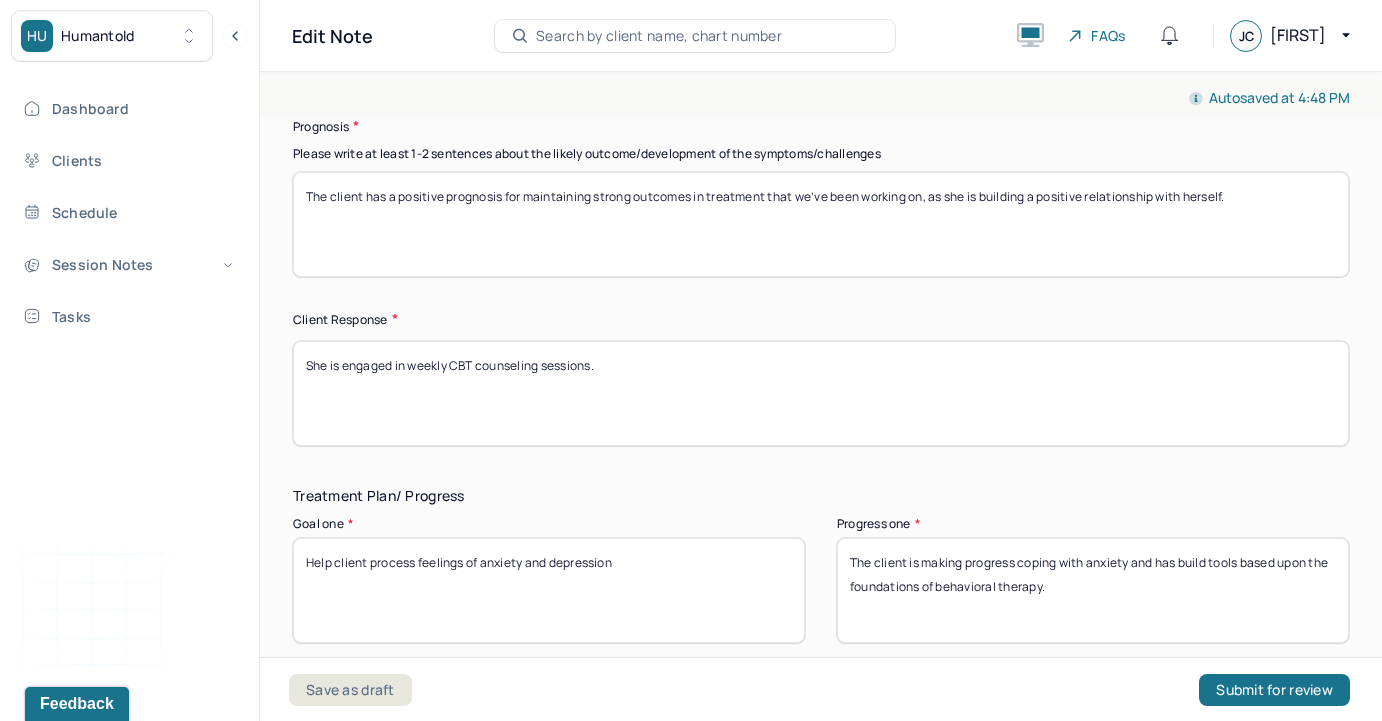 type on "She is engaged in weekly CBT counseling sessions." 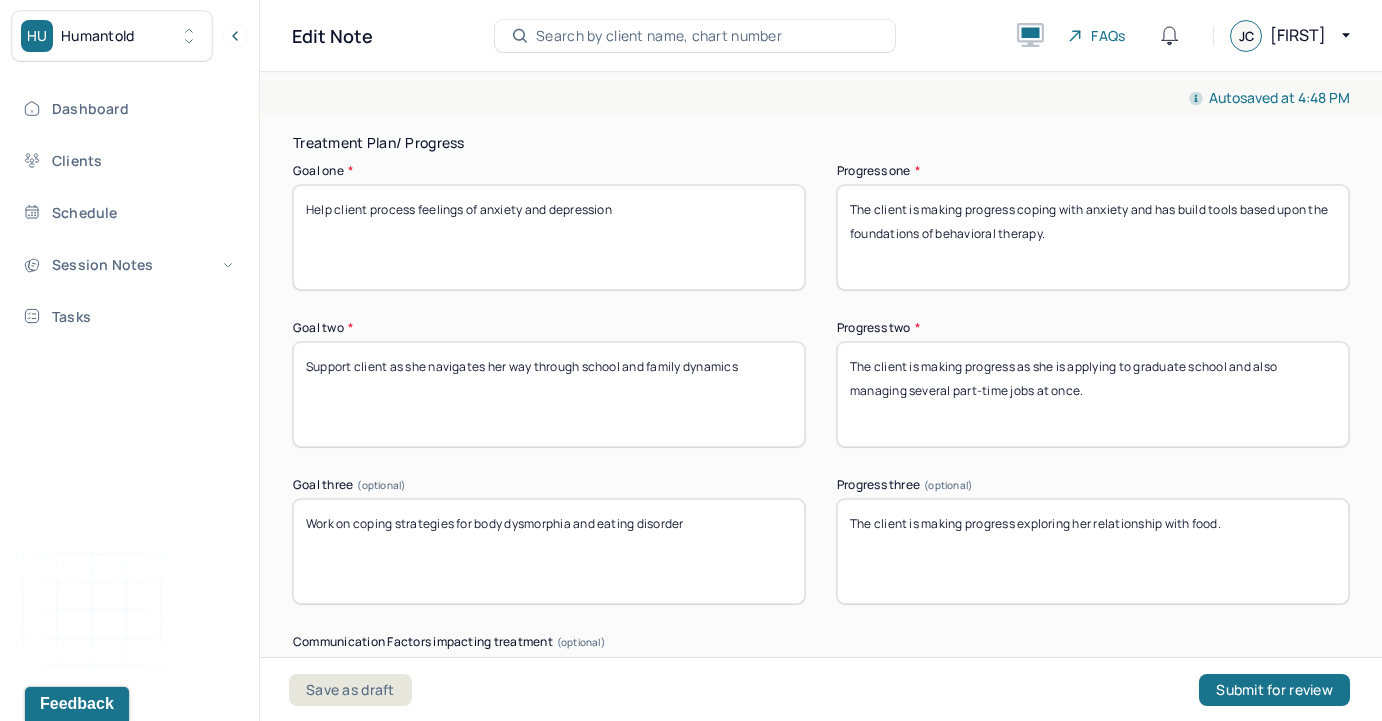 scroll, scrollTop: 3360, scrollLeft: 0, axis: vertical 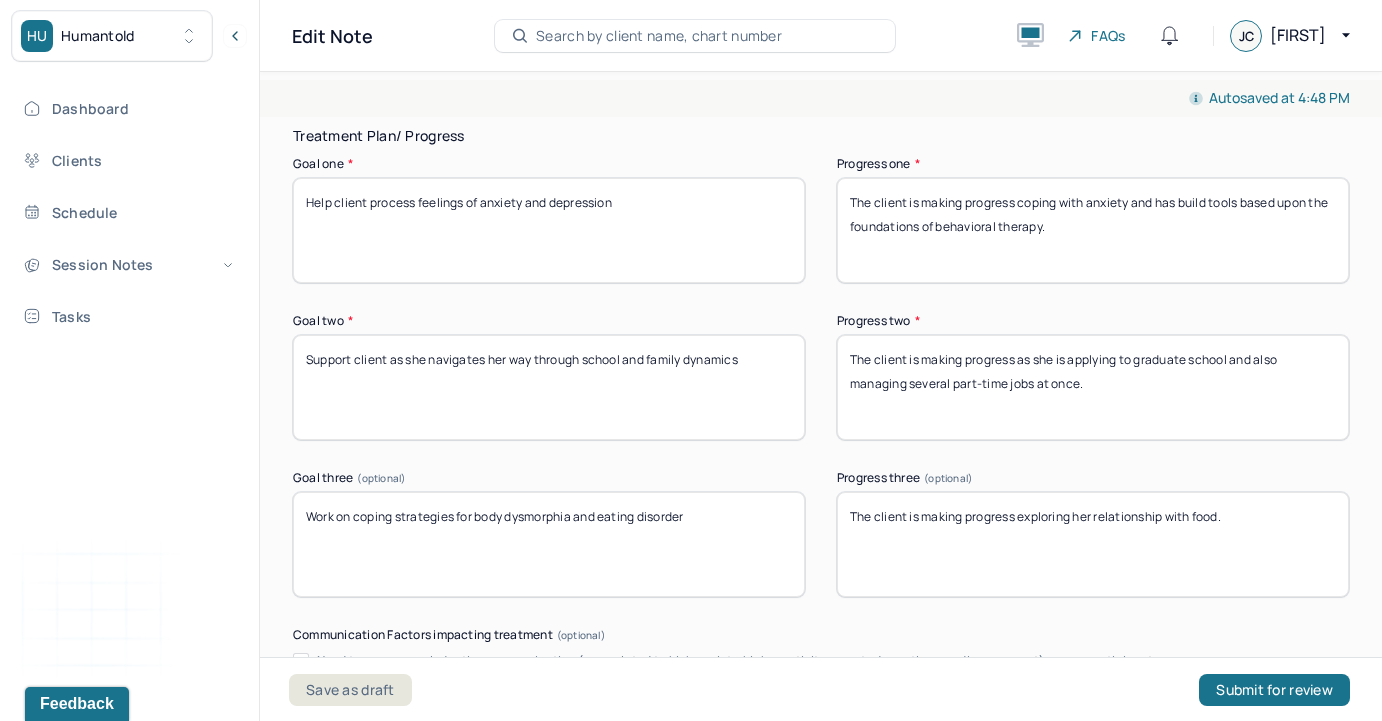 click on "The client is making progress coping with anxiety and has build tools based upon the foundations of behavioral therapy." at bounding box center (1093, 230) 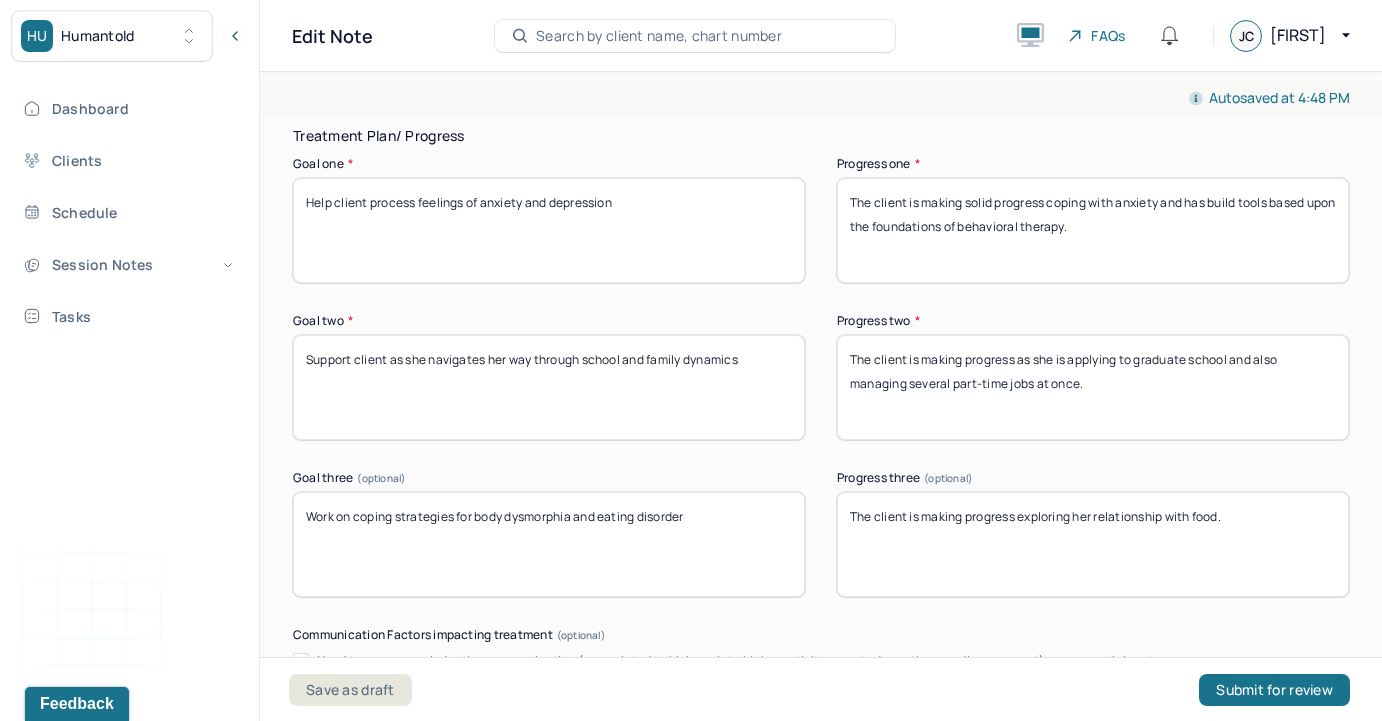 type on "The client is making solid progress coping with anxiety and has build tools based upon the foundations of behavioral therapy." 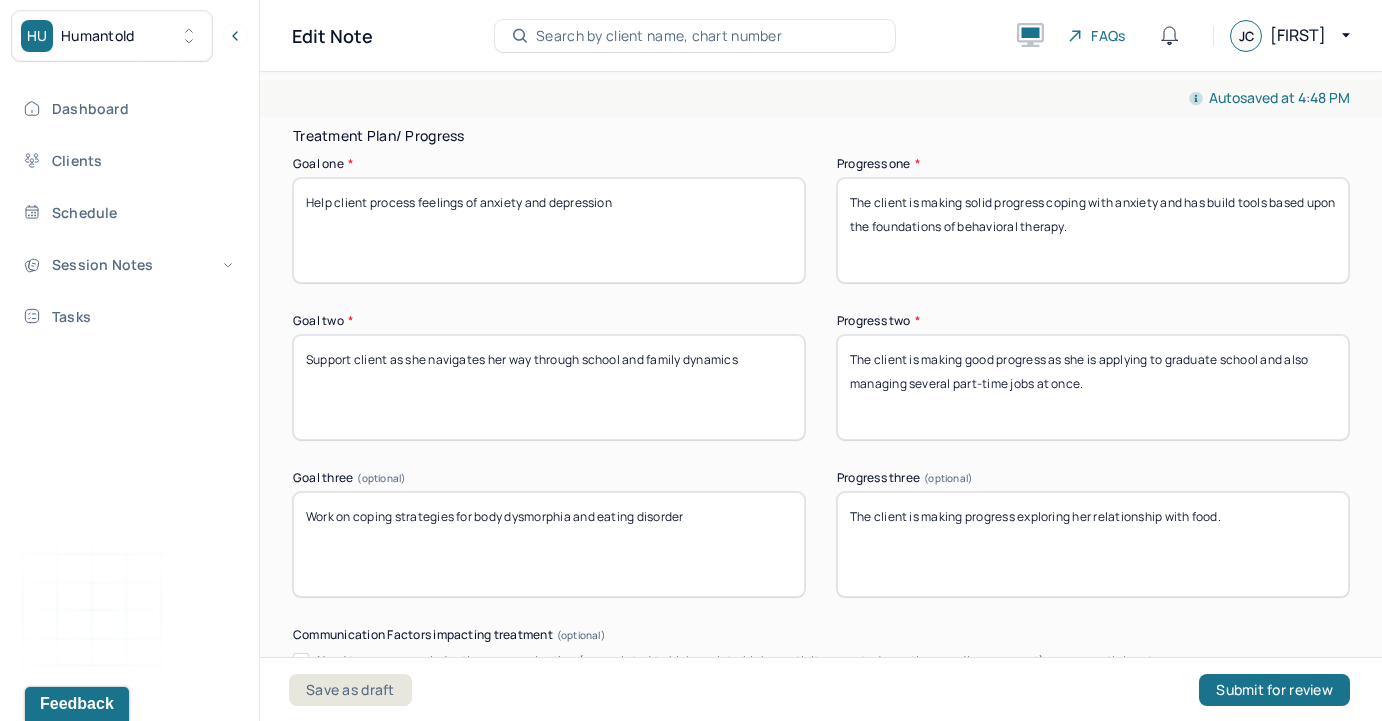 type on "The client is making good progress as she is applying to graduate school and also managing several part-time jobs at once." 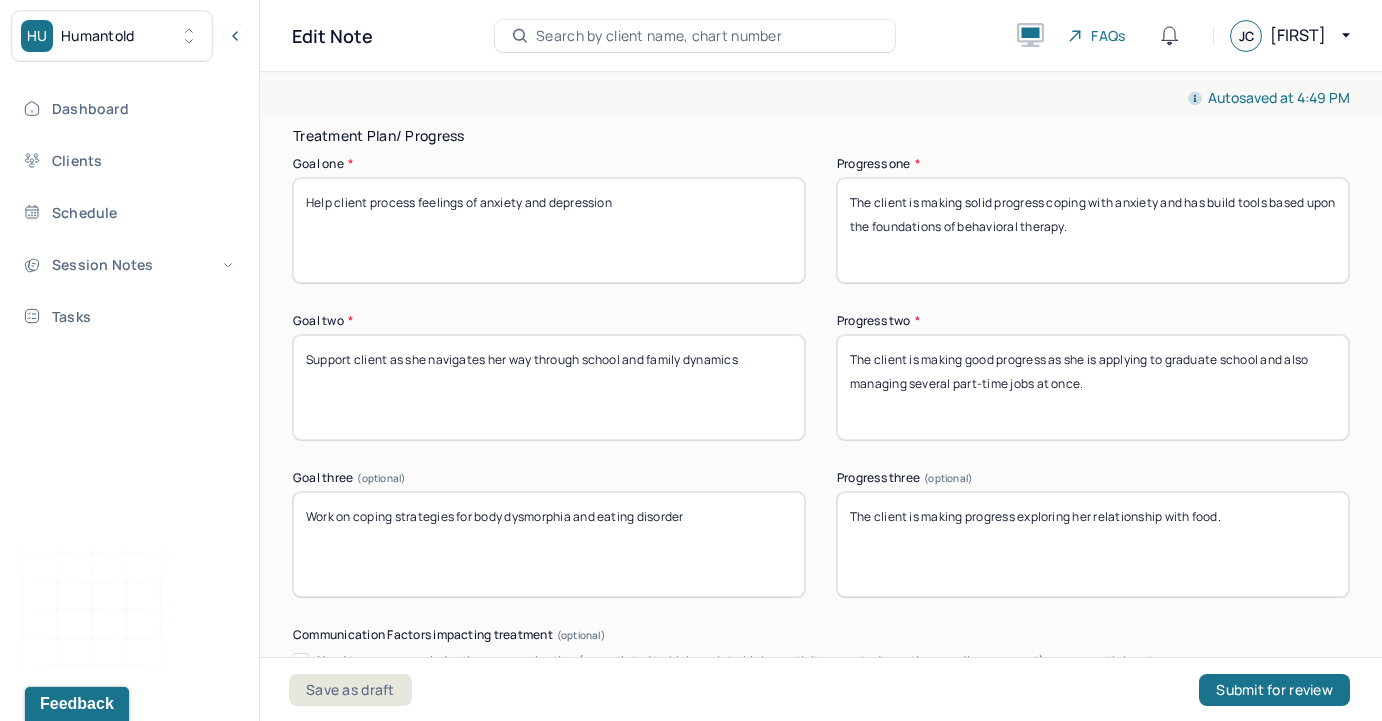 drag, startPoint x: 1236, startPoint y: 497, endPoint x: 1020, endPoint y: 500, distance: 216.02083 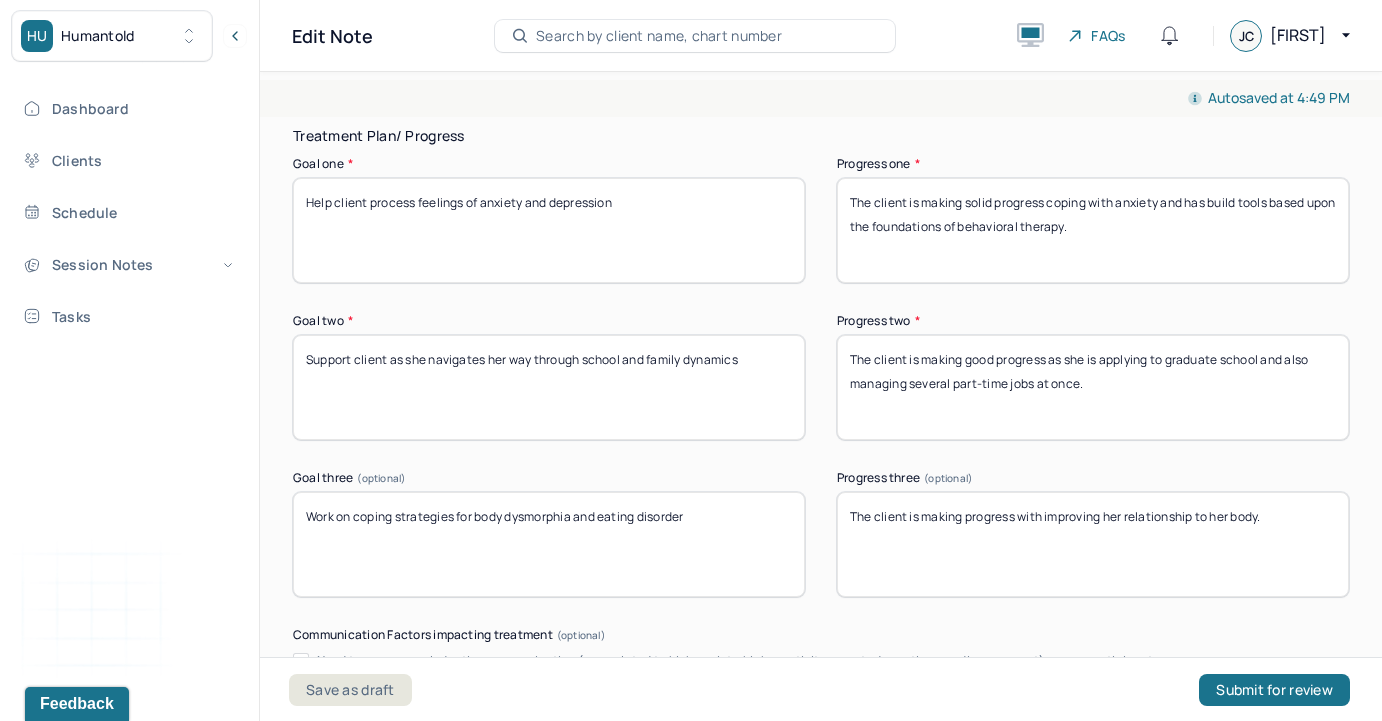 type on "The client is making progress with improving her relationship to her body." 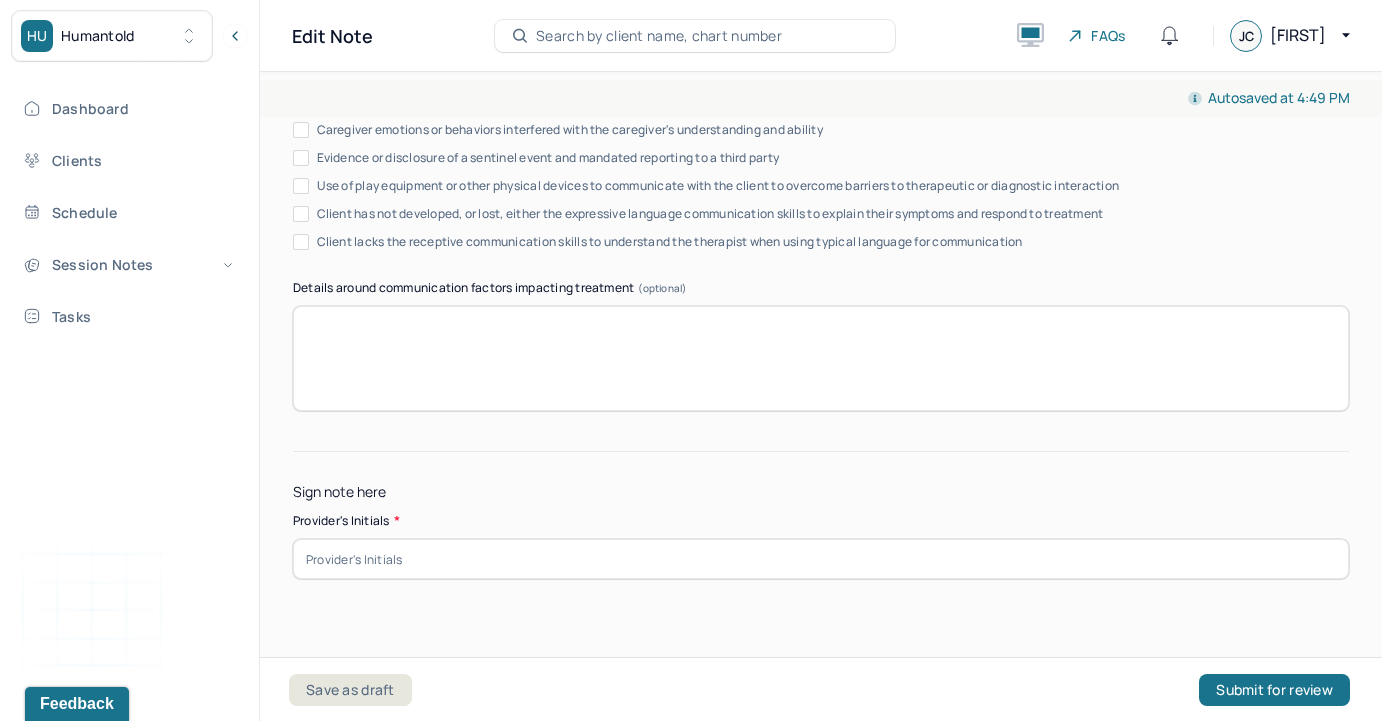 scroll, scrollTop: 3920, scrollLeft: 0, axis: vertical 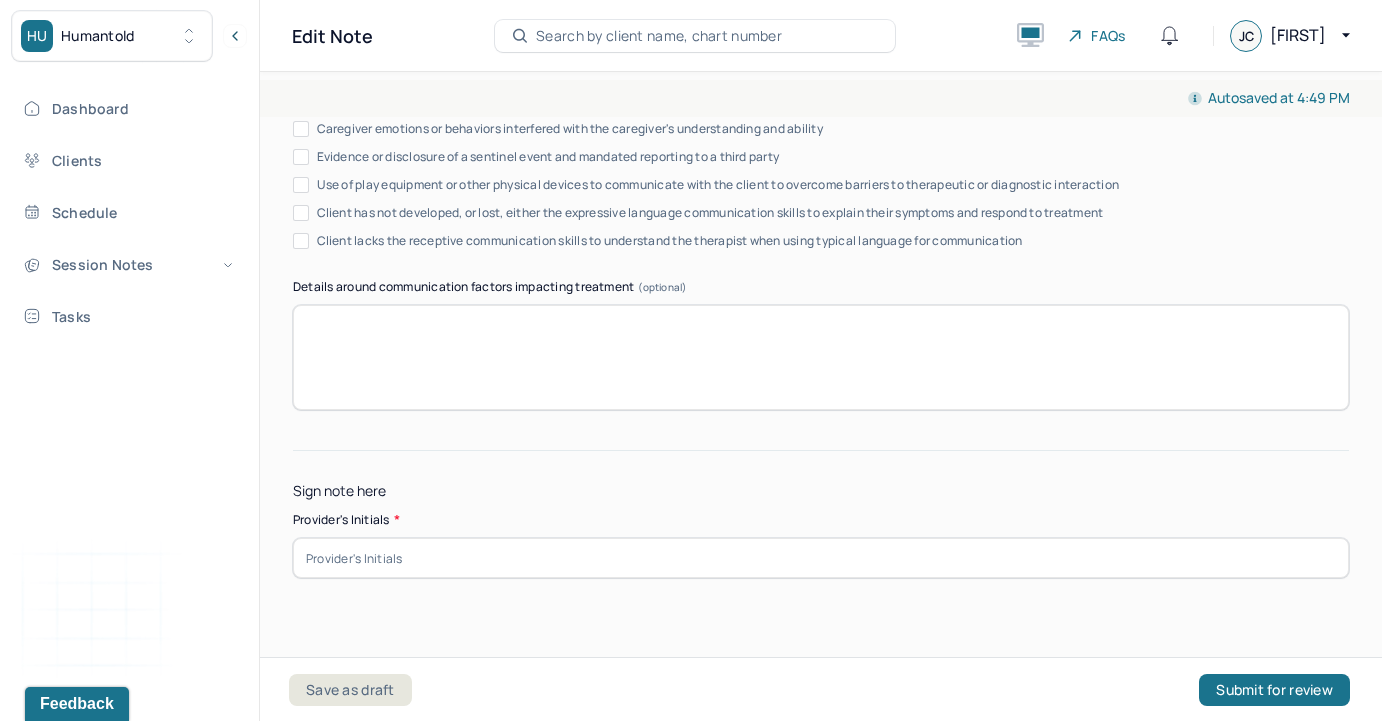 click at bounding box center (821, 558) 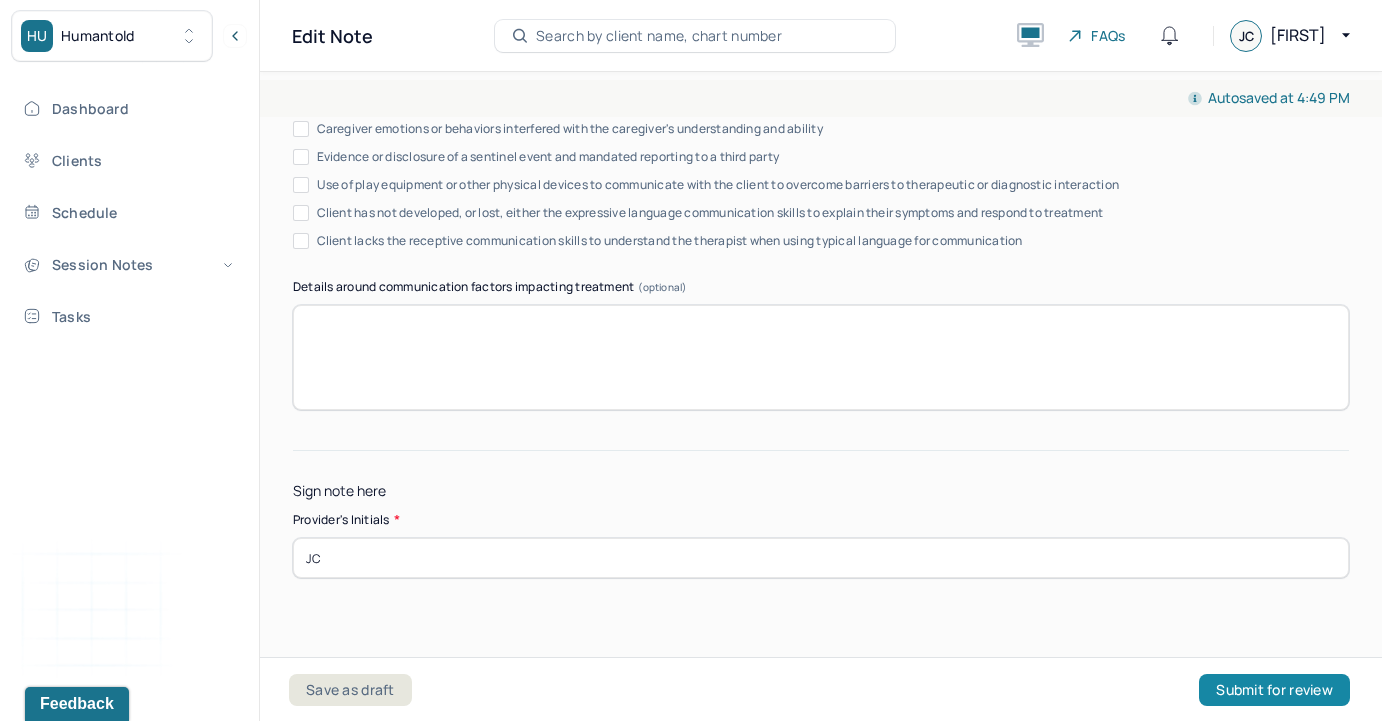 type on "JC" 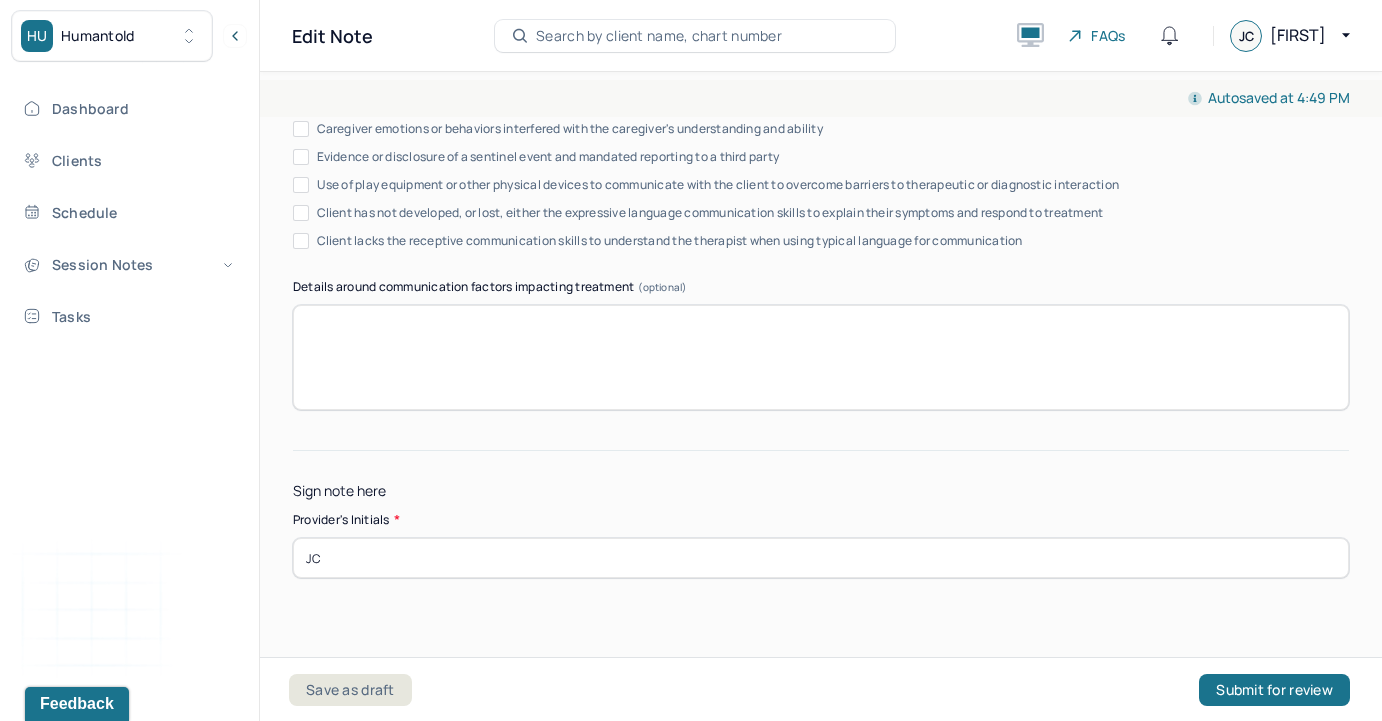 click on "Sign note here Provider's Initials * [NAME]" at bounding box center [821, 514] 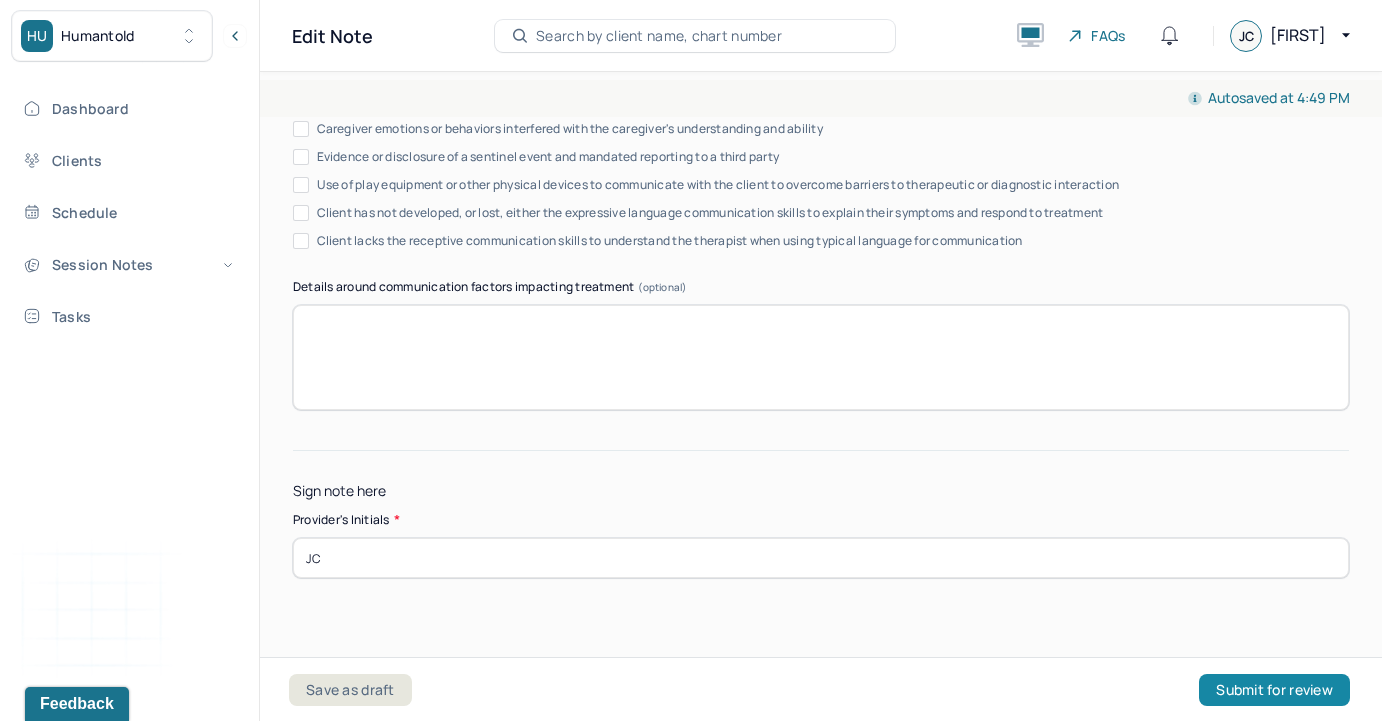 click on "Submit for review" at bounding box center [1274, 690] 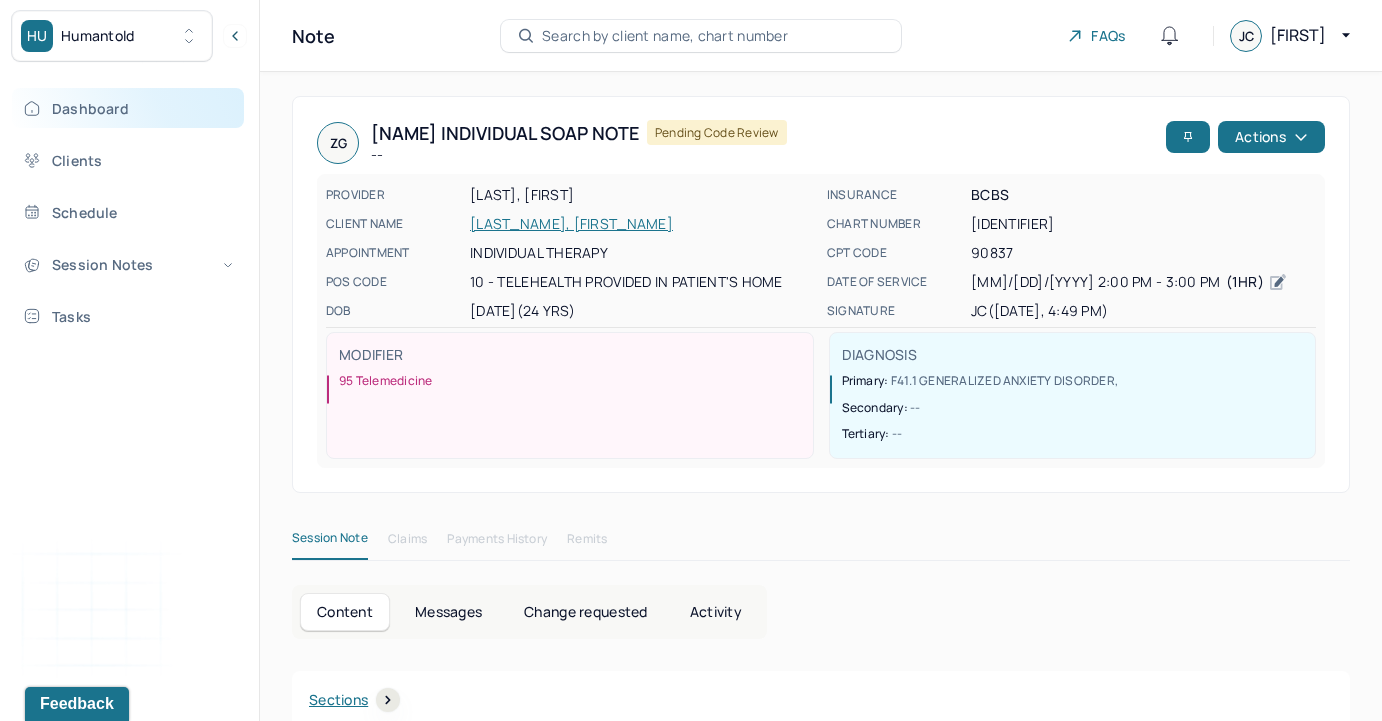 click on "Dashboard" at bounding box center (128, 108) 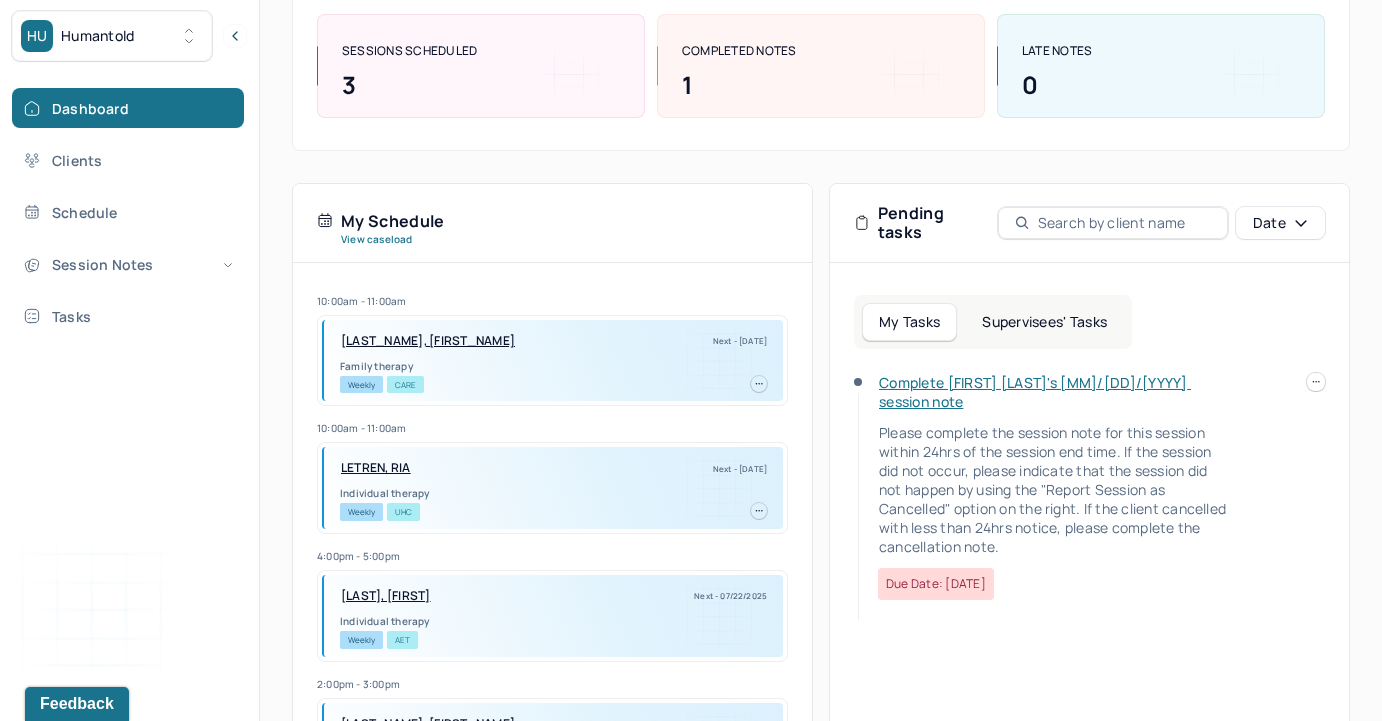 scroll, scrollTop: 280, scrollLeft: 0, axis: vertical 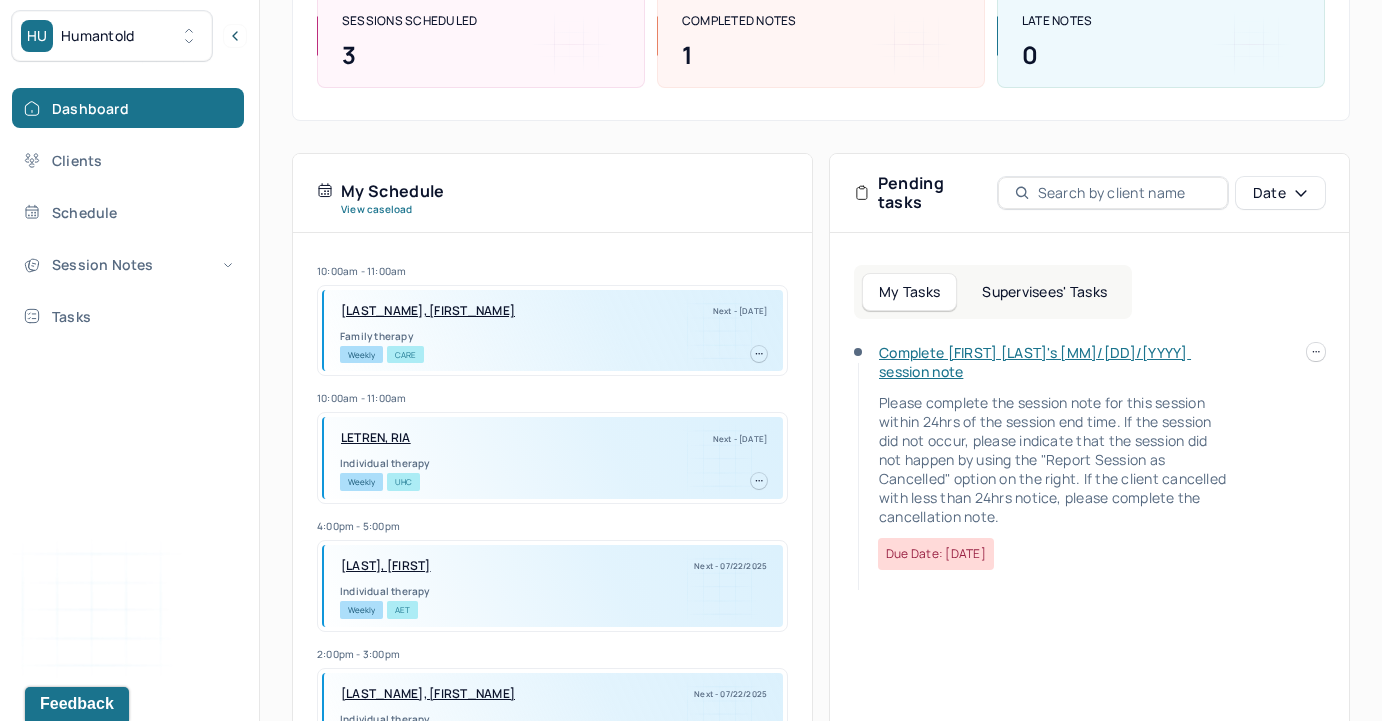 click on "Complete [FIRST] [LAST]'s [MM]/[DD]/[YYYY] session note" at bounding box center [1035, 362] 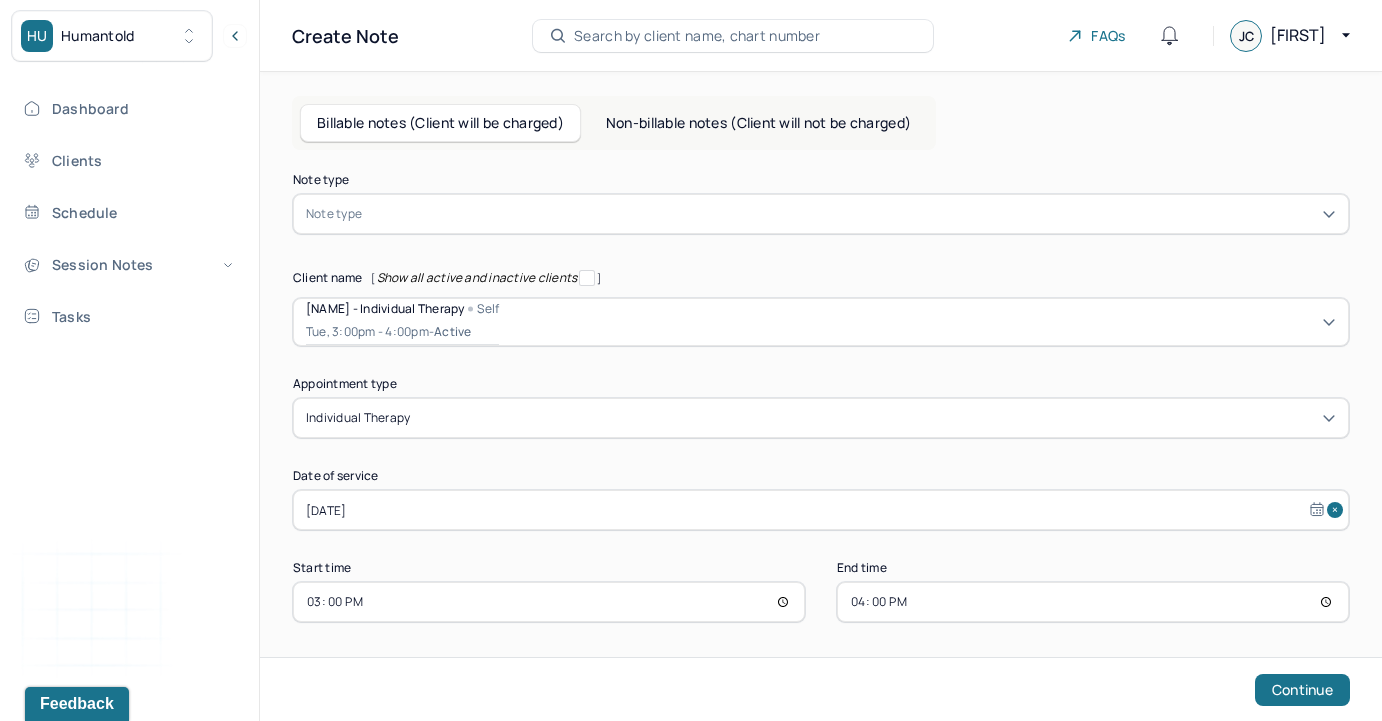 click at bounding box center (851, 214) 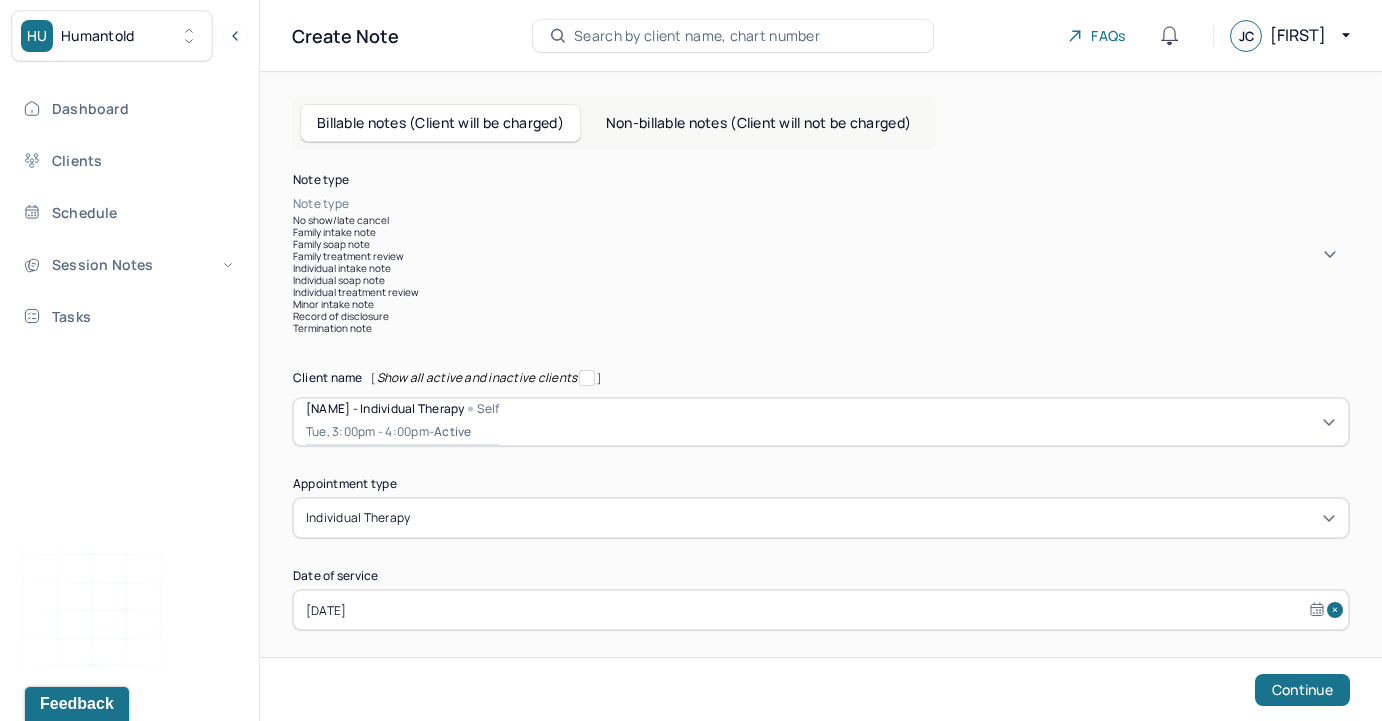 click on "Individual soap note" at bounding box center (821, 280) 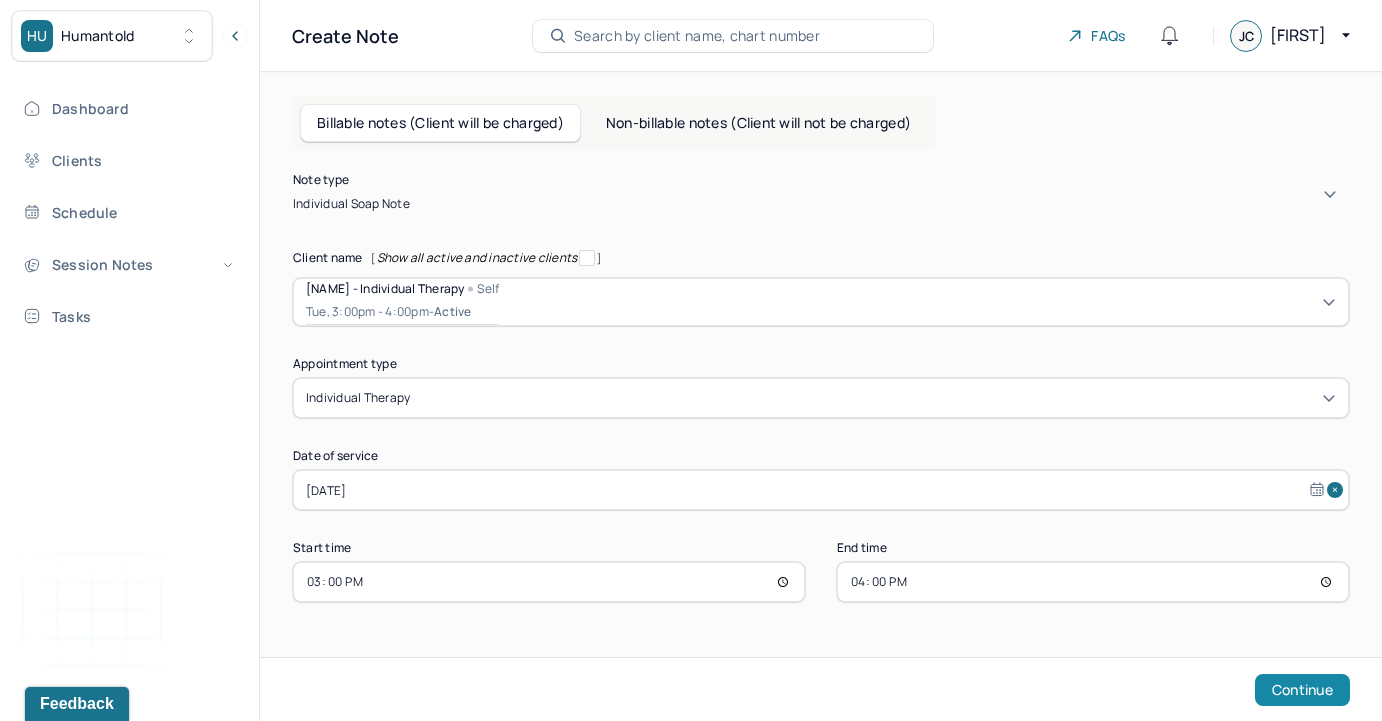 click on "Continue" at bounding box center [1302, 690] 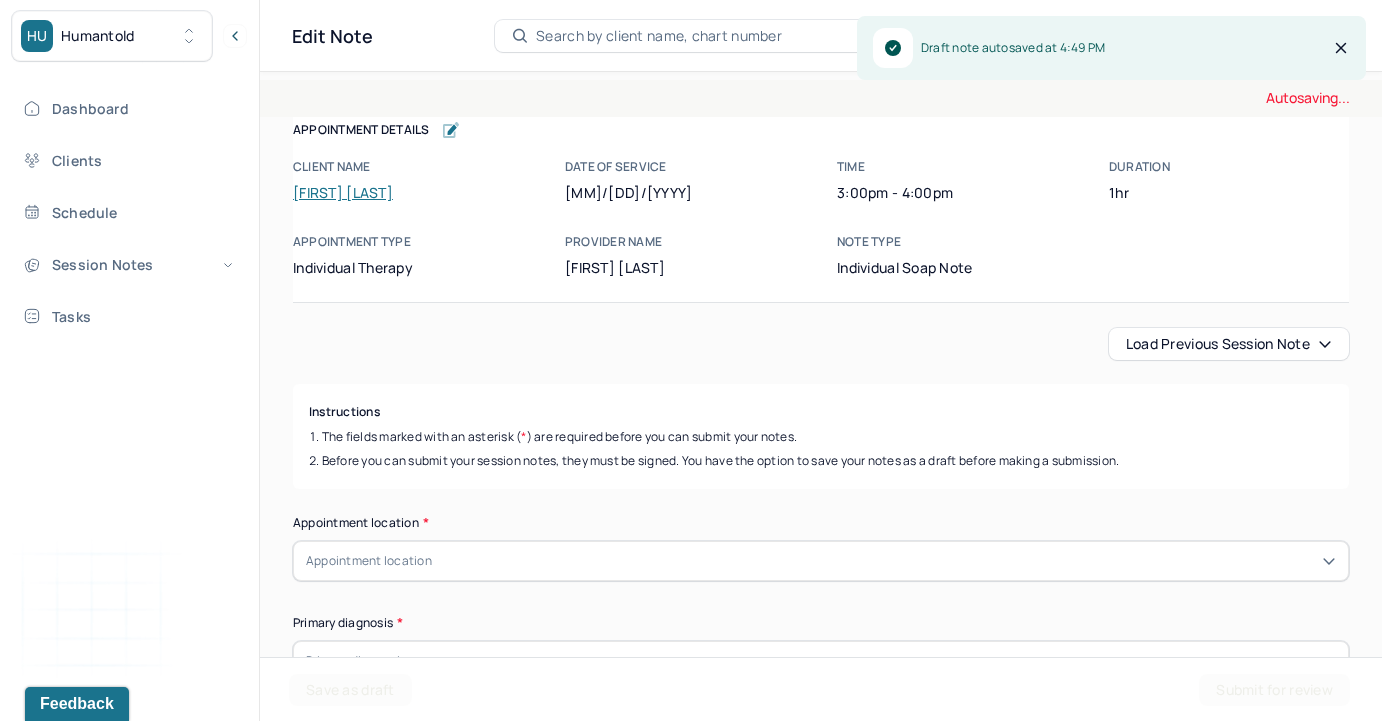 click on "Load previous session note" at bounding box center [1229, 344] 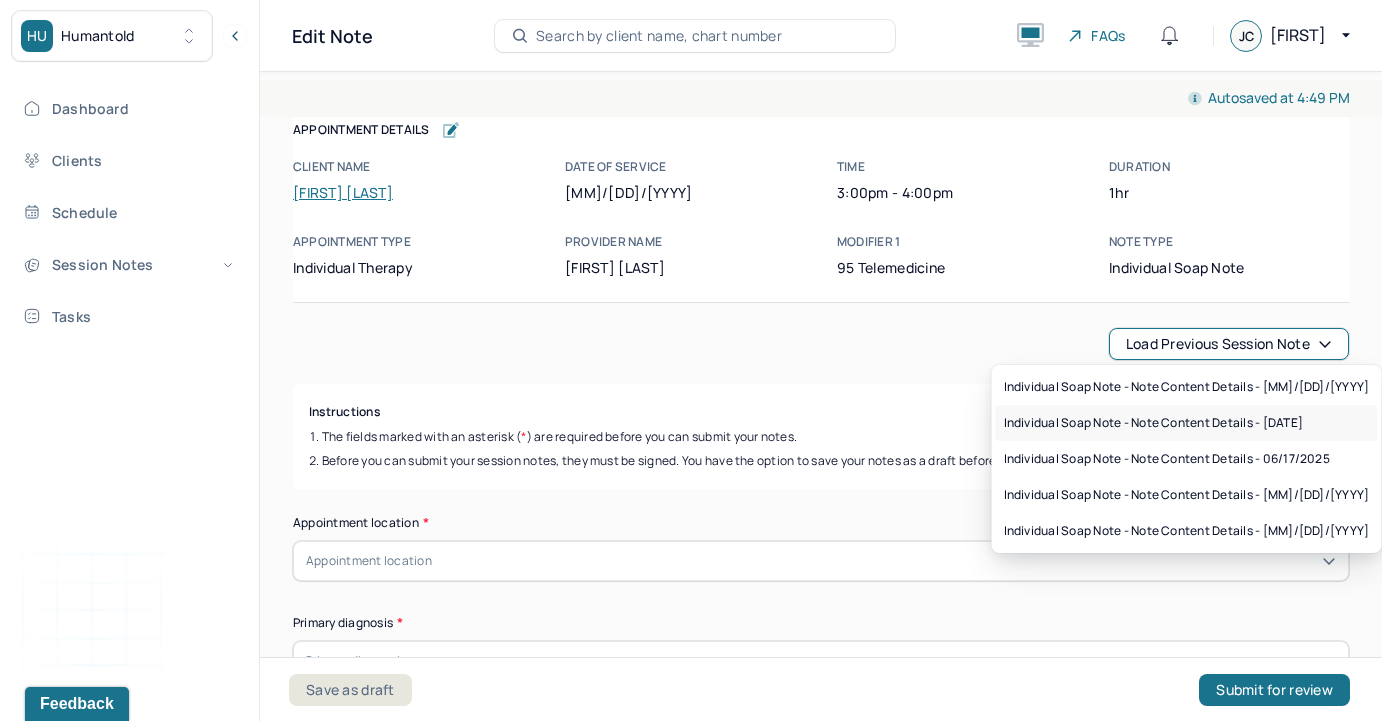 click on "Individual soap note - Note content Details - [MM]/[DD]/[YYYY]" at bounding box center (1154, 423) 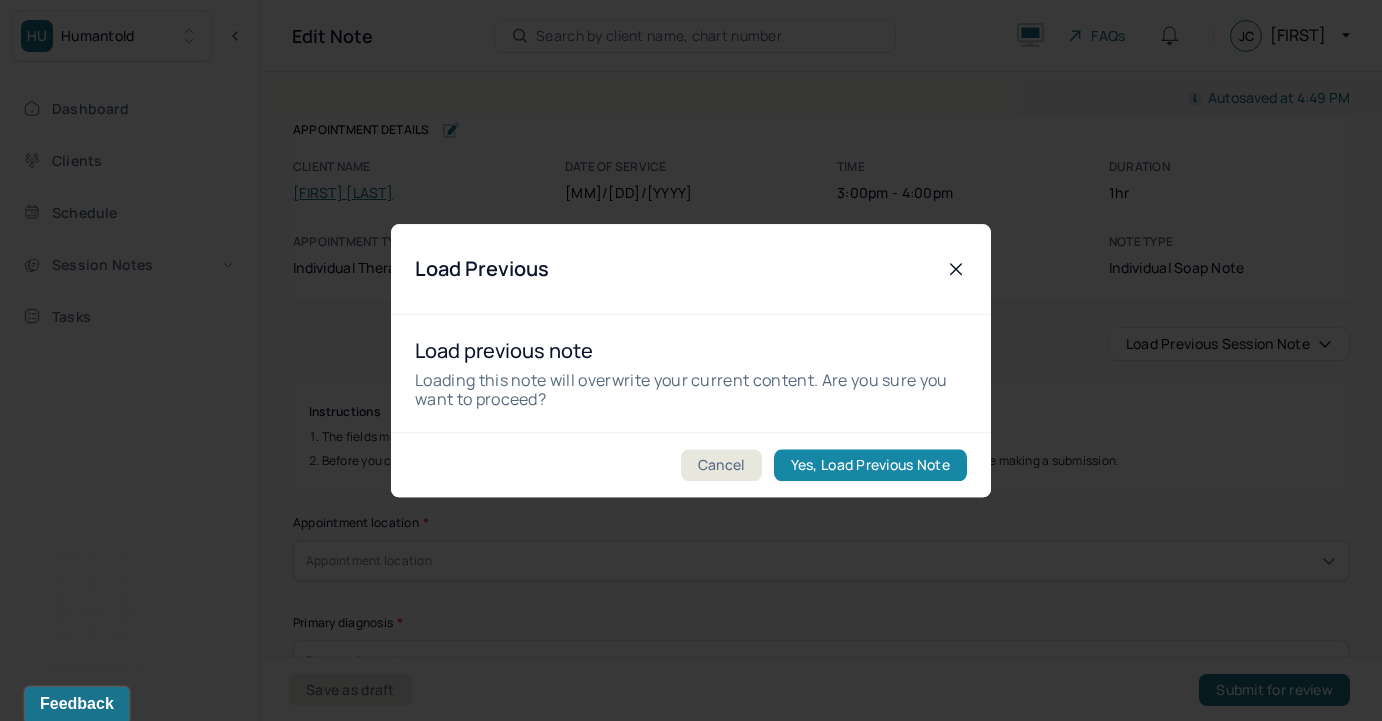 click on "Yes, Load Previous Note" at bounding box center (870, 465) 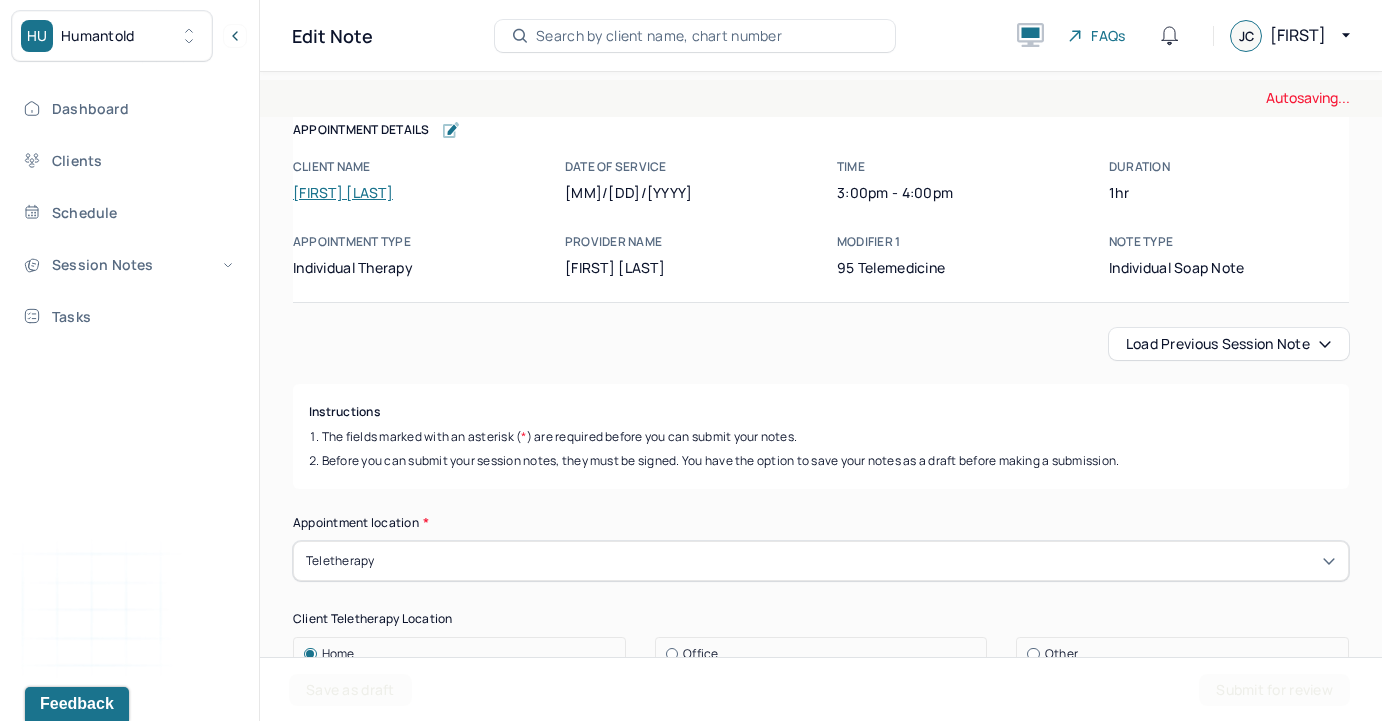 click on "Instructions The fields marked with an asterisk ( * ) are required before you can submit your notes. Before you can submit your session notes, they must be signed. You have the option to save your notes as a draft before making a submission. Appointment location * Teletherapy Client Teletherapy Location Home Office Other Provider Teletherapy Location Home Office Other Consent was received for the teletherapy session The teletherapy session was conducted via video Primary diagnosis * F41.1 GENERALIZED ANXIETY DISORDER Secondary diagnosis (optional) Secondary diagnosis Tertiary diagnosis (optional) Tertiary diagnosis Emotional / Behavioural symptoms demonstrated * The client is showing symptoms of depression, confusion and anger. Causing * Maladaptive Functioning Intention for Session * Facilitate coping mechanisms Session Note Subjective Objective How did they present themselves? Was there nervous talking or lack of eye contact? Assessment Therapy Intervention Techniques Cognitive-Behavioral therapies EDMR * *" at bounding box center [821, 2516] 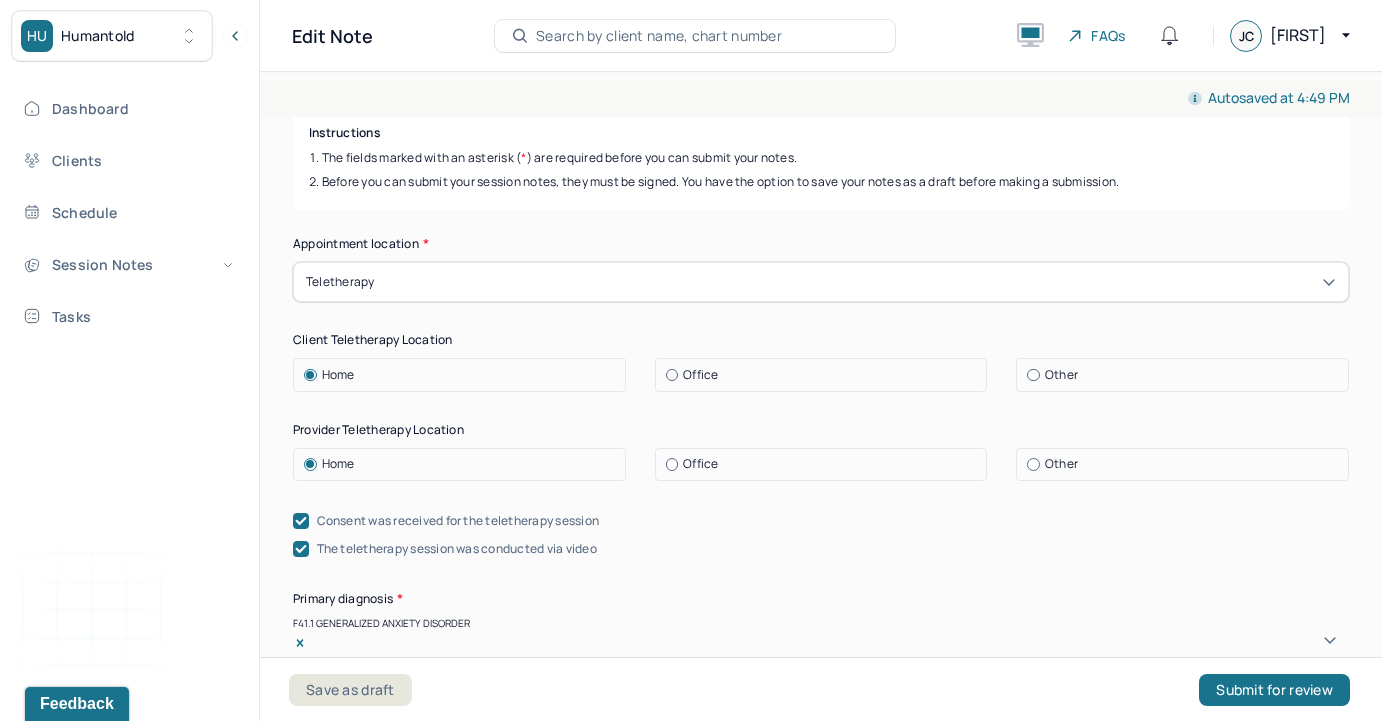 scroll, scrollTop: 280, scrollLeft: 0, axis: vertical 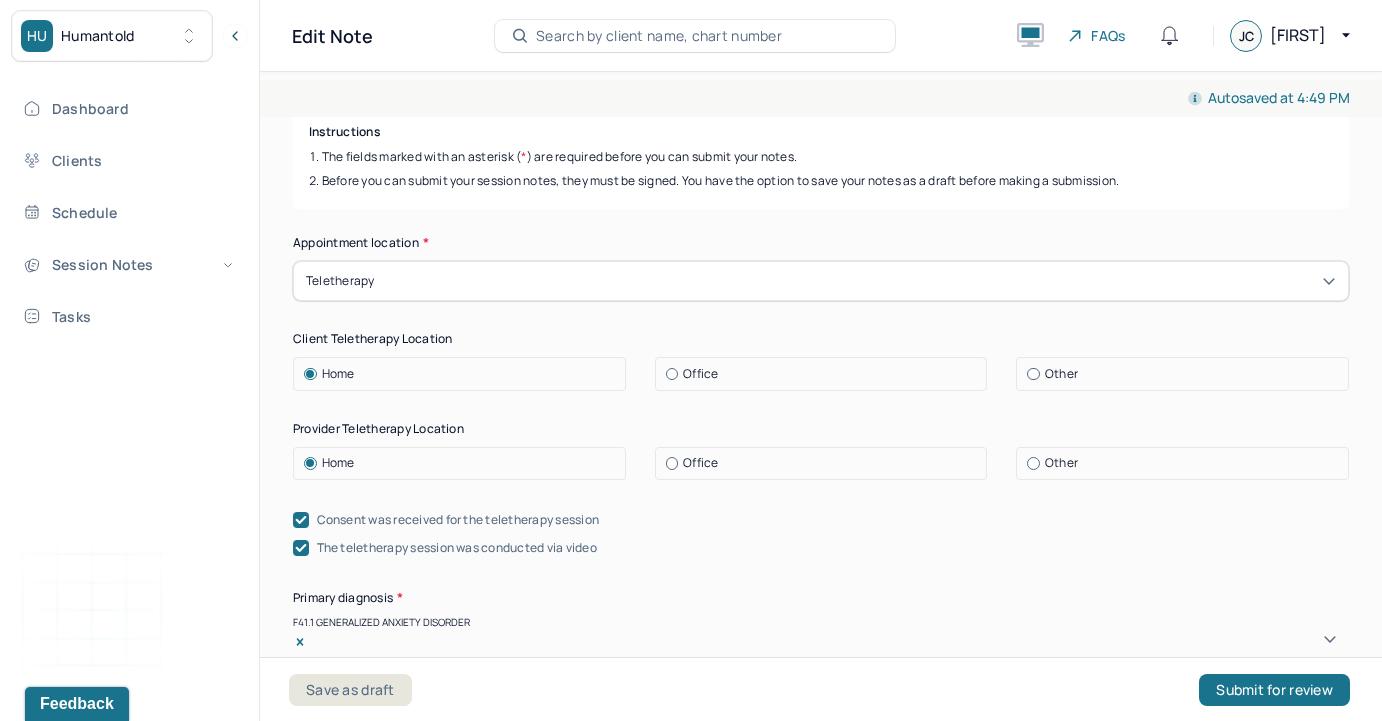 click at bounding box center (672, 463) 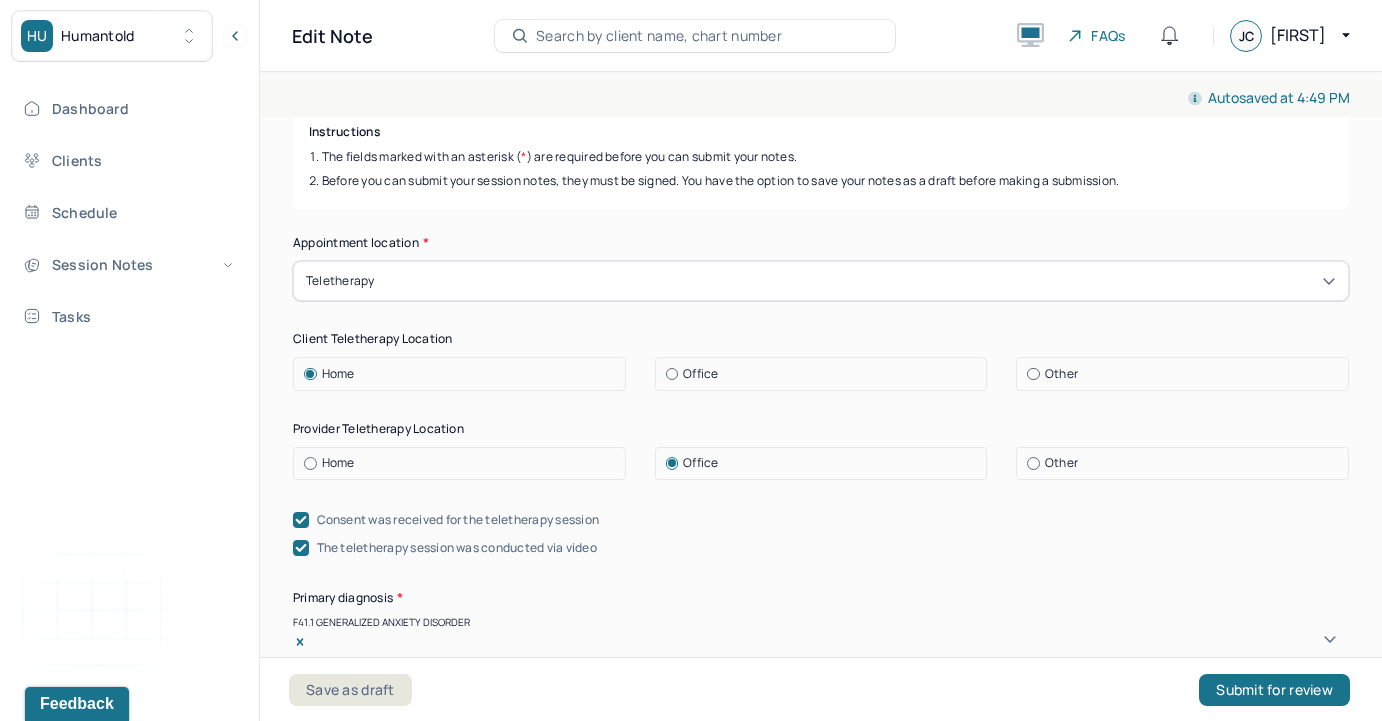 click on "Appointment location * Teletherapy Client Teletherapy Location Home Office Other Provider Teletherapy Location Home Office Other Consent was received for the teletherapy session The teletherapy session was conducted via video Primary diagnosis * F41.1 GENERALIZED ANXIETY DISORDER Secondary diagnosis (optional) Secondary diagnosis Tertiary diagnosis (optional) Tertiary diagnosis Emotional / Behavioural symptoms demonstrated * The client is showing symptoms of depression, confusion and anger. Causing * Maladaptive Functioning Intention for Session * Facilitate coping mechanisms" at bounding box center [821, 726] 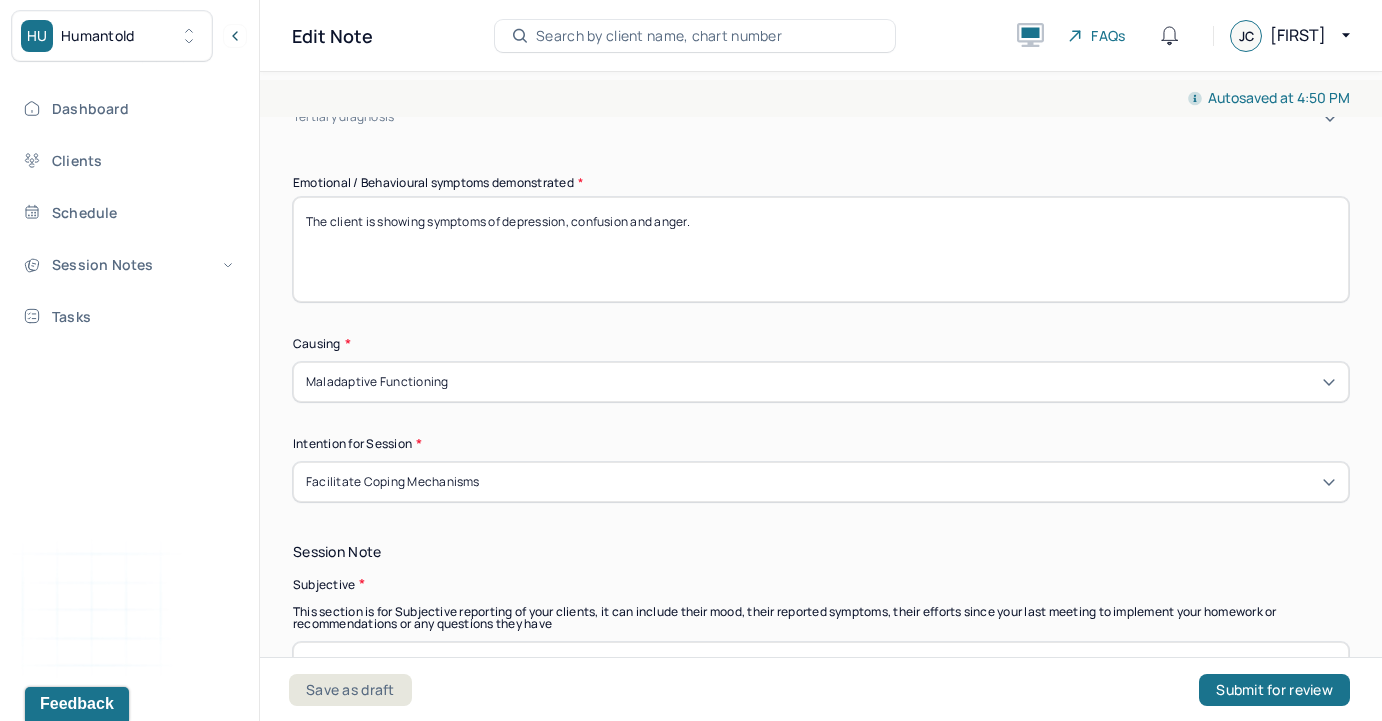 scroll, scrollTop: 1000, scrollLeft: 0, axis: vertical 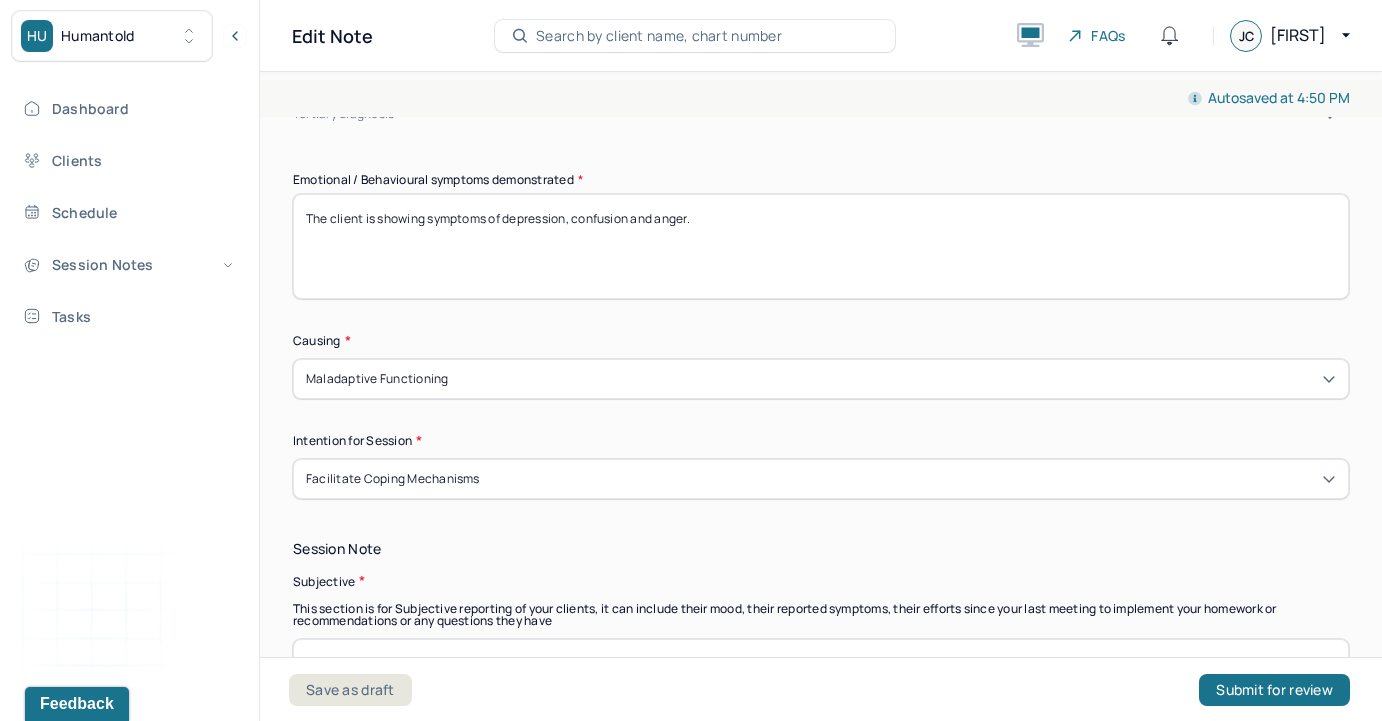 drag, startPoint x: 690, startPoint y: 200, endPoint x: 507, endPoint y: 198, distance: 183.01093 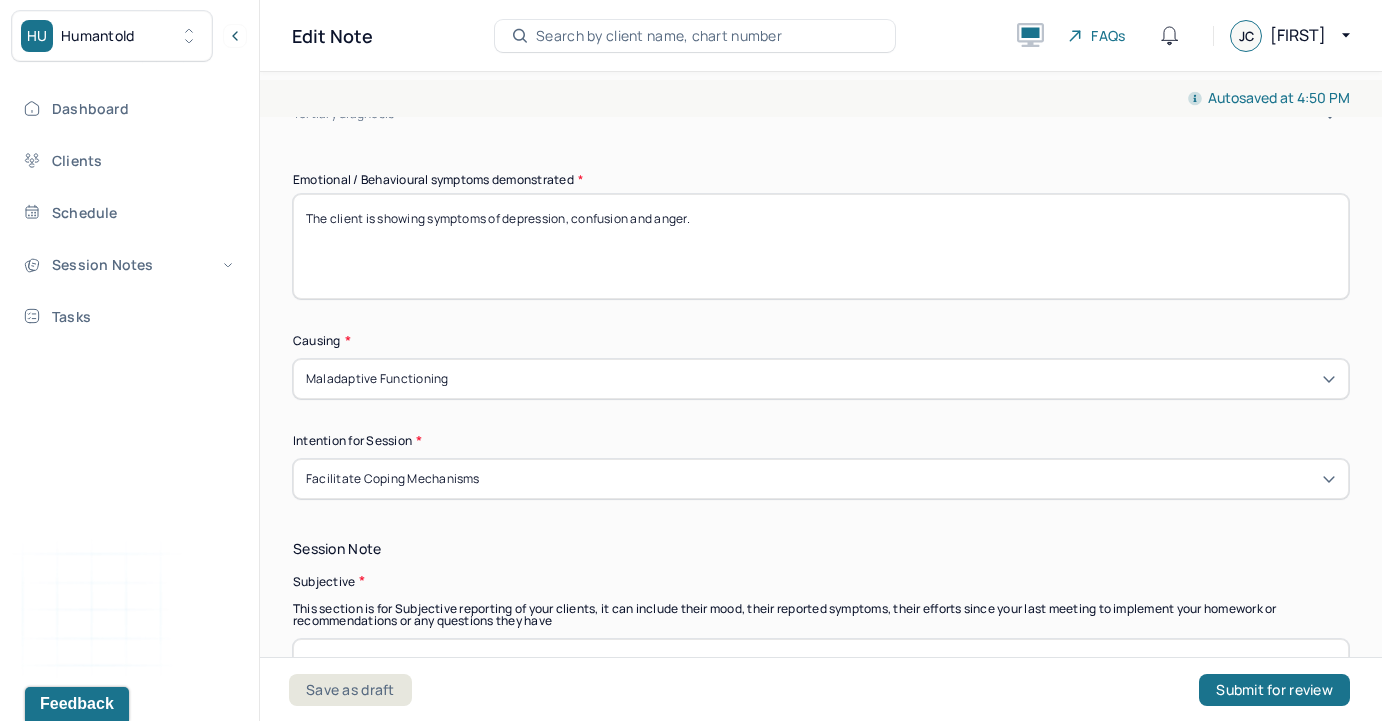 click on "The client is showing symptoms of depression, confusion and anger." at bounding box center [821, 246] 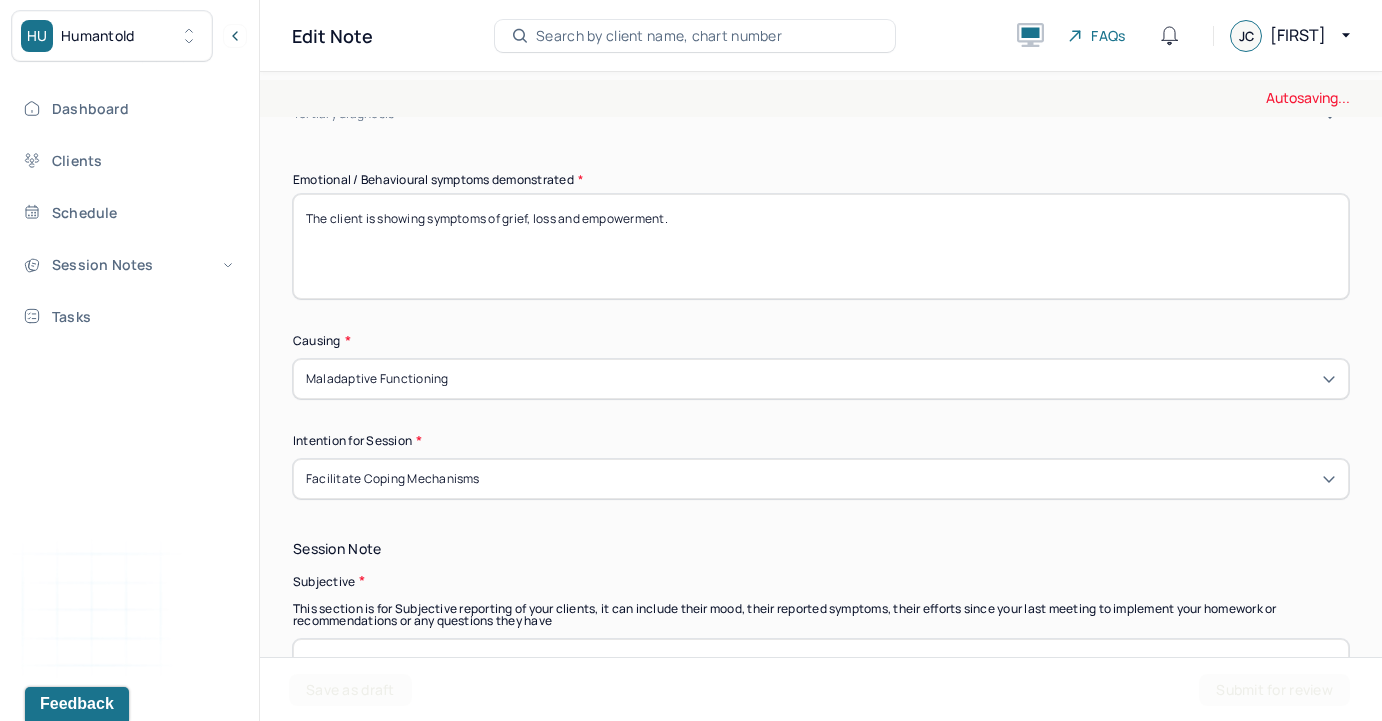type on "The client is showing symptoms of grief, loss and empowerment." 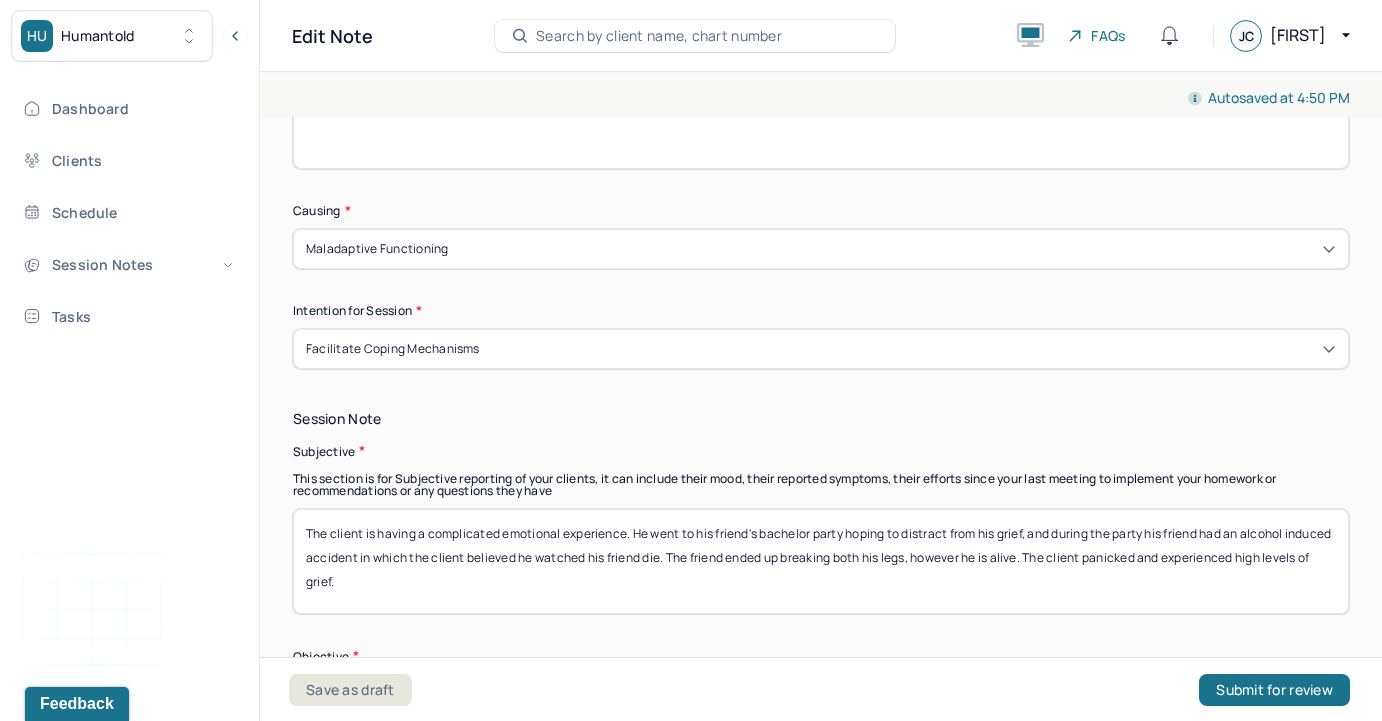 scroll, scrollTop: 1160, scrollLeft: 0, axis: vertical 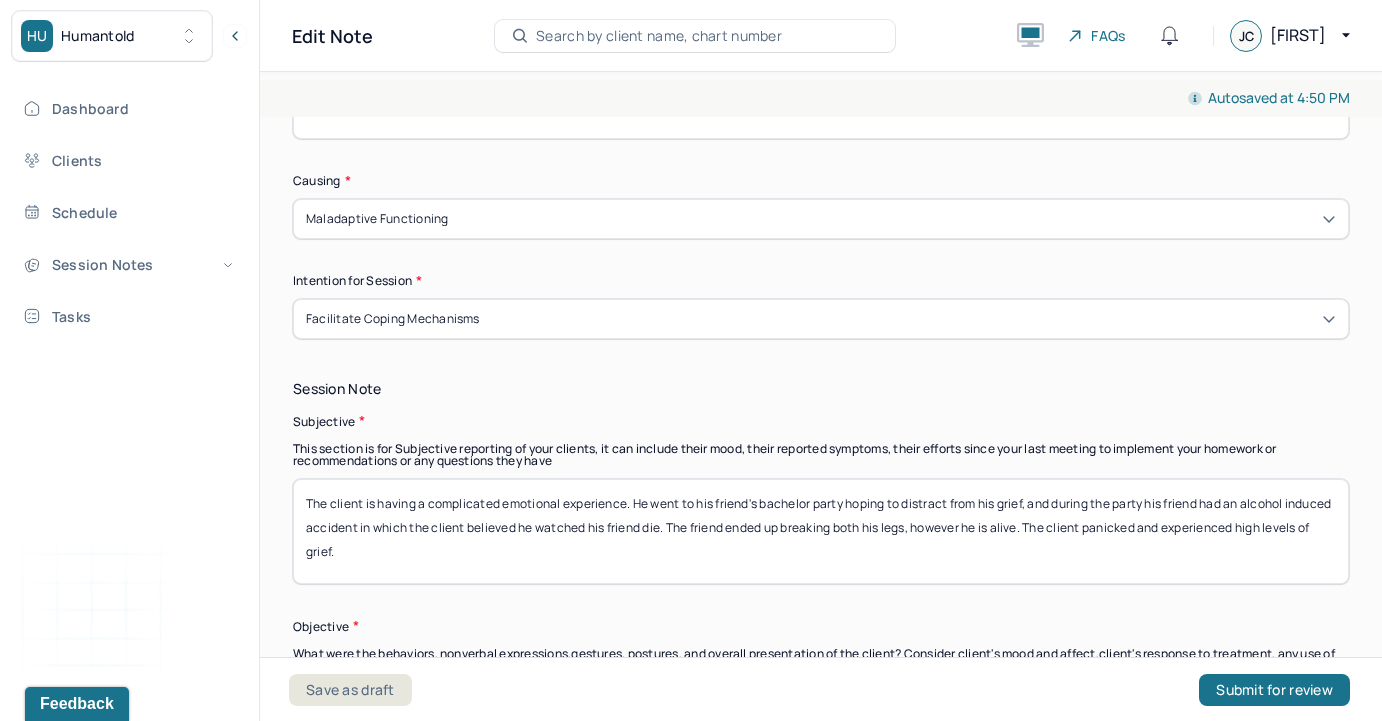 drag, startPoint x: 471, startPoint y: 538, endPoint x: 381, endPoint y: 488, distance: 102.9563 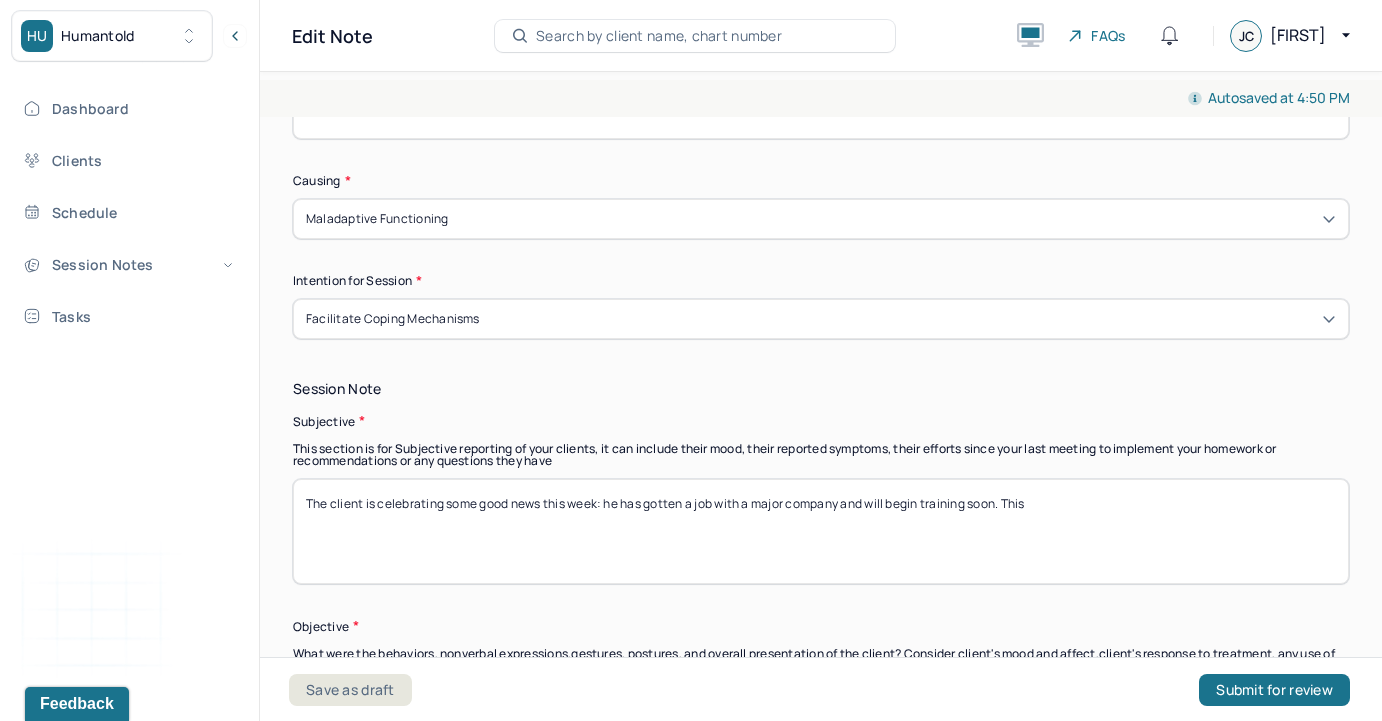click on "The client is having a complicated emotional experience. He went to his friend's bachelor party hoping to distract from his grief, and during the party his friend had an alcohol induced accident in which the client believed he watched his friend die. The friend ended up breaking both his legs, however he is alive. The client panicked and experienced high levels of grief." at bounding box center [821, 531] 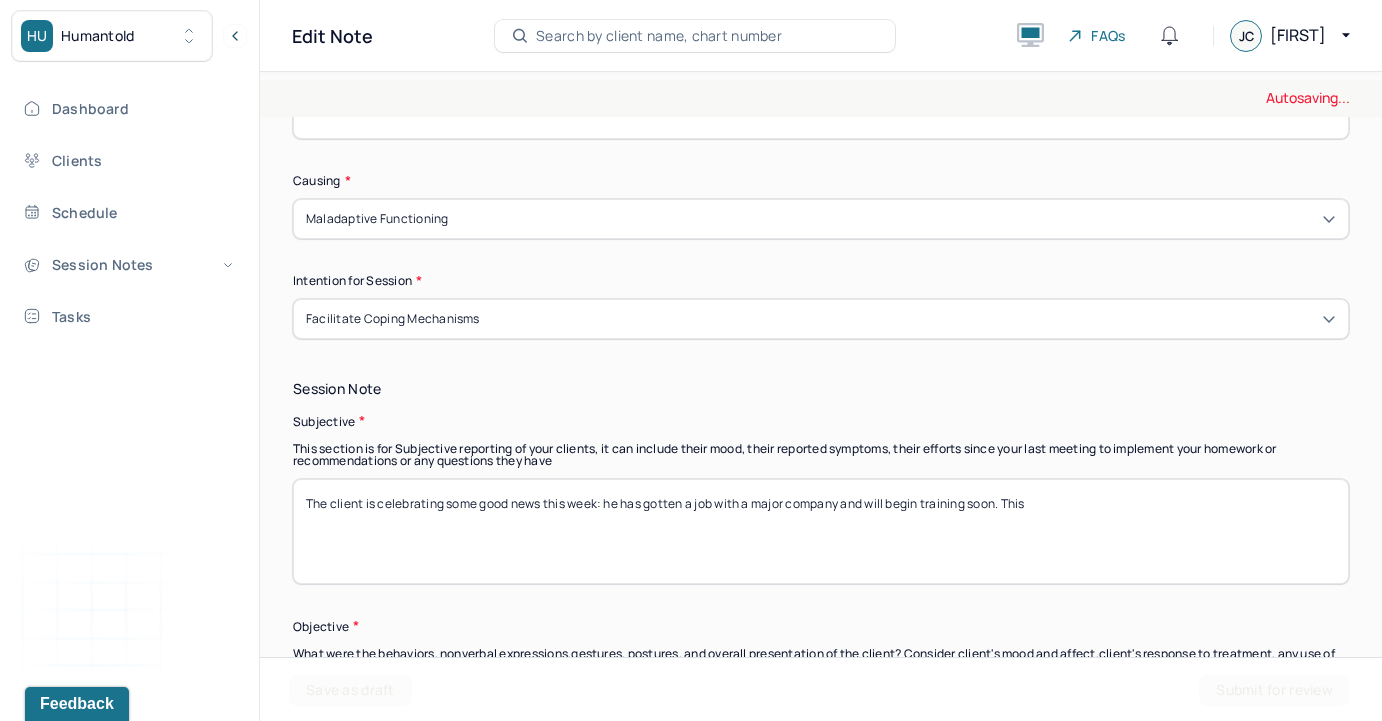 click on "The client is celebrating some good news this week: he has gotten a job with a major company and will begin training soon. This" at bounding box center [821, 531] 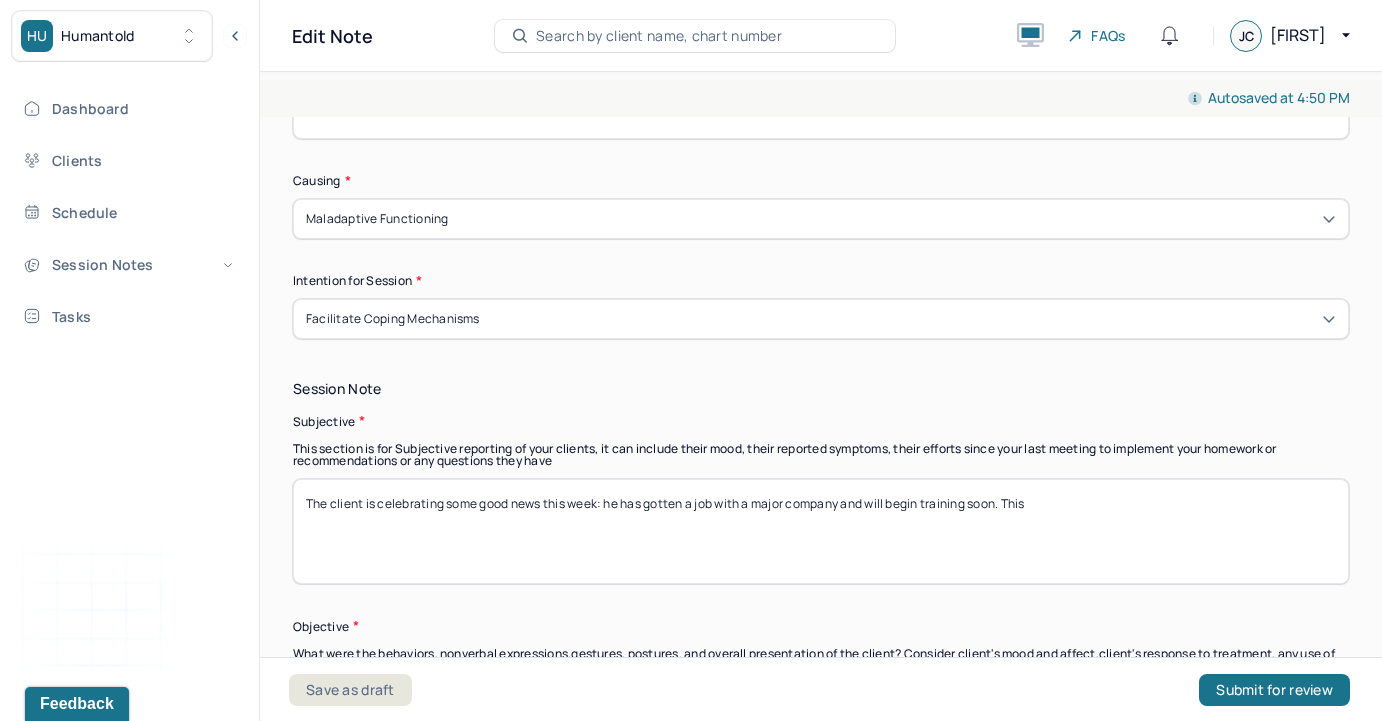 click on "Appointment location * Teletherapy Client Teletherapy Location Home Office Other Provider Teletherapy Location Home Office Other Consent was received for the teletherapy session The teletherapy session was conducted via video Primary diagnosis * F41.1 GENERALIZED ANXIETY DISORDER Secondary diagnosis (optional) Secondary diagnosis Tertiary diagnosis (optional) Tertiary diagnosis Emotional / Behavioural symptoms demonstrated * The client is showing symptoms of grief, loss and empowerment. Causing * Maladaptive Functioning Intention for Session * Facilitate coping mechanisms" at bounding box center (821, -154) 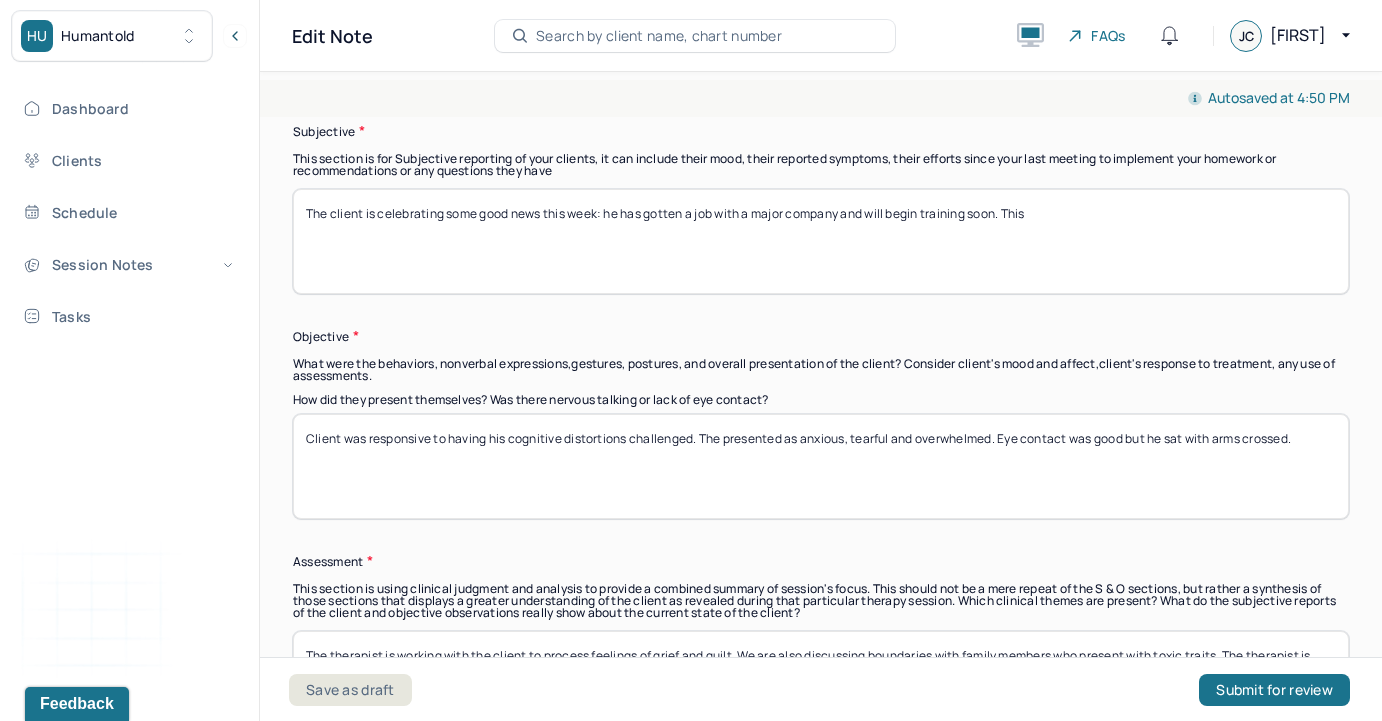 scroll, scrollTop: 1480, scrollLeft: 0, axis: vertical 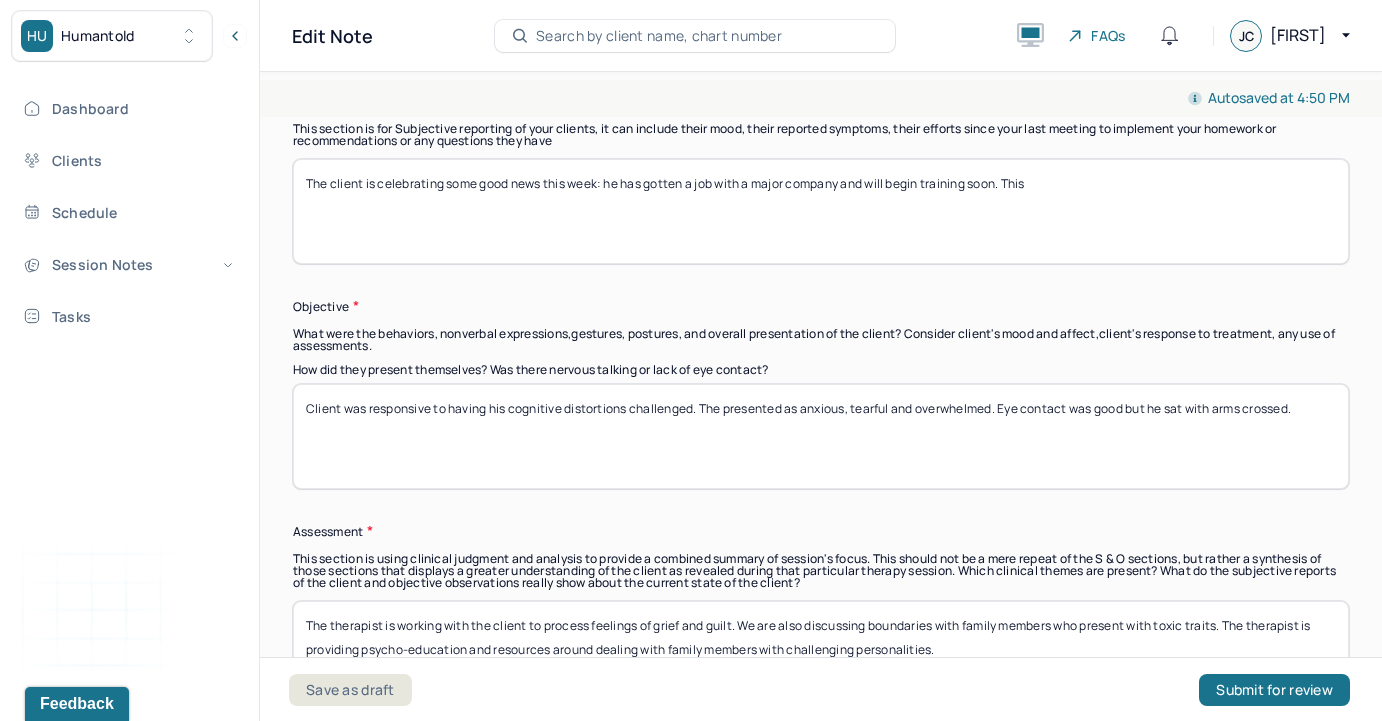 click on "The client is celebrating some good news this week: he has gotten a job with a major company and will begin training soon. This" at bounding box center [821, 211] 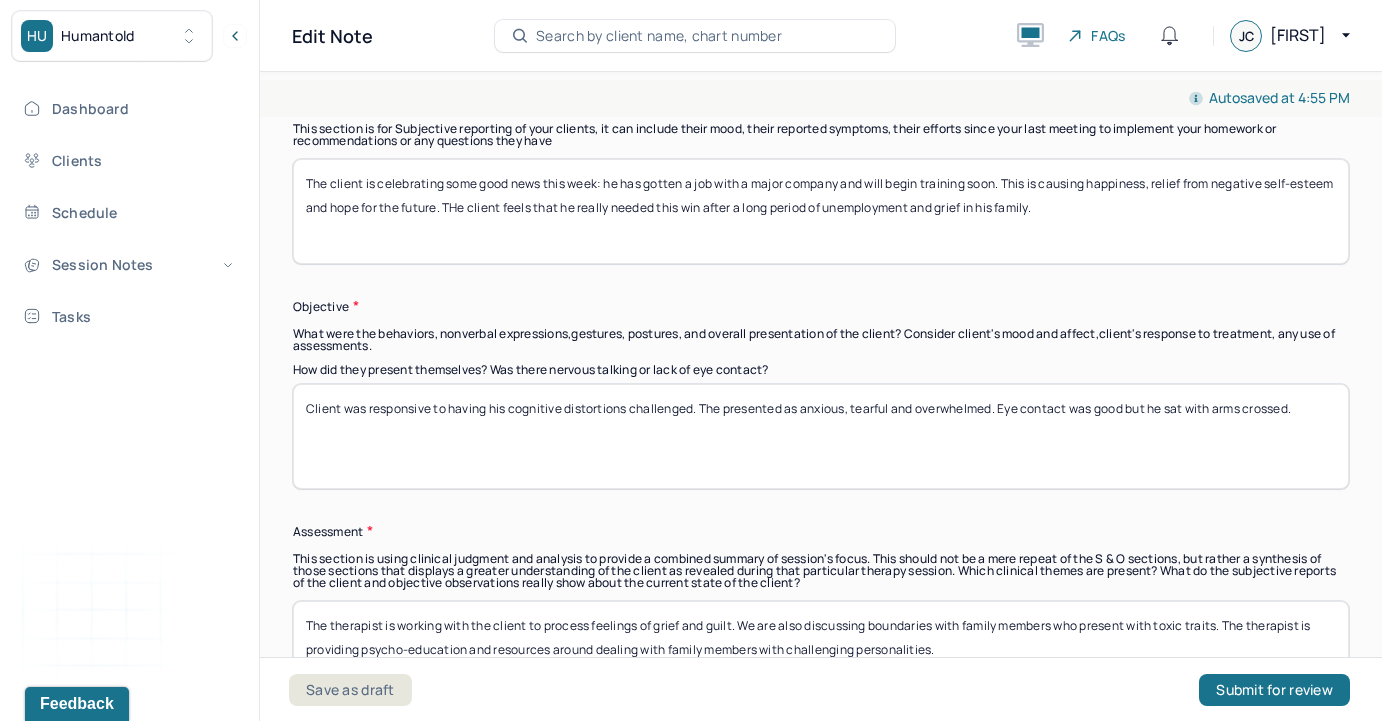 click on "The client is celebrating some good news this week: he has gotten a job with a major company and will begin training soon. This is causing happiness, relief from negative self-esteem and hope for the future. THe client feels that he really needed this win after a long period of unemployment and grief in his family." at bounding box center (821, 211) 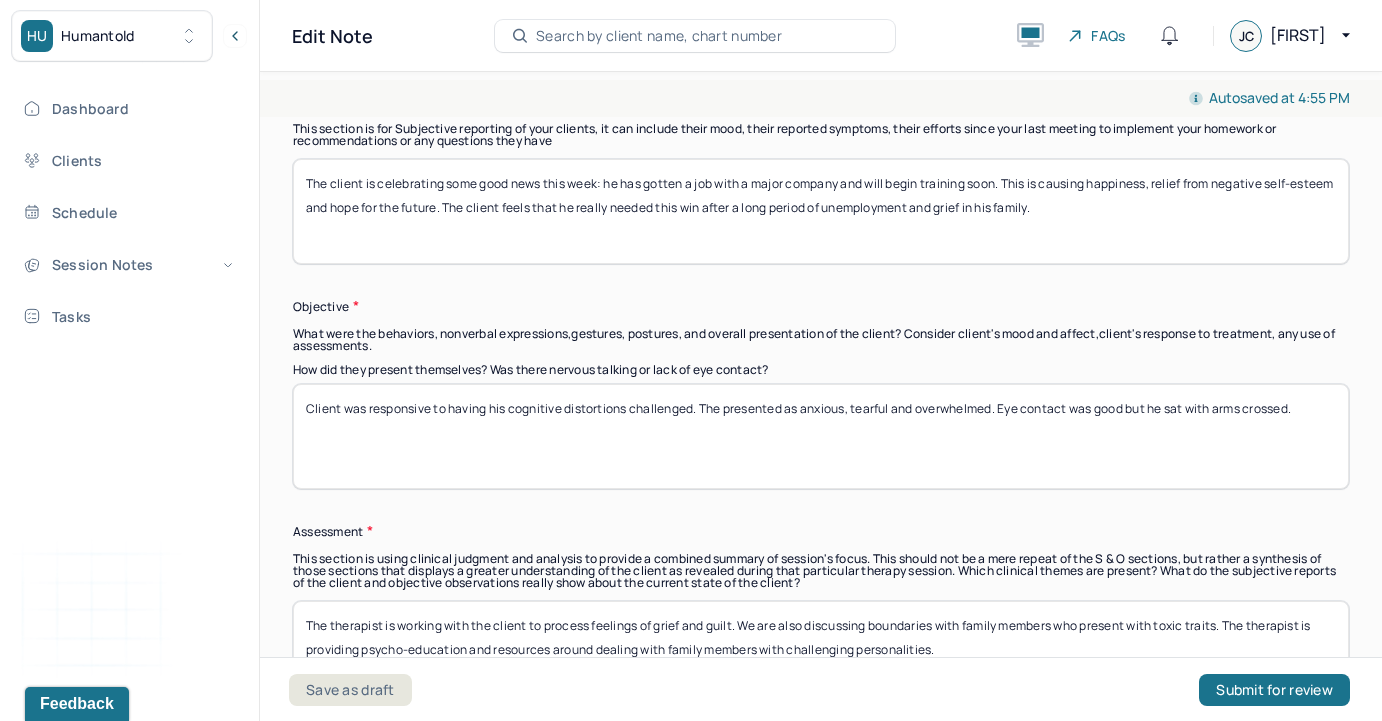 type on "The client is celebrating some good news this week: he has gotten a job with a major company and will begin training soon. This is causing happiness, relief from negative self-esteem and hope for the future. The client feels that he really needed this win after a long period of unemployment and grief in his family." 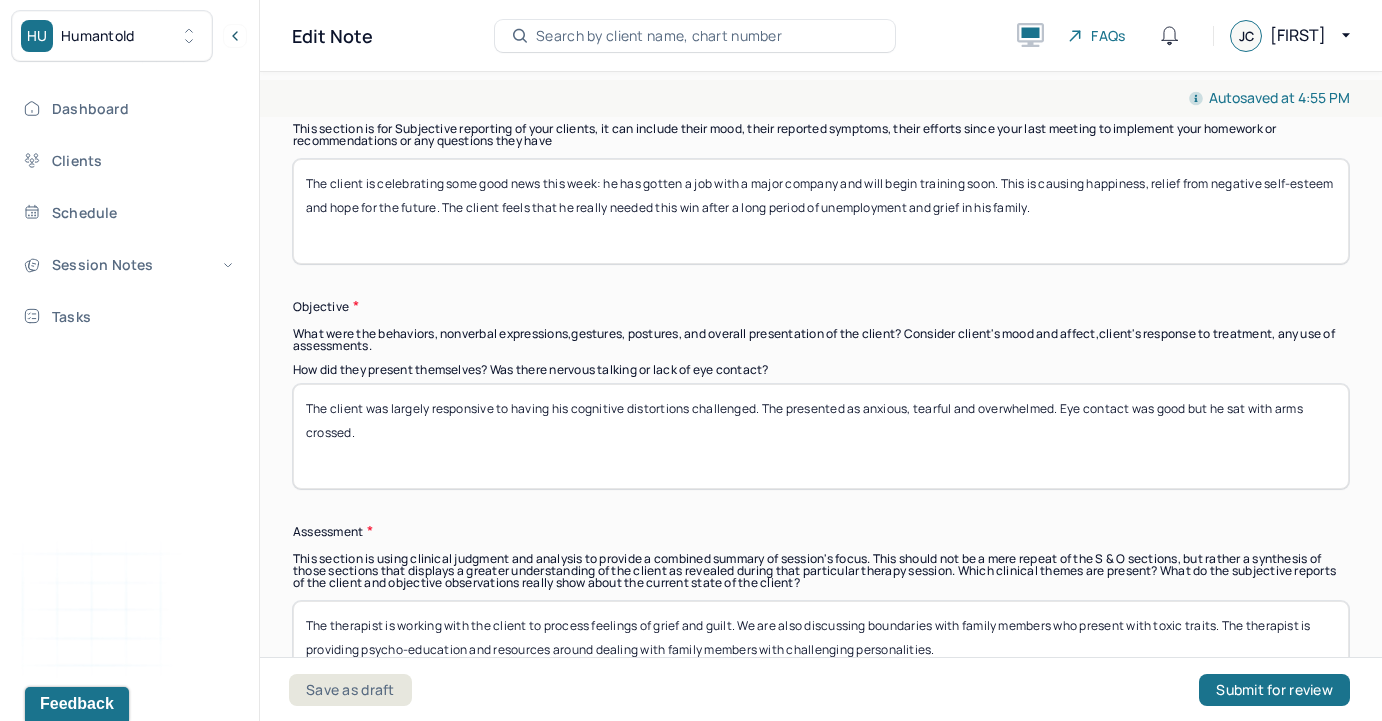 drag, startPoint x: 1058, startPoint y: 388, endPoint x: 872, endPoint y: 384, distance: 186.043 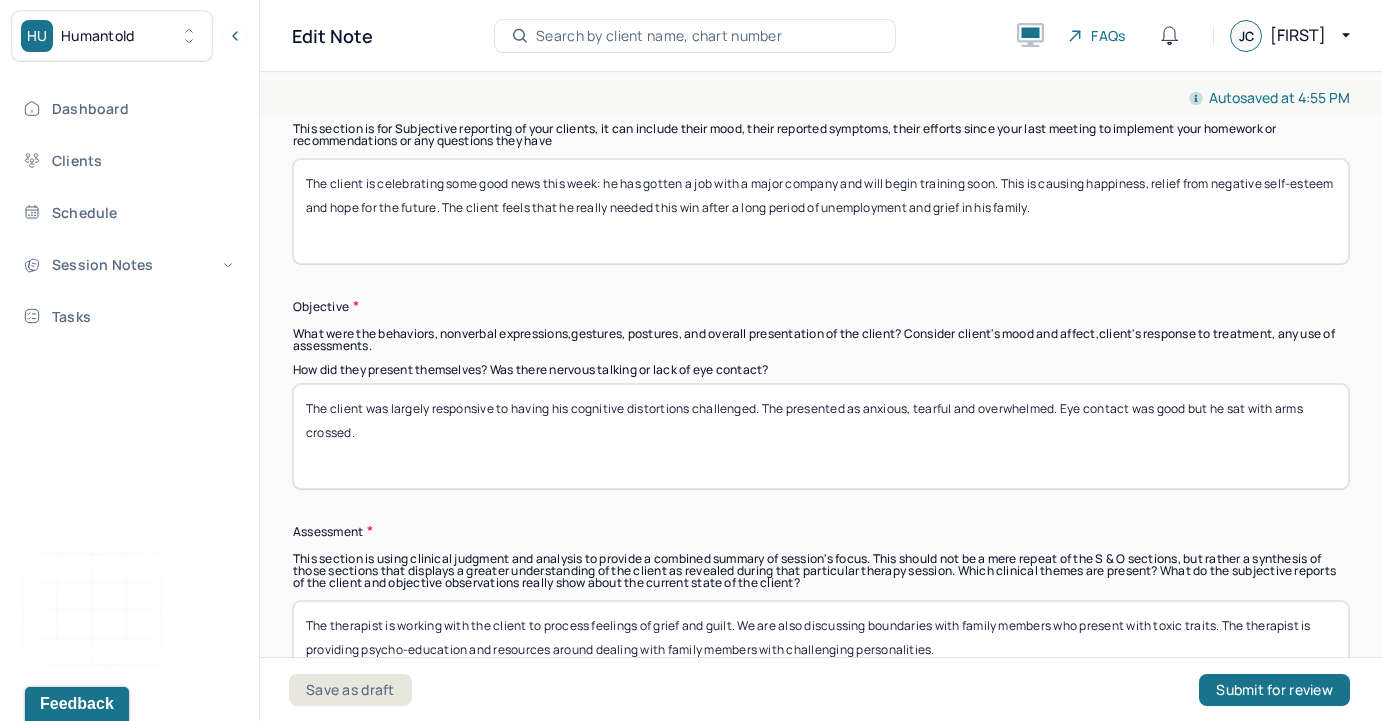 click on "The client was largely responsive to having his cognitive distortions challenged. The presented as anxious, tearful and overwhelmed. Eye contact was good but he sat with arms crossed." at bounding box center [821, 436] 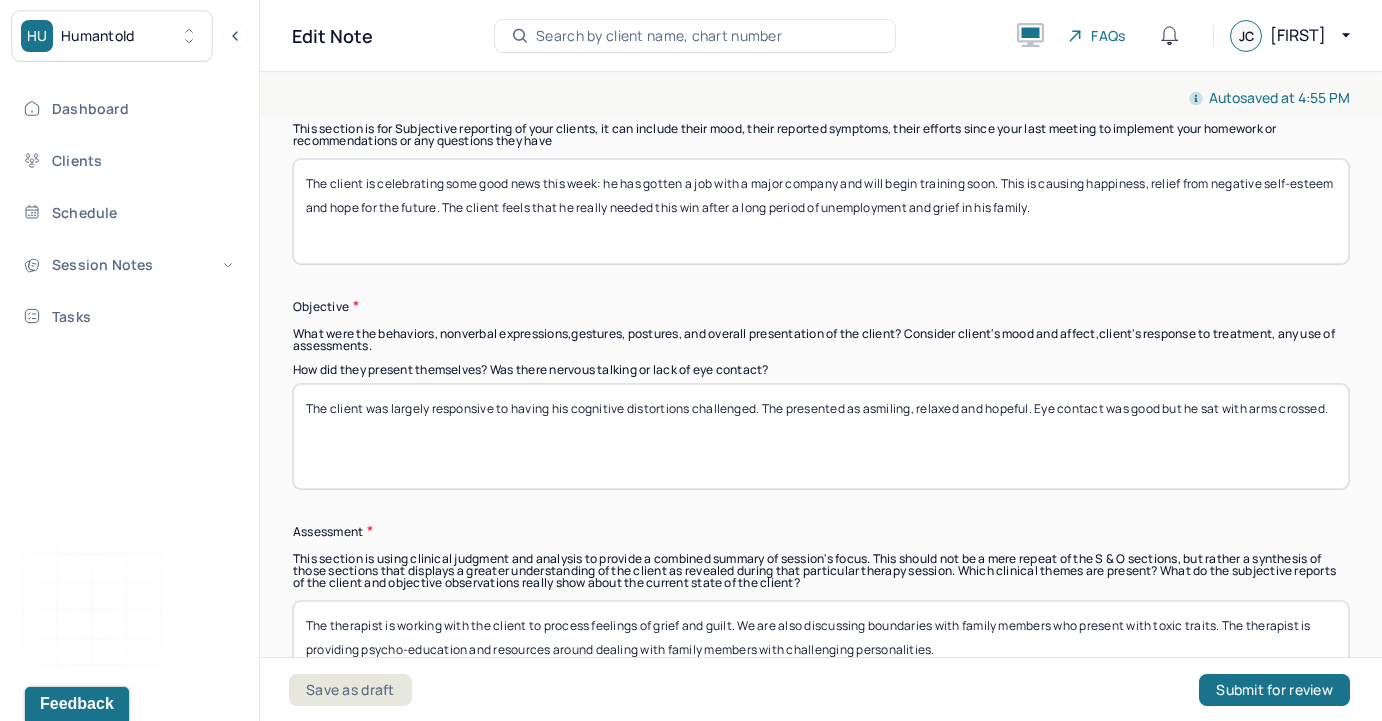 click on "The client was largely responsive to having his cognitive distortions challenged. The presented as asmiling, relaxed and hop. Eye contact was good but he sat with arms crossed." at bounding box center (821, 436) 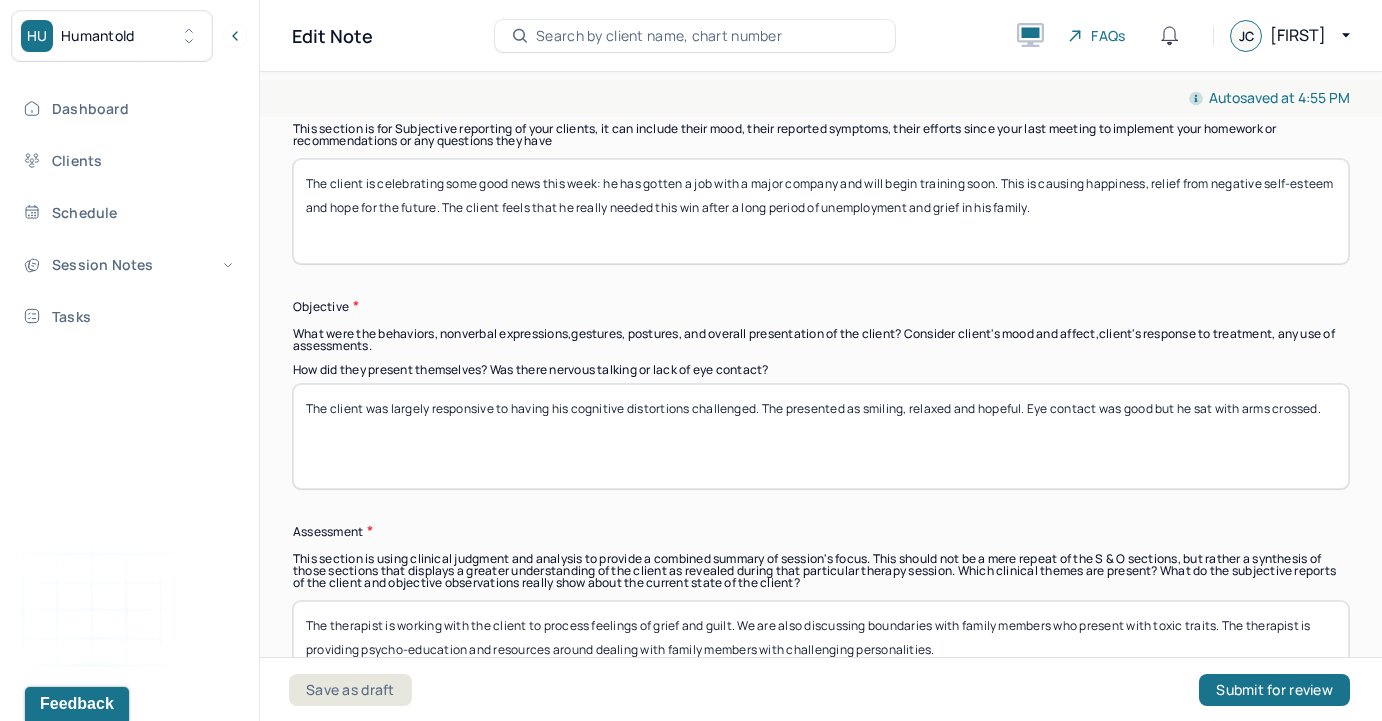 type on "The client was largely responsive to having his cognitive distortions challenged. The presented as smiling, relaxed and hopeful. Eye contact was good but he sat with arms crossed." 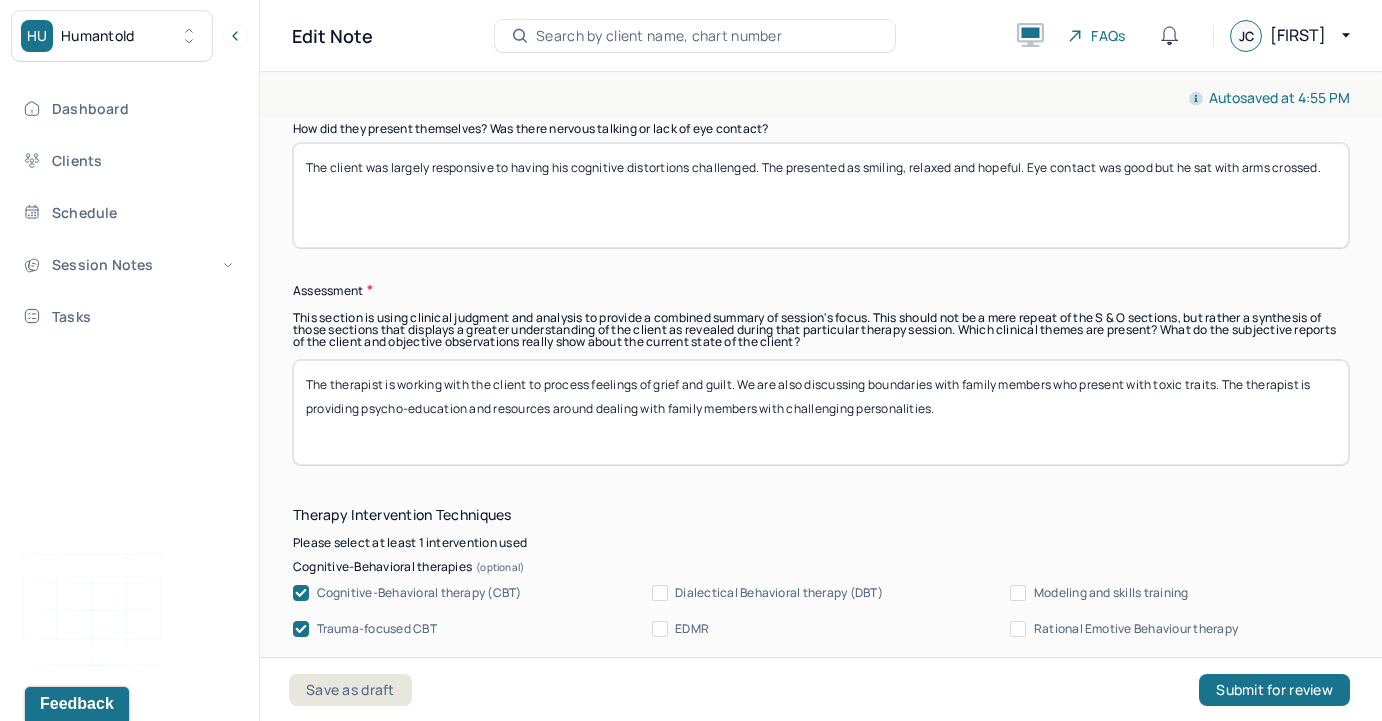 scroll, scrollTop: 1800, scrollLeft: 0, axis: vertical 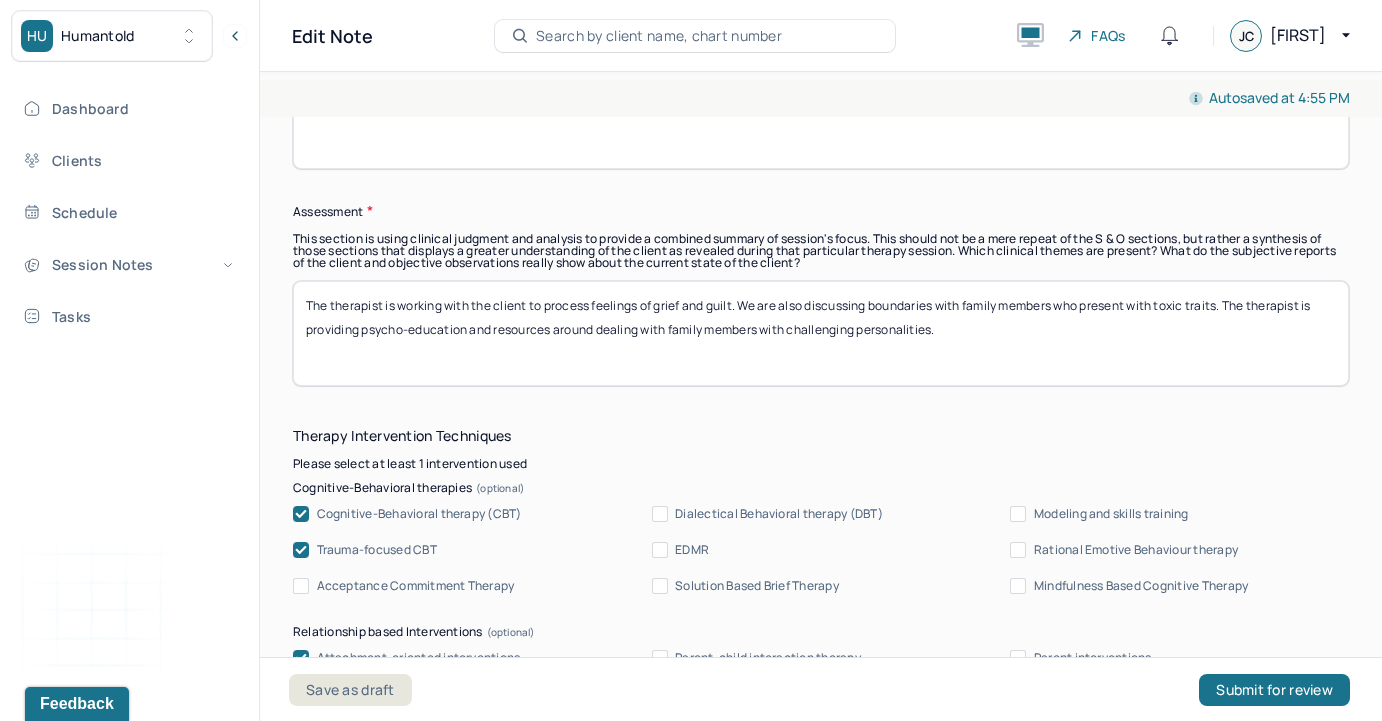 drag, startPoint x: 1069, startPoint y: 327, endPoint x: 1321, endPoint y: 280, distance: 256.34546 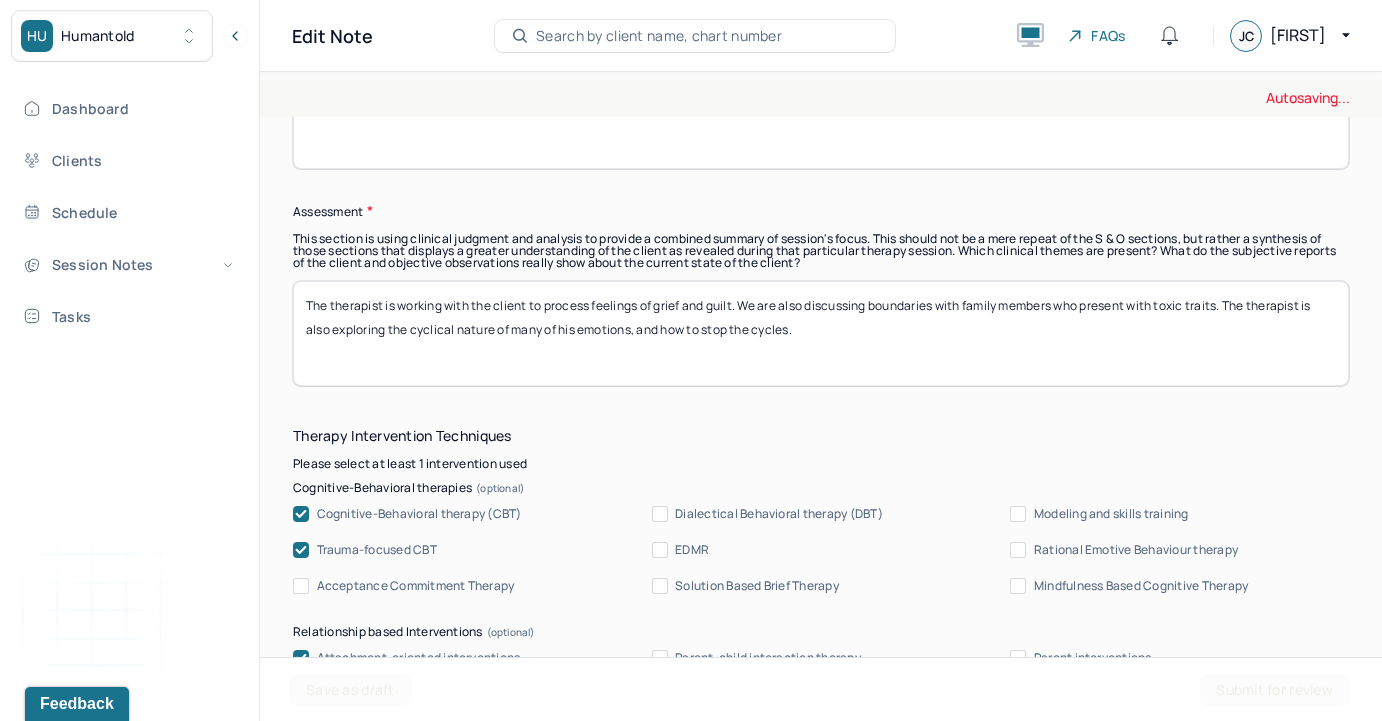 type on "The therapist is working with the client to process feelings of grief and guilt. We are also discussing boundaries with family members who present with toxic traits. The therapist is also exploring the cyclical nature of many of his emotions, and how to stop the cycles." 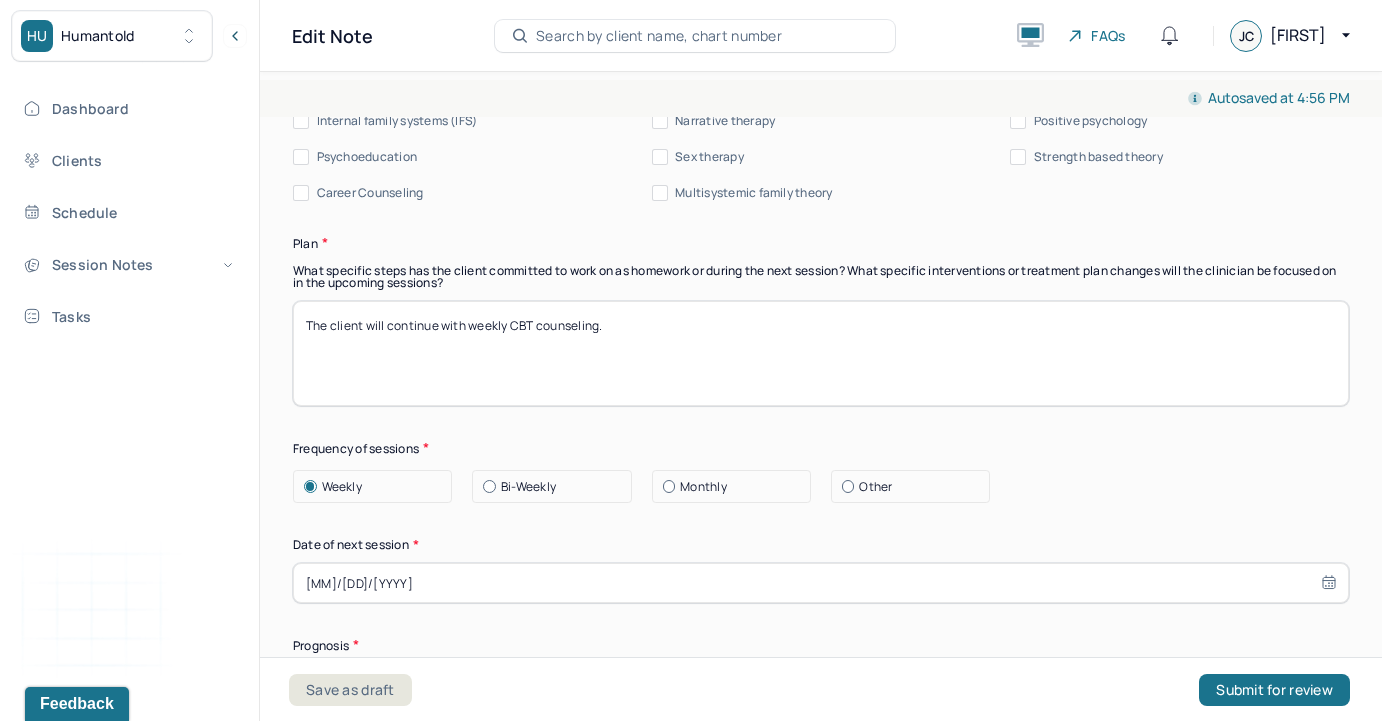 scroll, scrollTop: 2520, scrollLeft: 0, axis: vertical 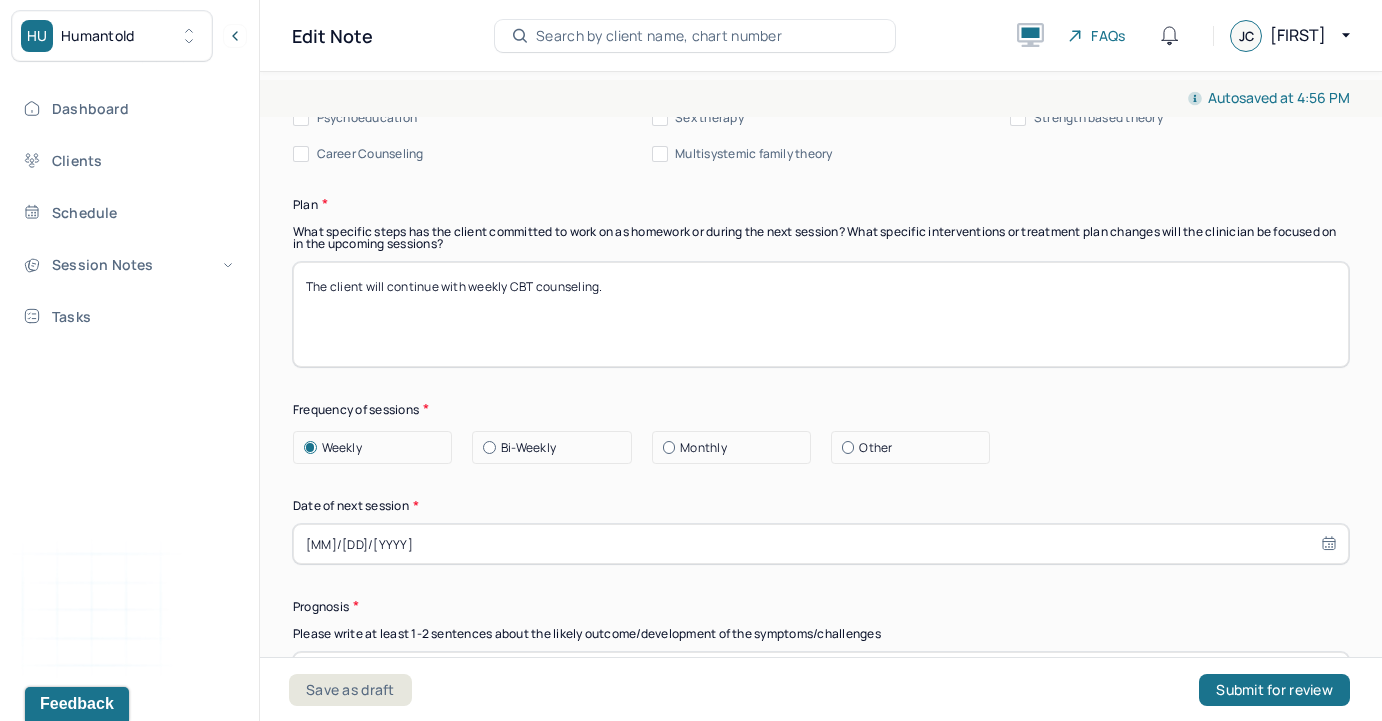 click on "The client will continue with weekly CBT counseling." at bounding box center [821, 314] 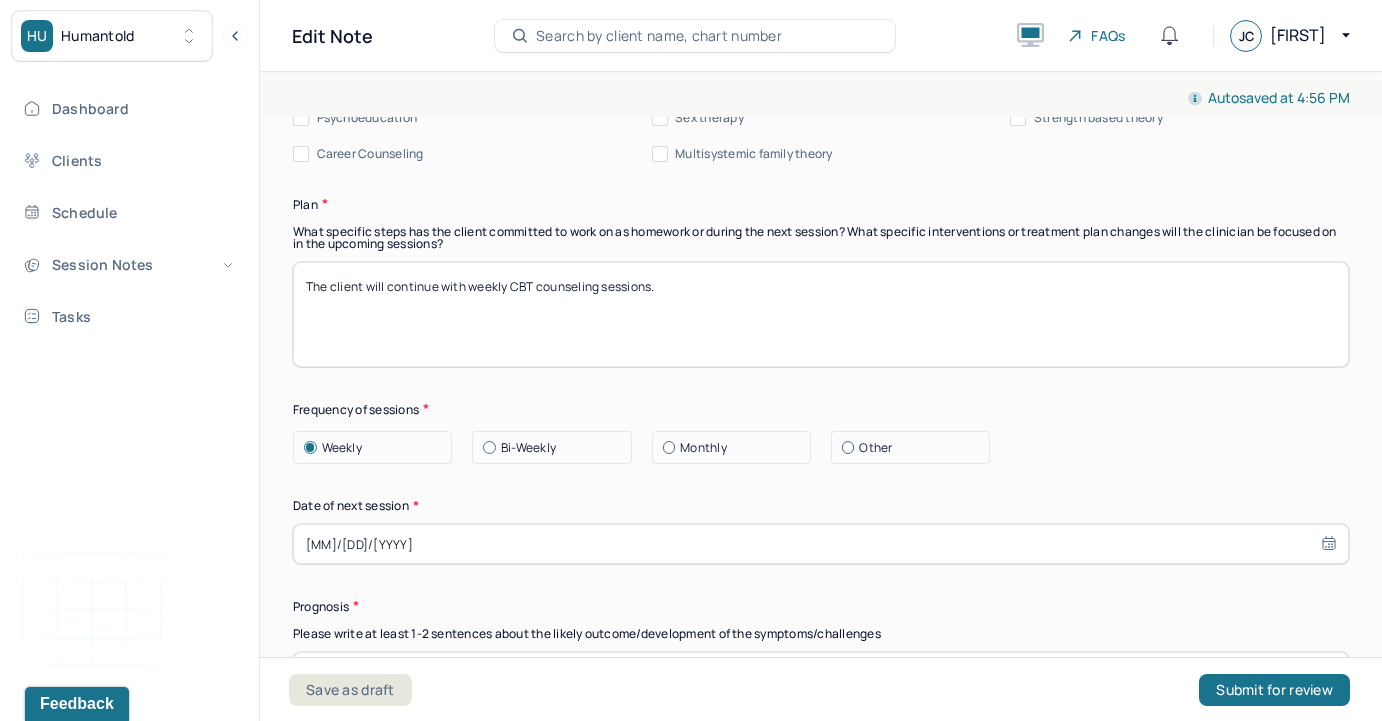 type on "The client will continue with weekly CBT counseling sessions." 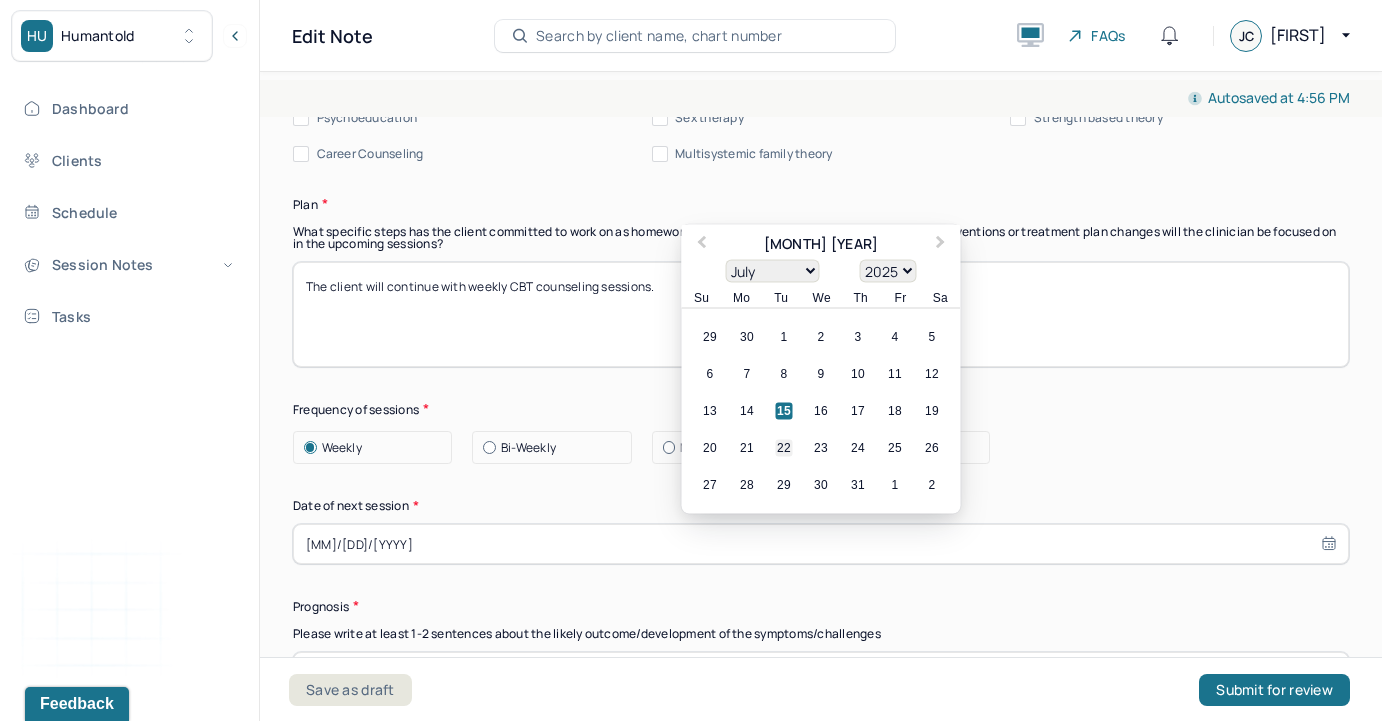 click on "22" at bounding box center [784, 448] 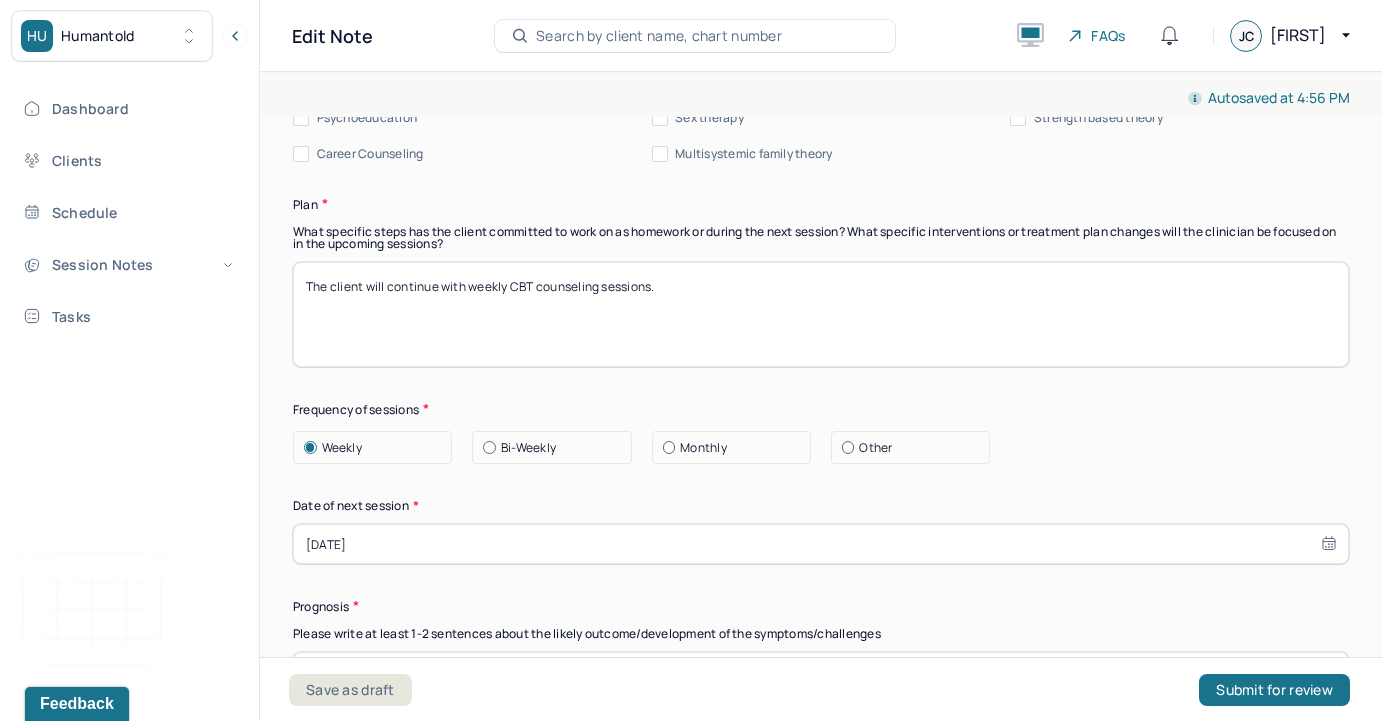 drag, startPoint x: 509, startPoint y: 583, endPoint x: 520, endPoint y: 557, distance: 28.231188 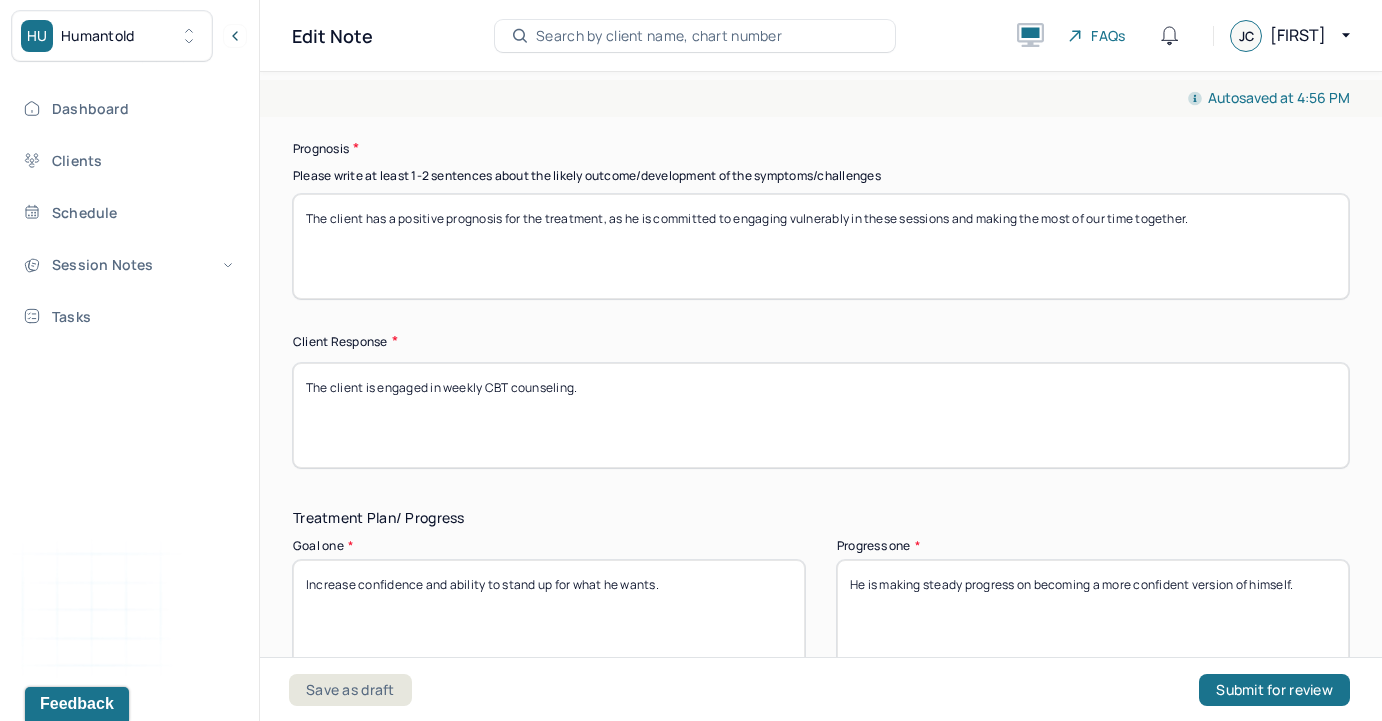 scroll, scrollTop: 3000, scrollLeft: 0, axis: vertical 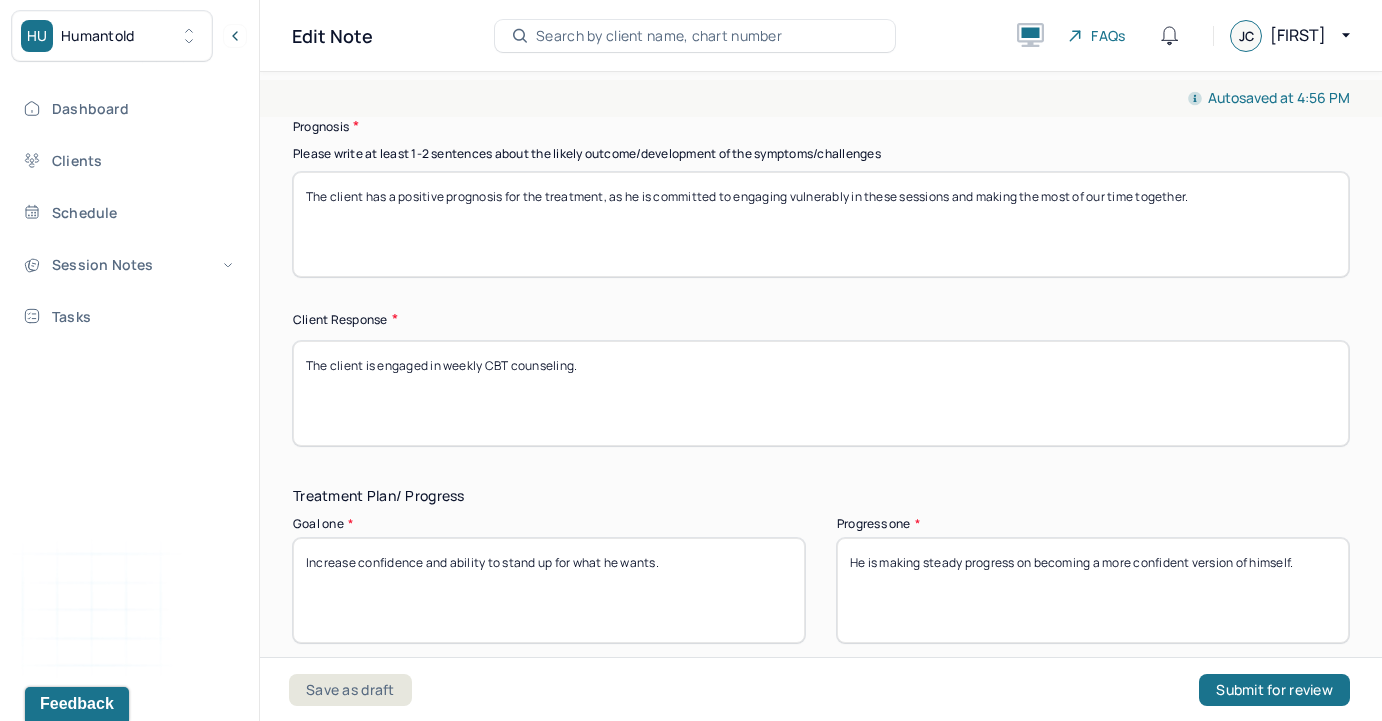 drag, startPoint x: 548, startPoint y: 174, endPoint x: 526, endPoint y: 174, distance: 22 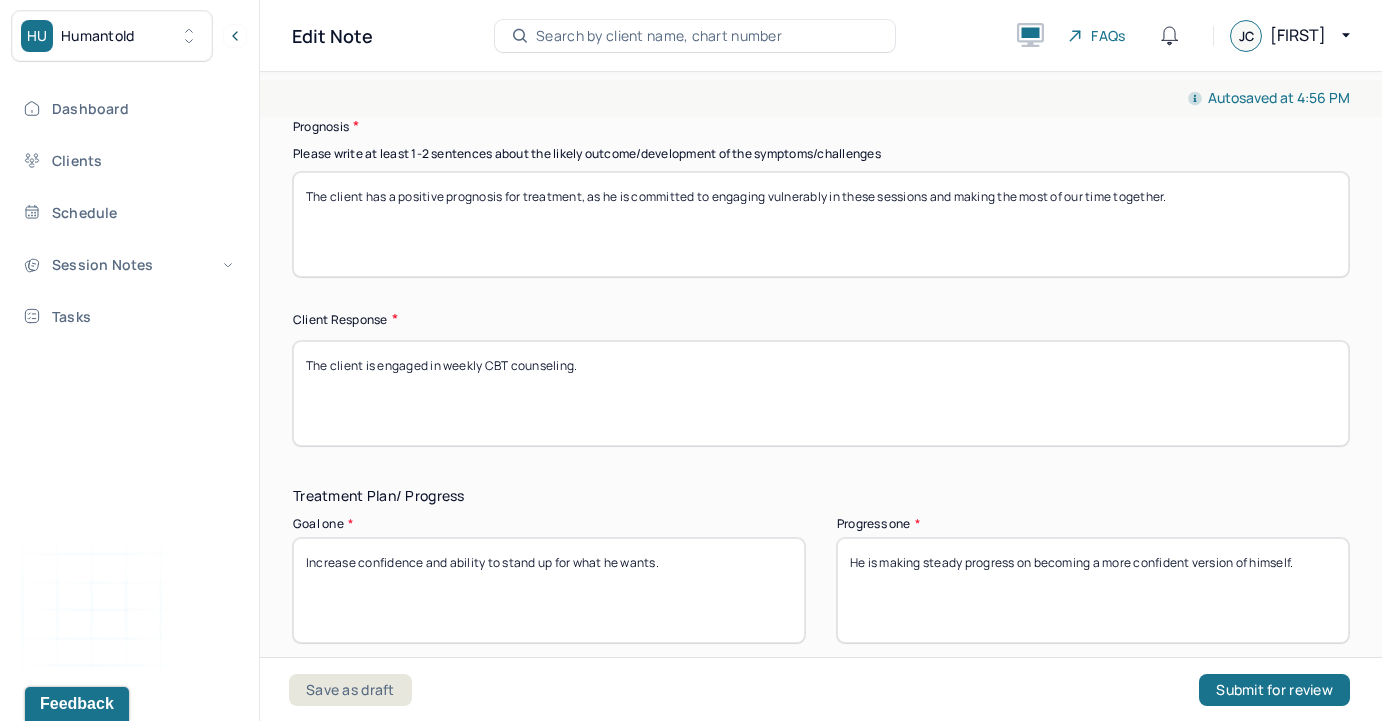 click on "The client has a positive prognosis for treatment, as he is committed to engaging vulnerably in these sessions and making the most of our time together." at bounding box center [821, 224] 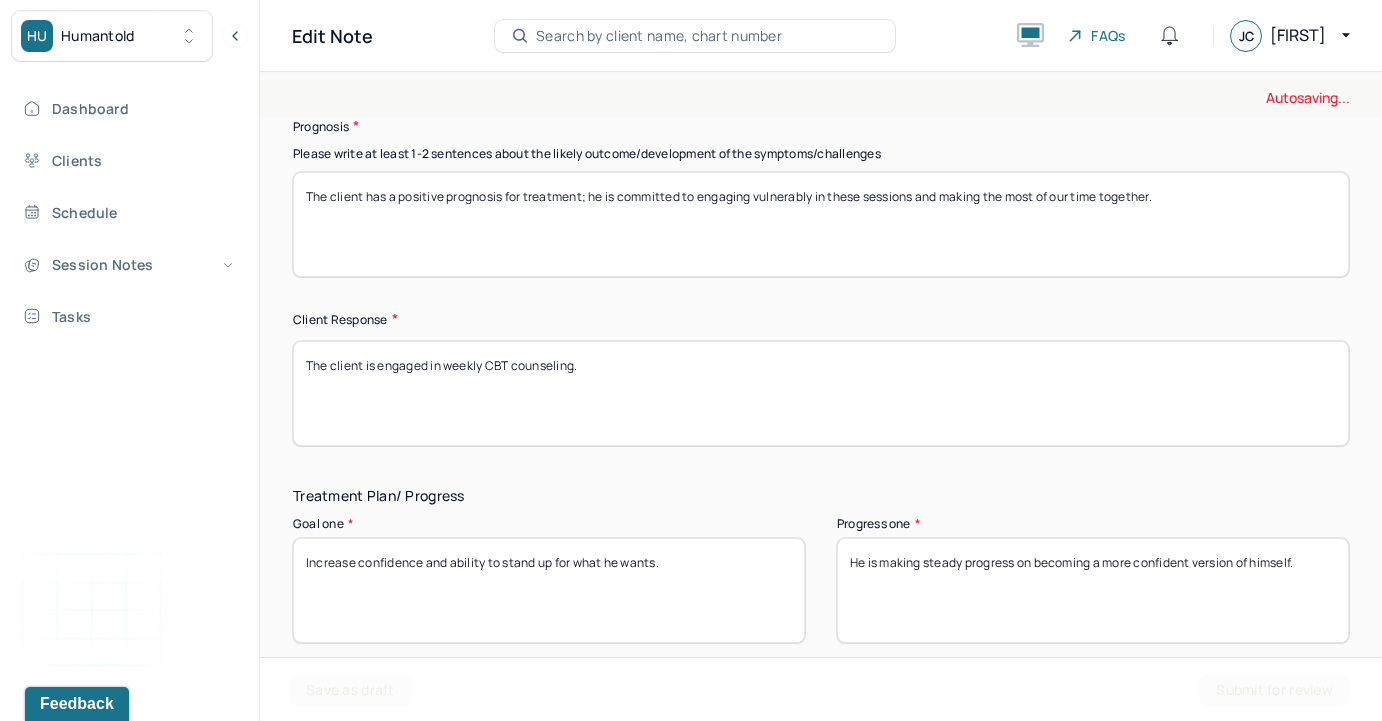 type on "The client has a positive prognosis for treatment; he is committed to engaging vulnerably in these sessions and making the most of our time together." 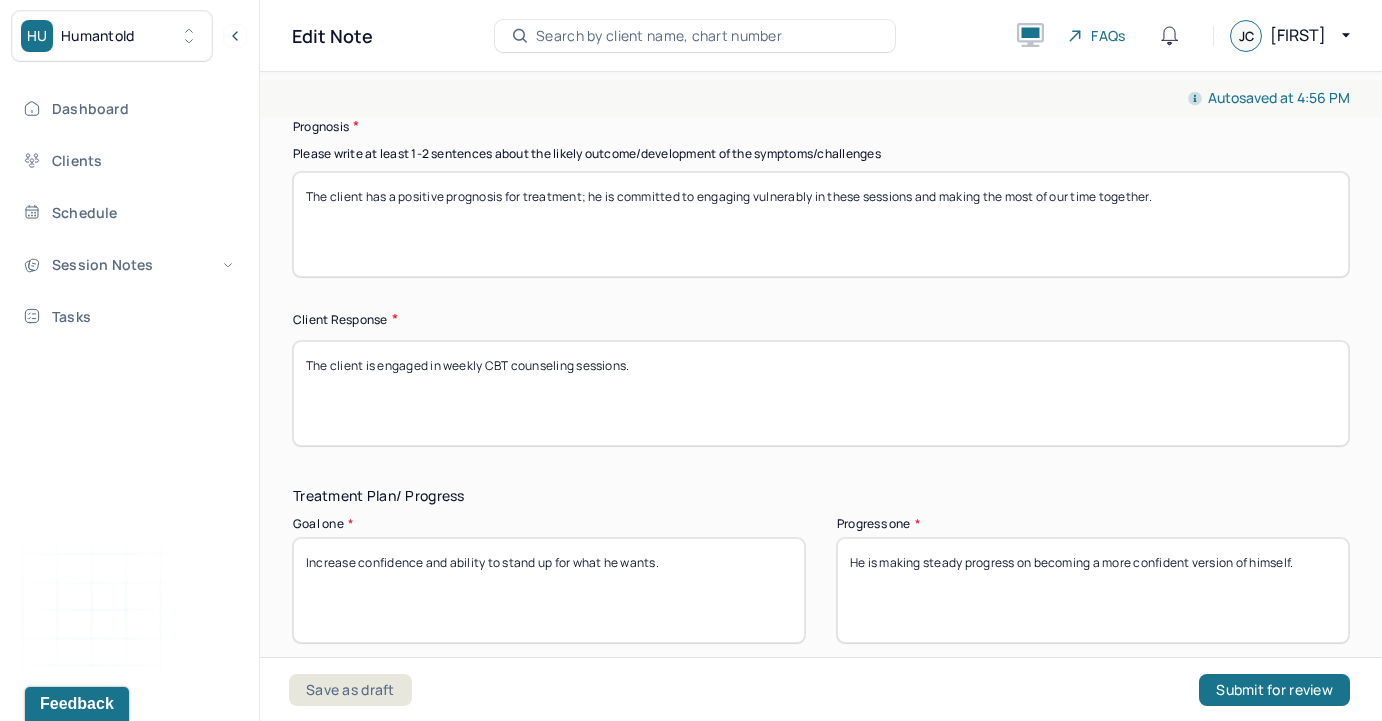 type on "The client is engaged in weekly CBT counseling sessions." 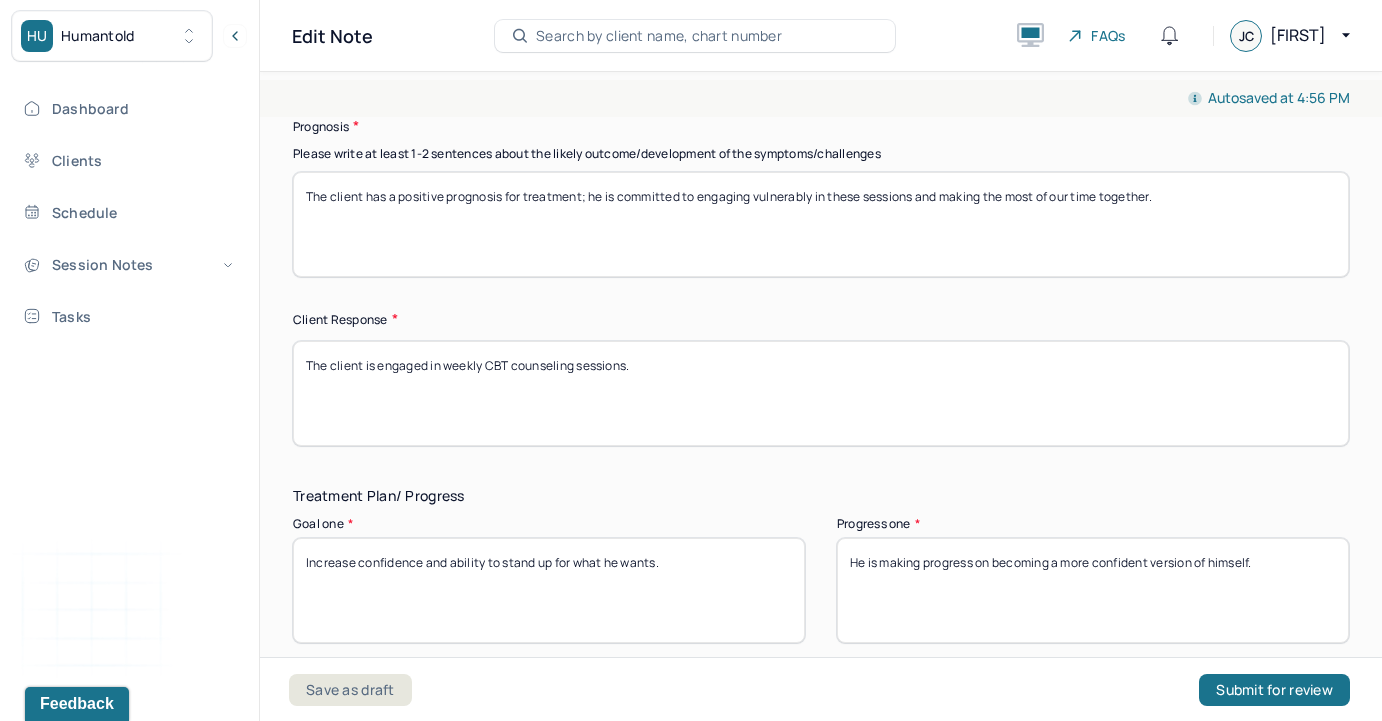 type on "He is making progress on becoming a more confident version of himself." 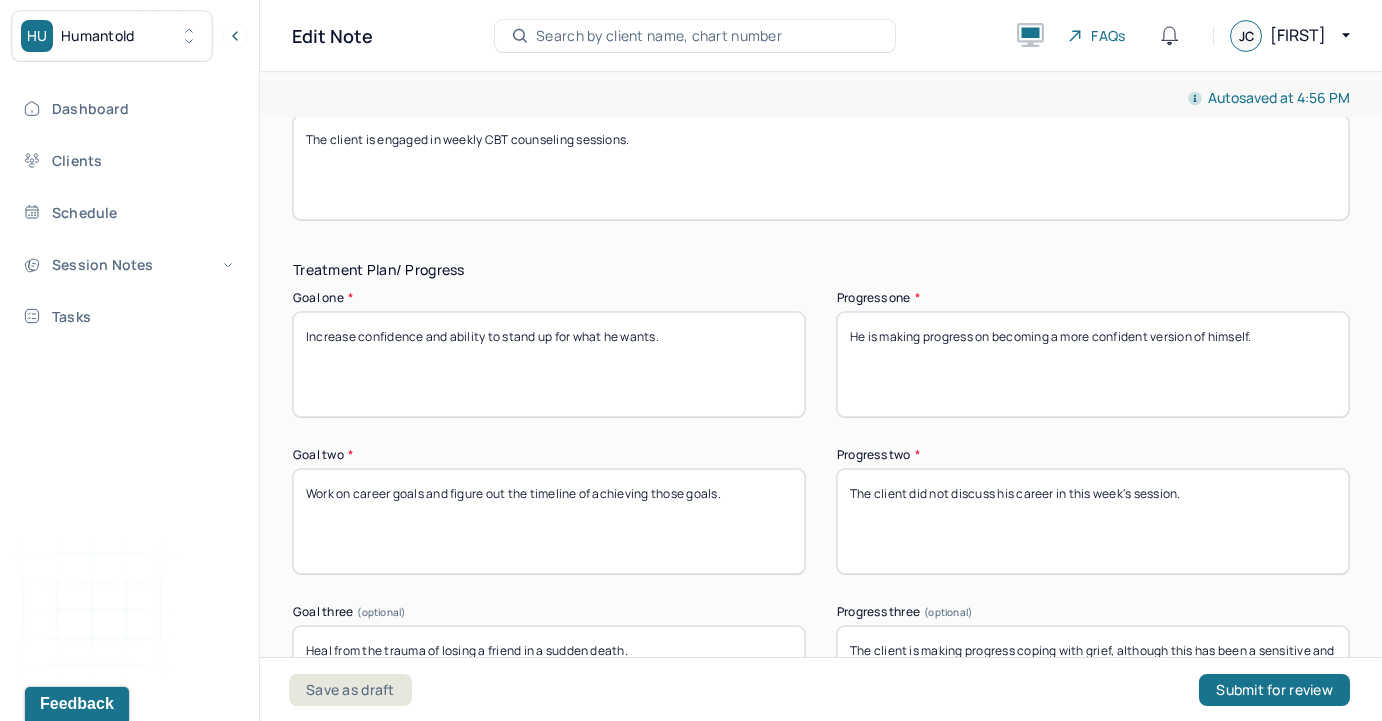 scroll, scrollTop: 3240, scrollLeft: 0, axis: vertical 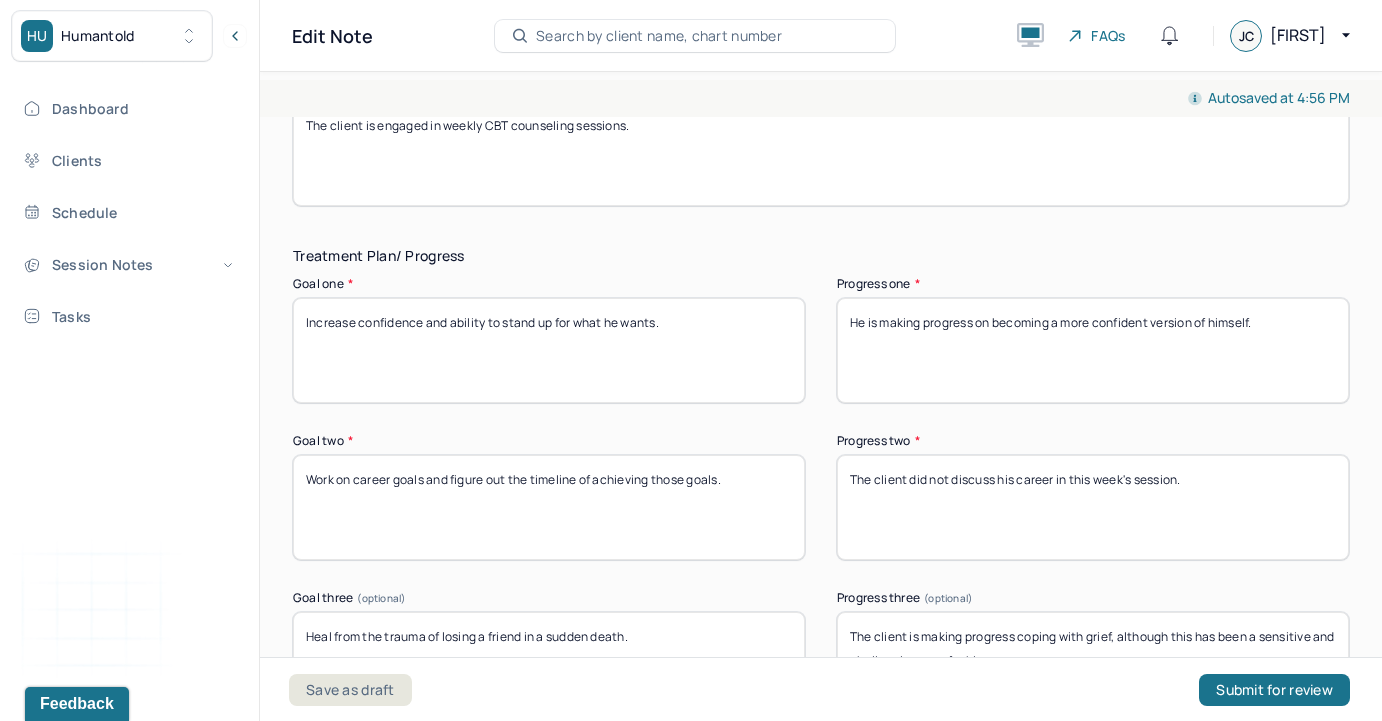 drag, startPoint x: 1200, startPoint y: 467, endPoint x: 909, endPoint y: 447, distance: 291.68646 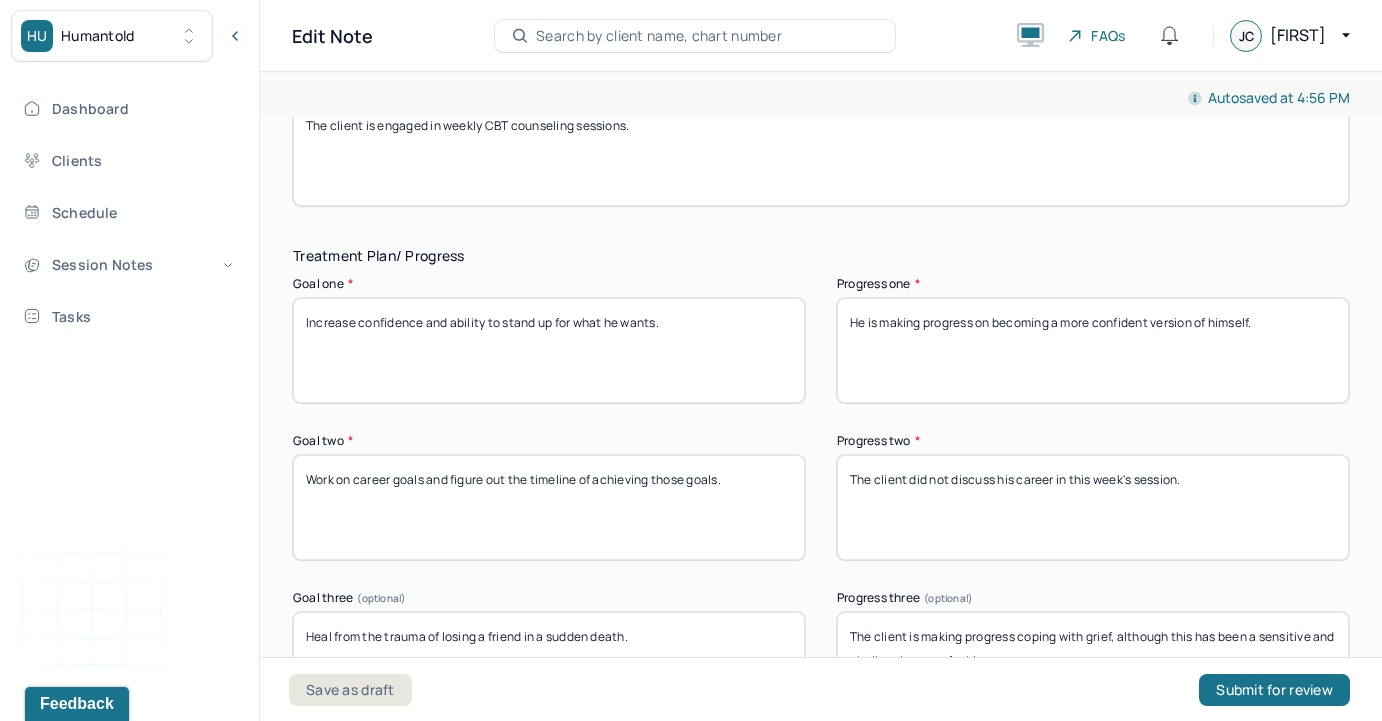 click on "The client did not discuss his career in this week's session." at bounding box center [1093, 507] 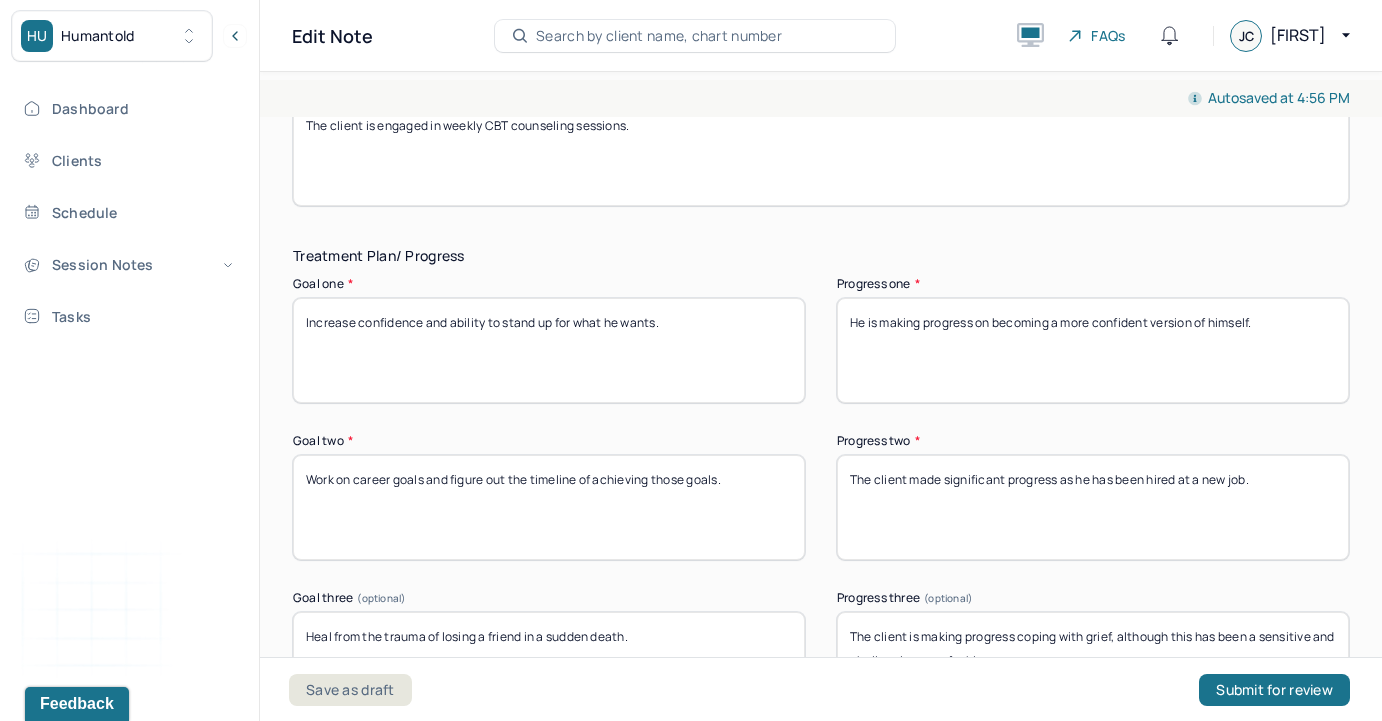 type on "The client made significant progress as he has been hired at a new job." 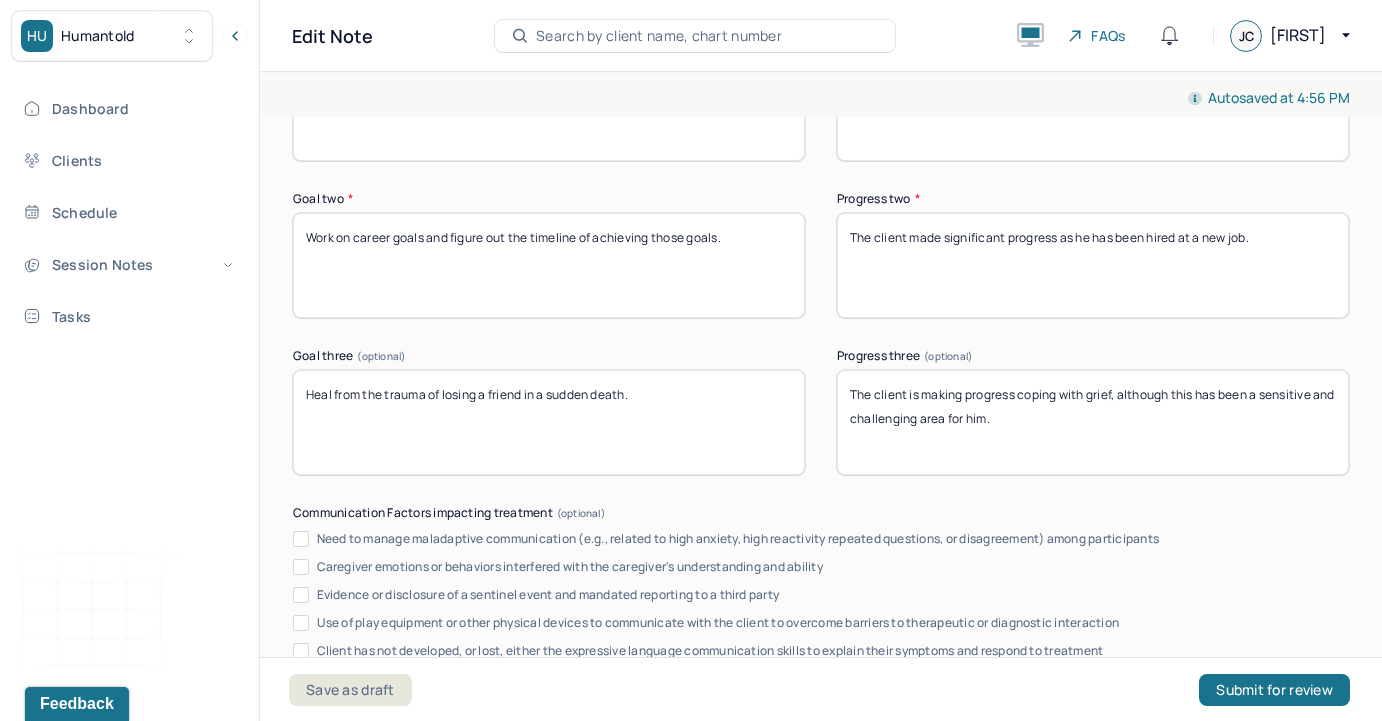 scroll, scrollTop: 3520, scrollLeft: 0, axis: vertical 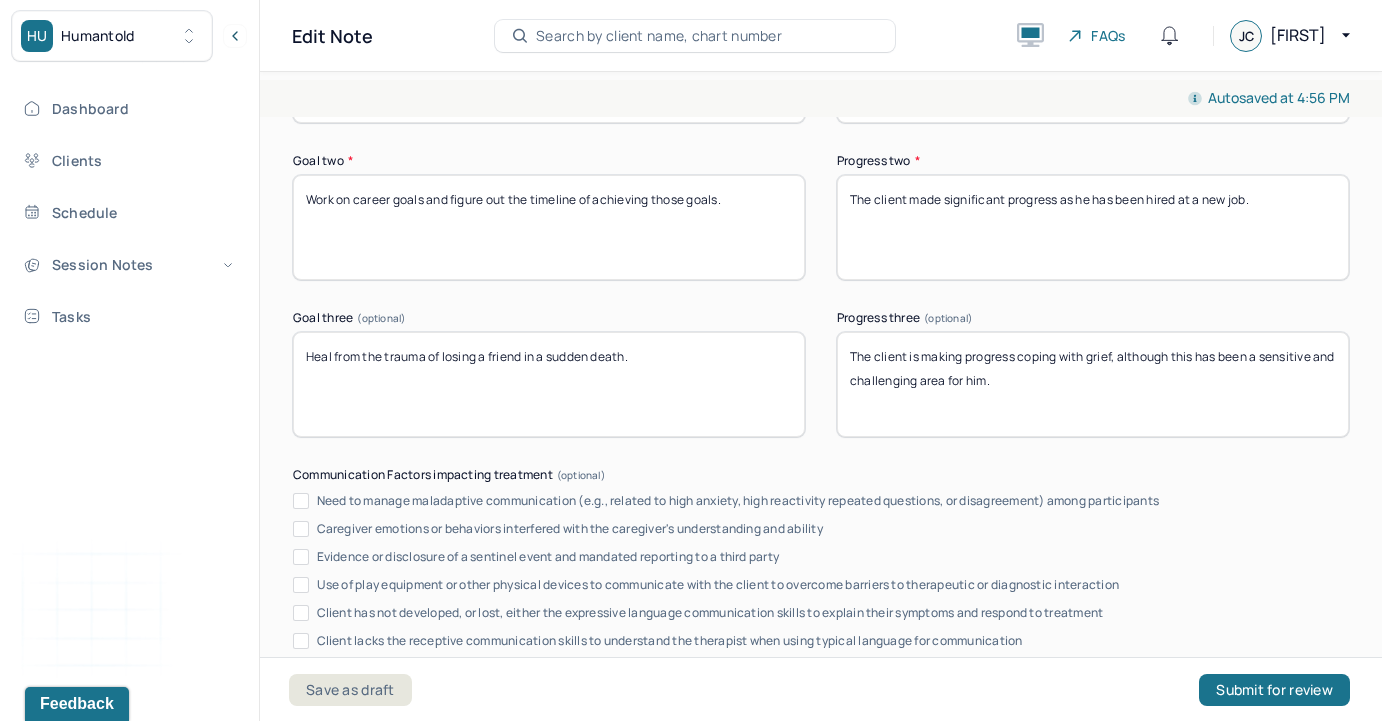 click on "The client is making progress coping with grief, although this has been a sensitive and challenging area for him." at bounding box center [1093, 384] 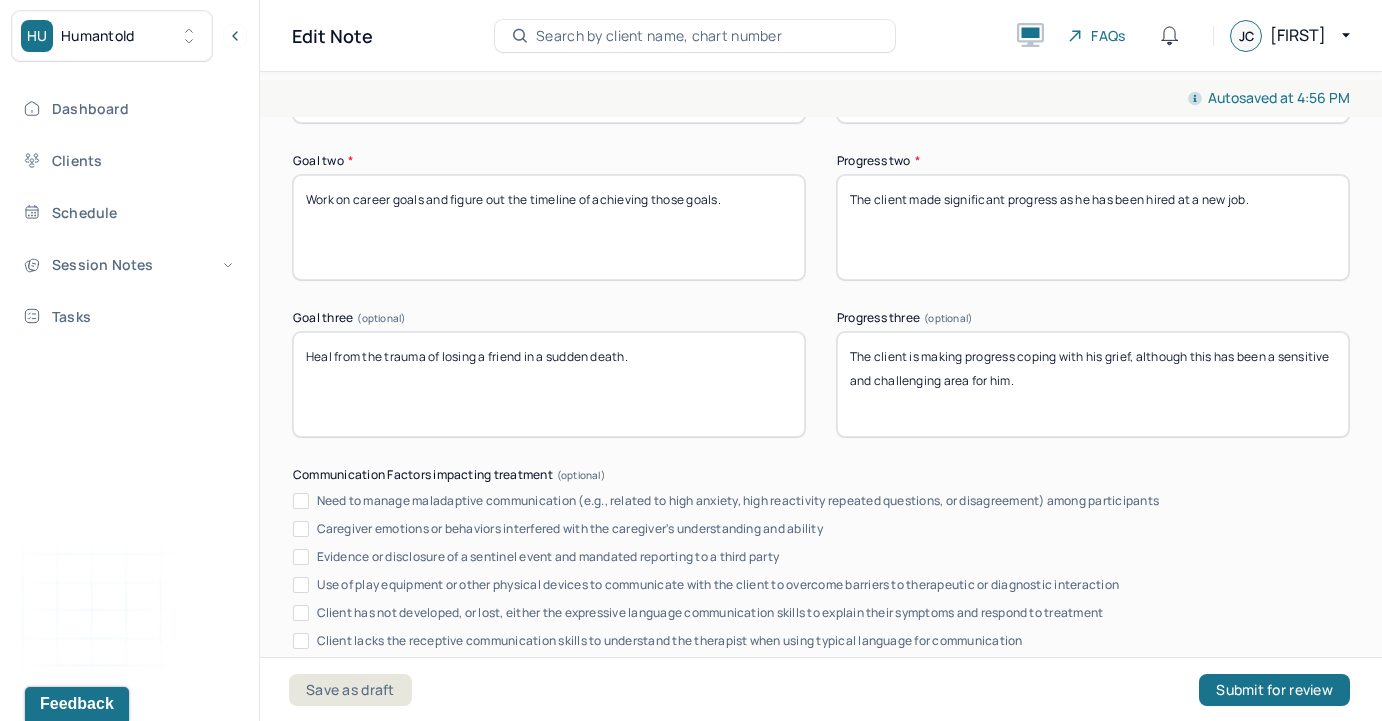 drag, startPoint x: 1288, startPoint y: 338, endPoint x: 884, endPoint y: 348, distance: 404.12375 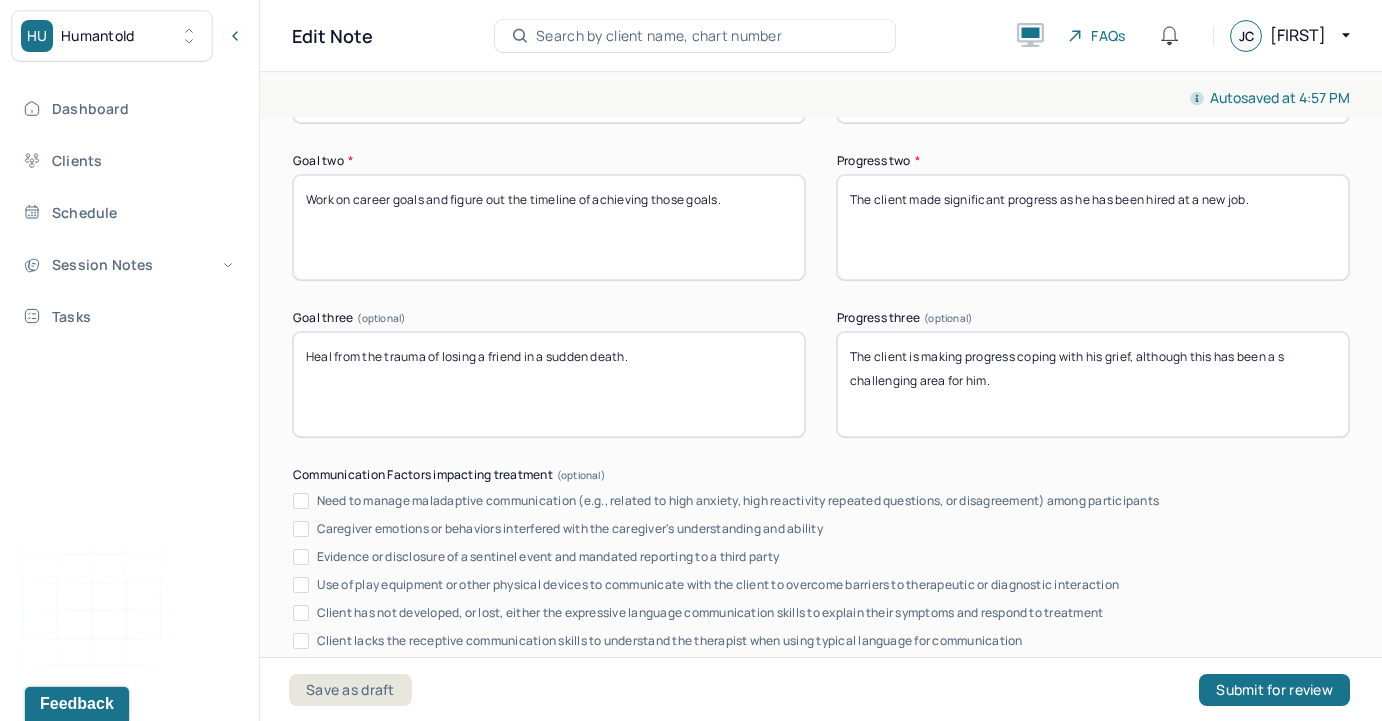 click on "The client is making progress coping with his grief, although this has been a sallenging area for him." at bounding box center [1093, 384] 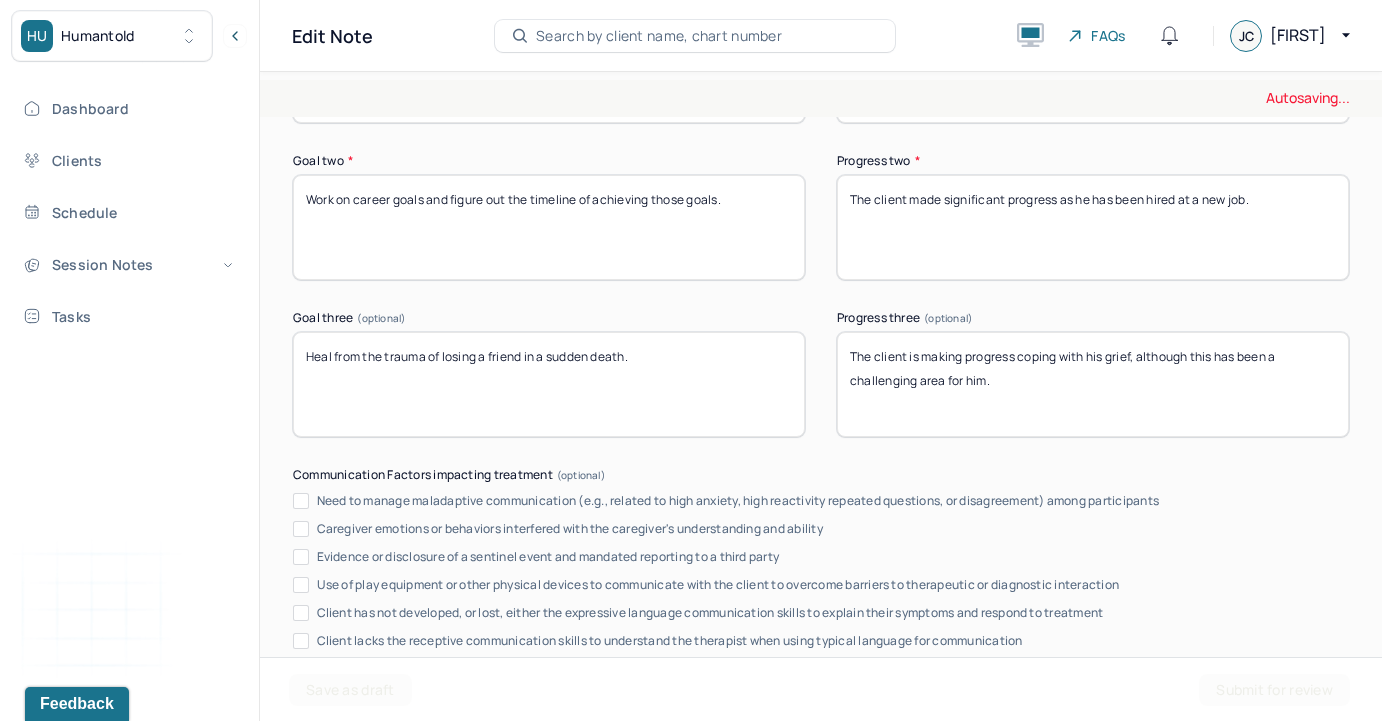 type on "The client is making progress coping with his grief, although this has been a  challenging area for him." 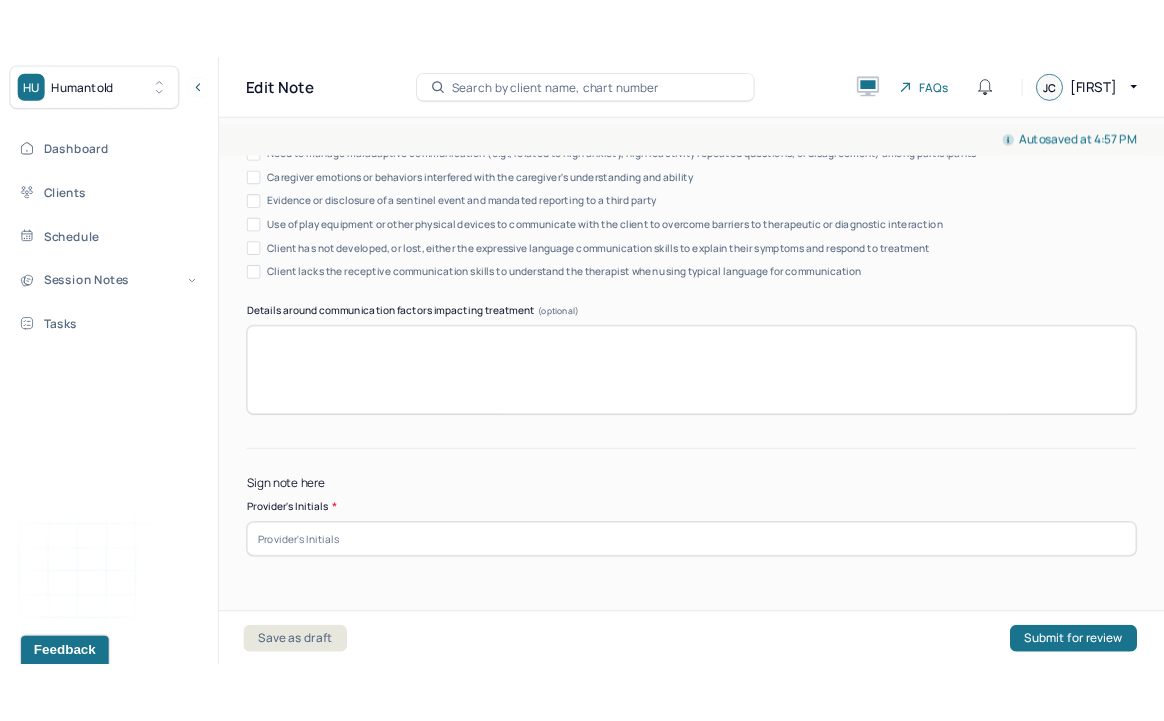 scroll, scrollTop: 3920, scrollLeft: 0, axis: vertical 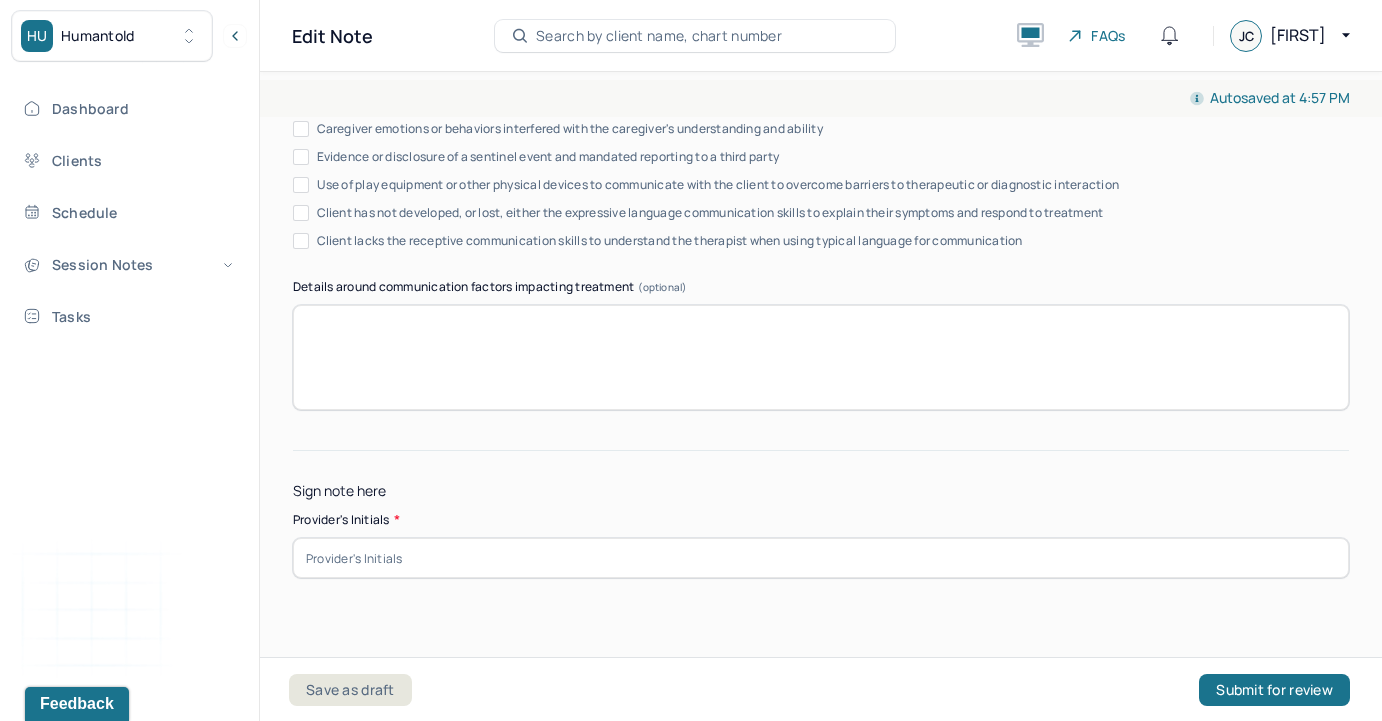 click at bounding box center [821, 558] 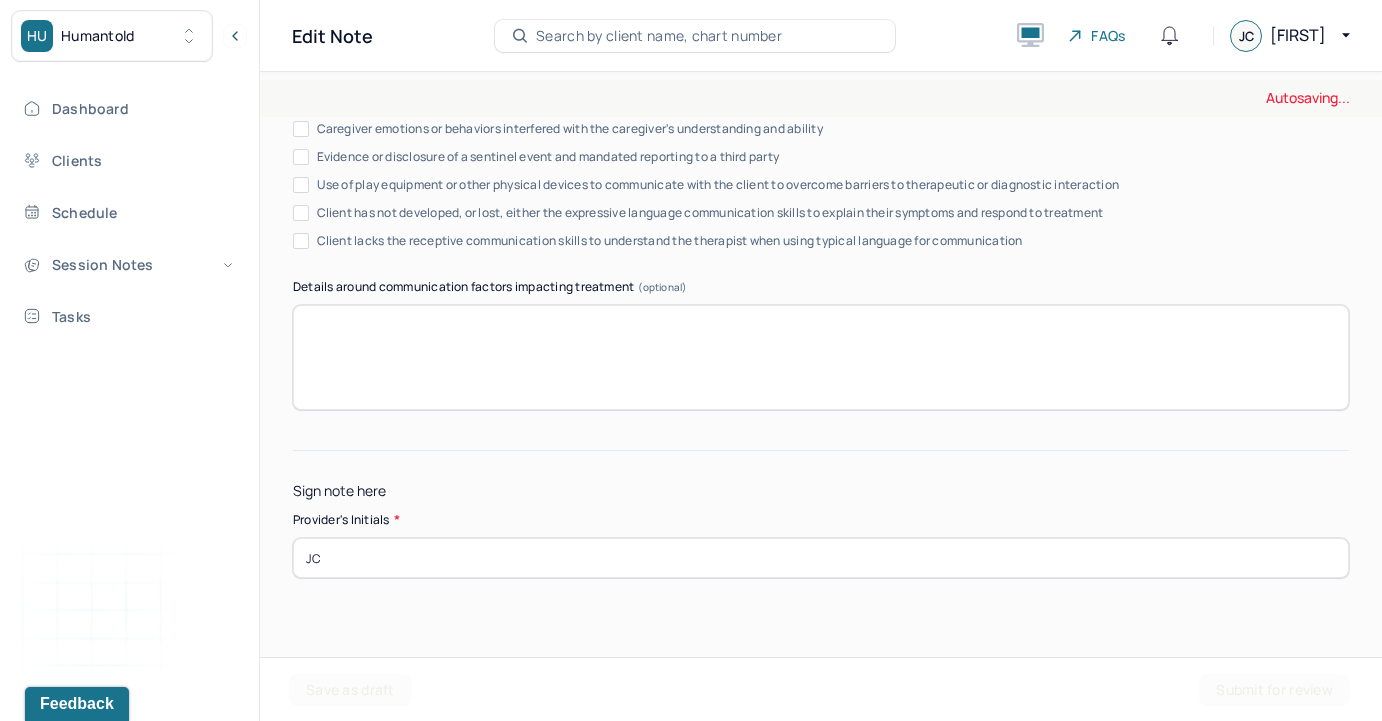 type on "JC" 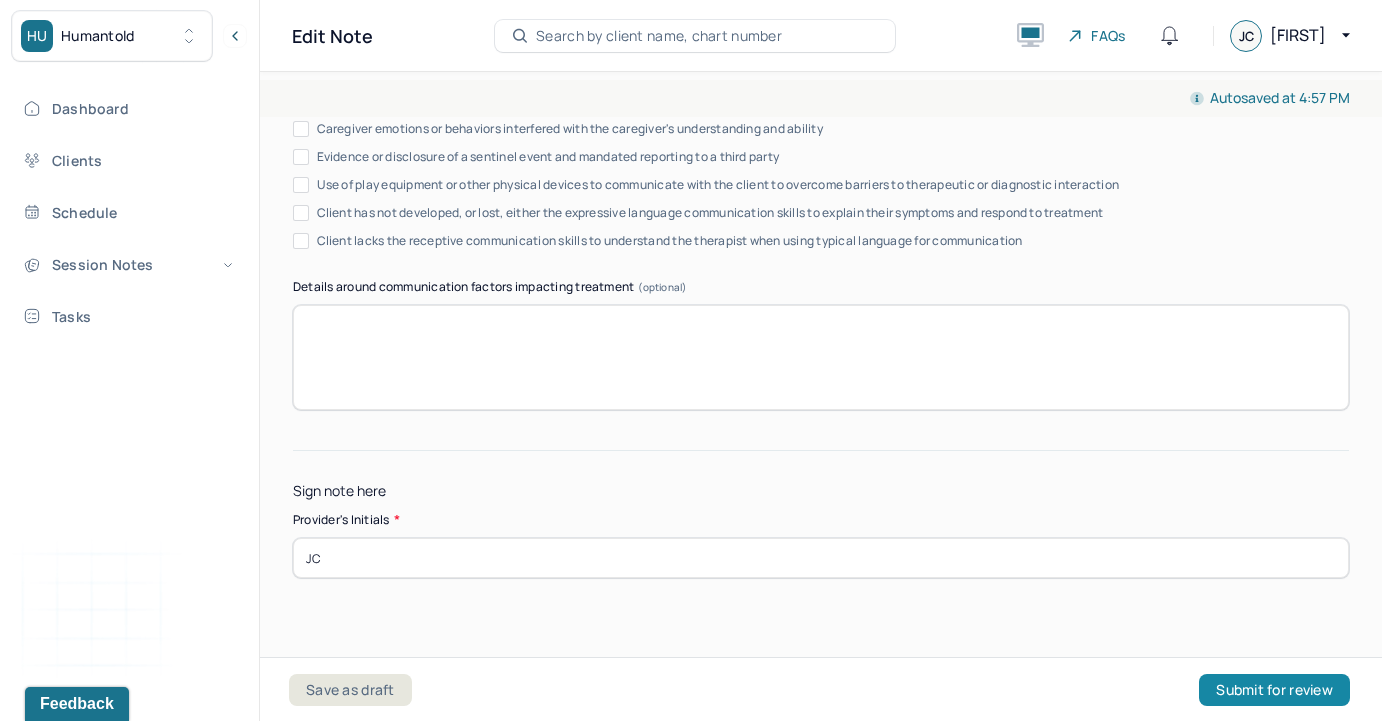 click on "Submit for review" at bounding box center [1274, 690] 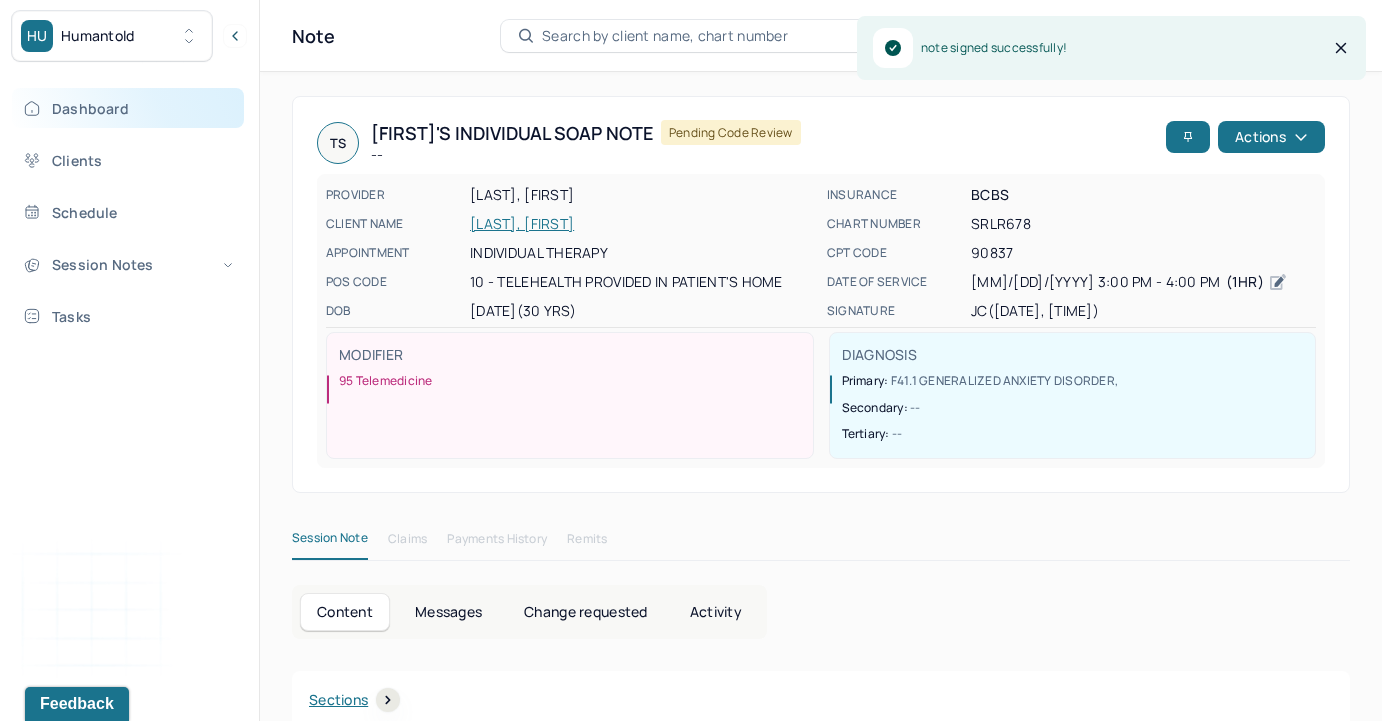 click on "Dashboard" at bounding box center (128, 108) 